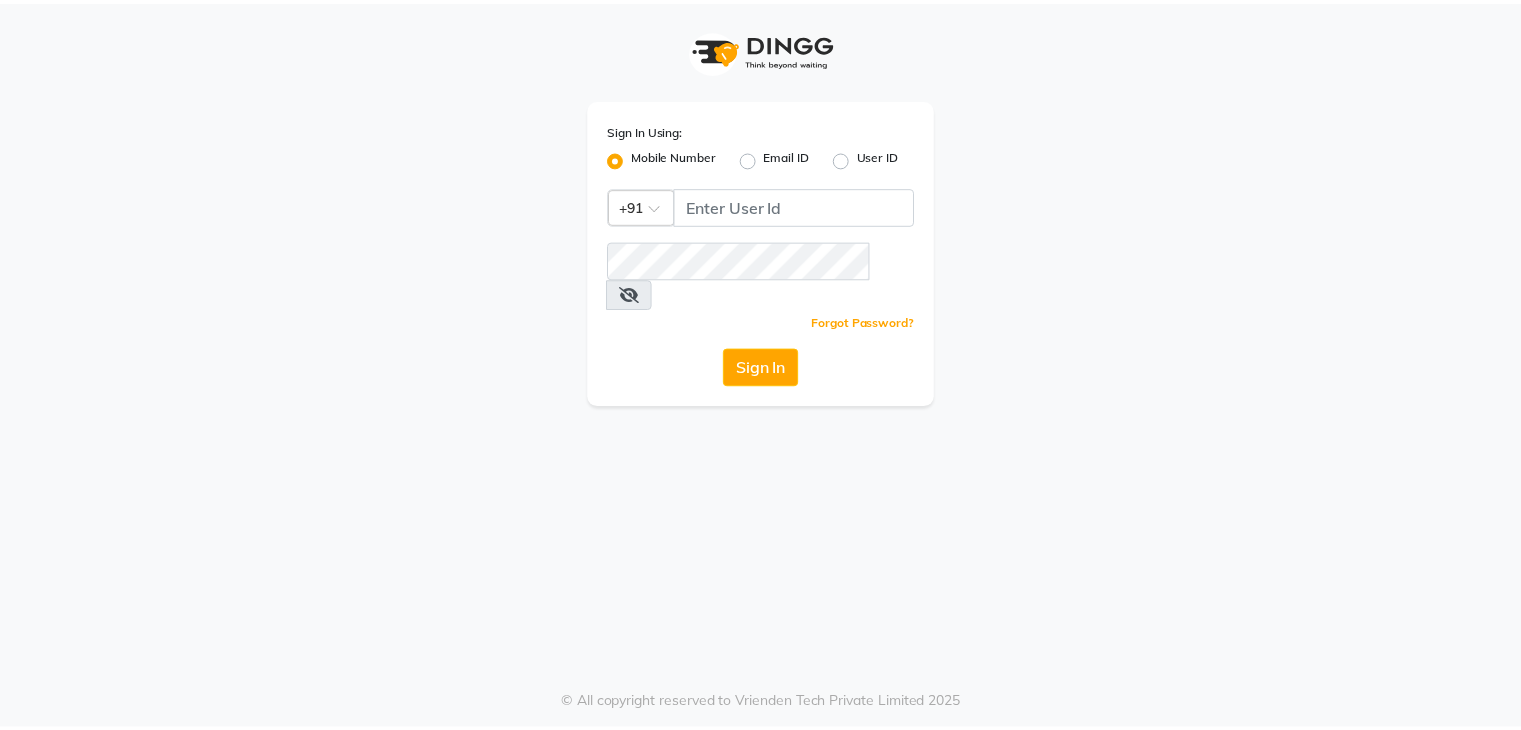 scroll, scrollTop: 0, scrollLeft: 0, axis: both 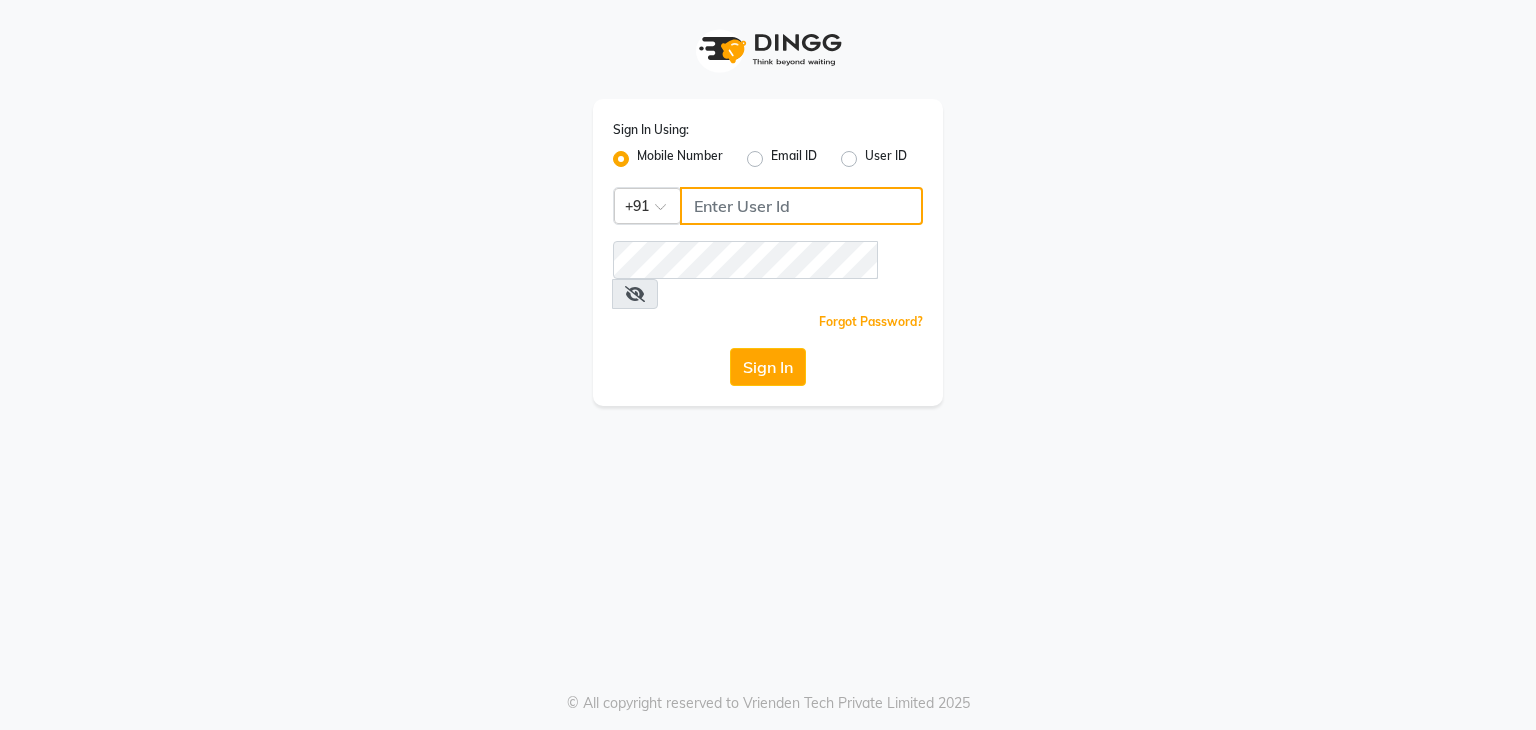 click 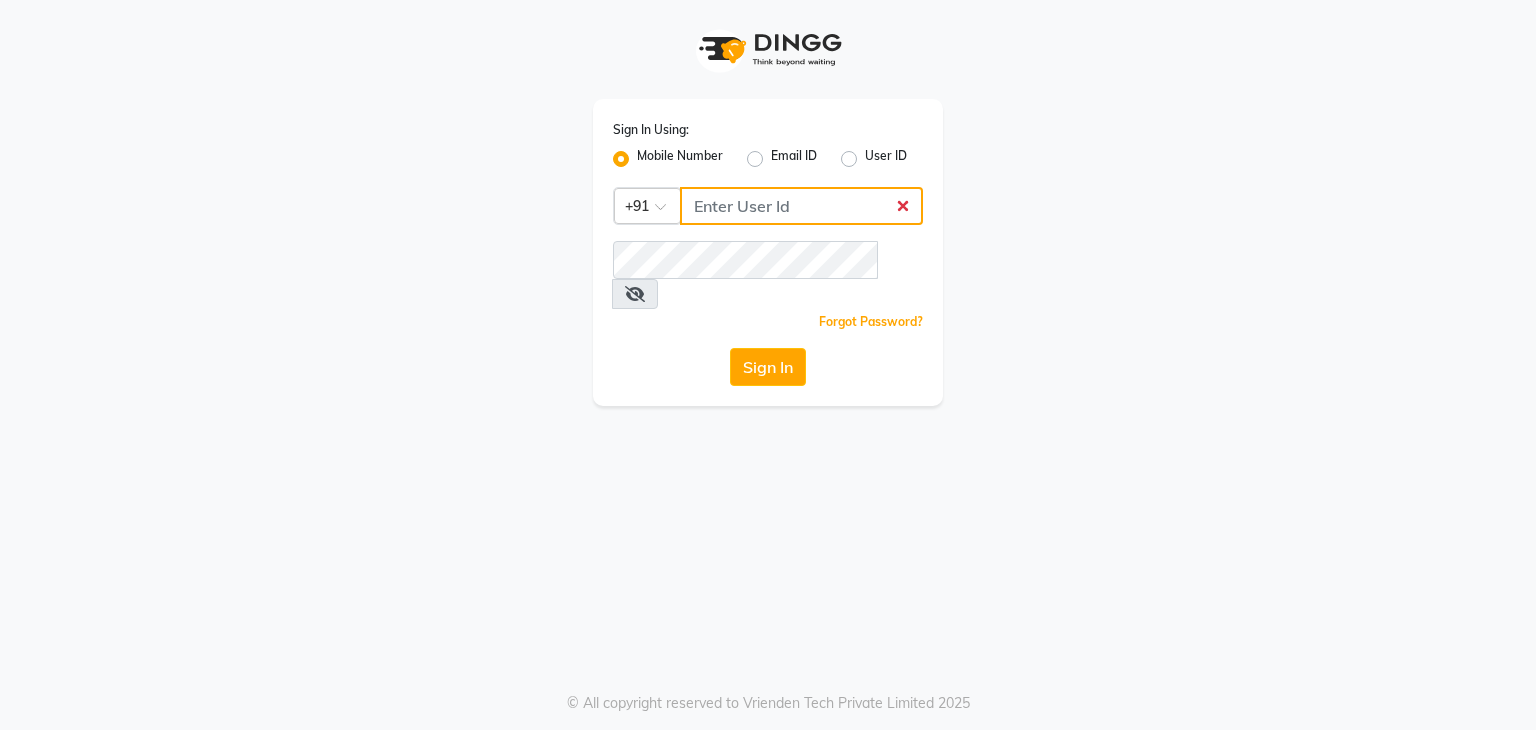type on "[PHONE]" 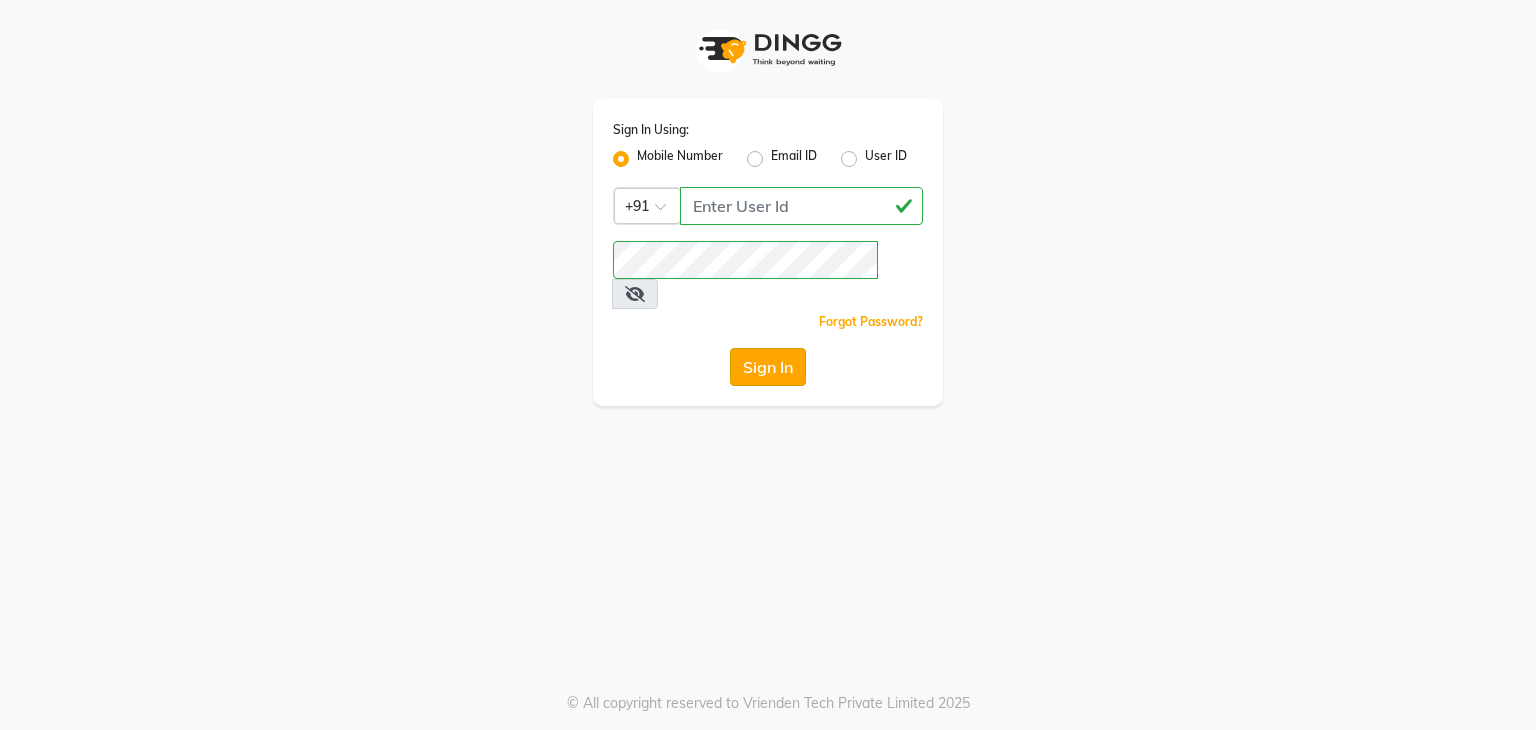 click on "Sign In" 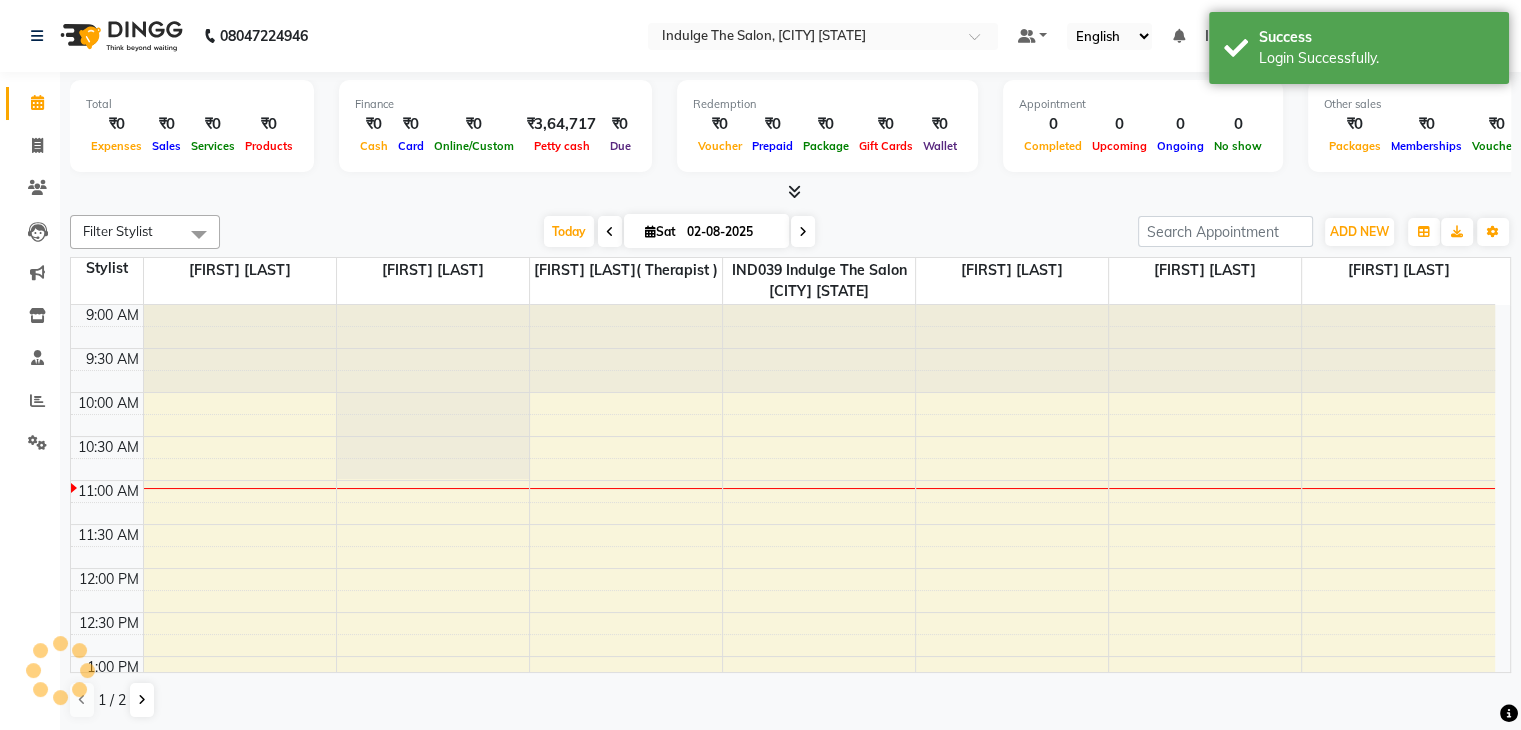 scroll, scrollTop: 0, scrollLeft: 0, axis: both 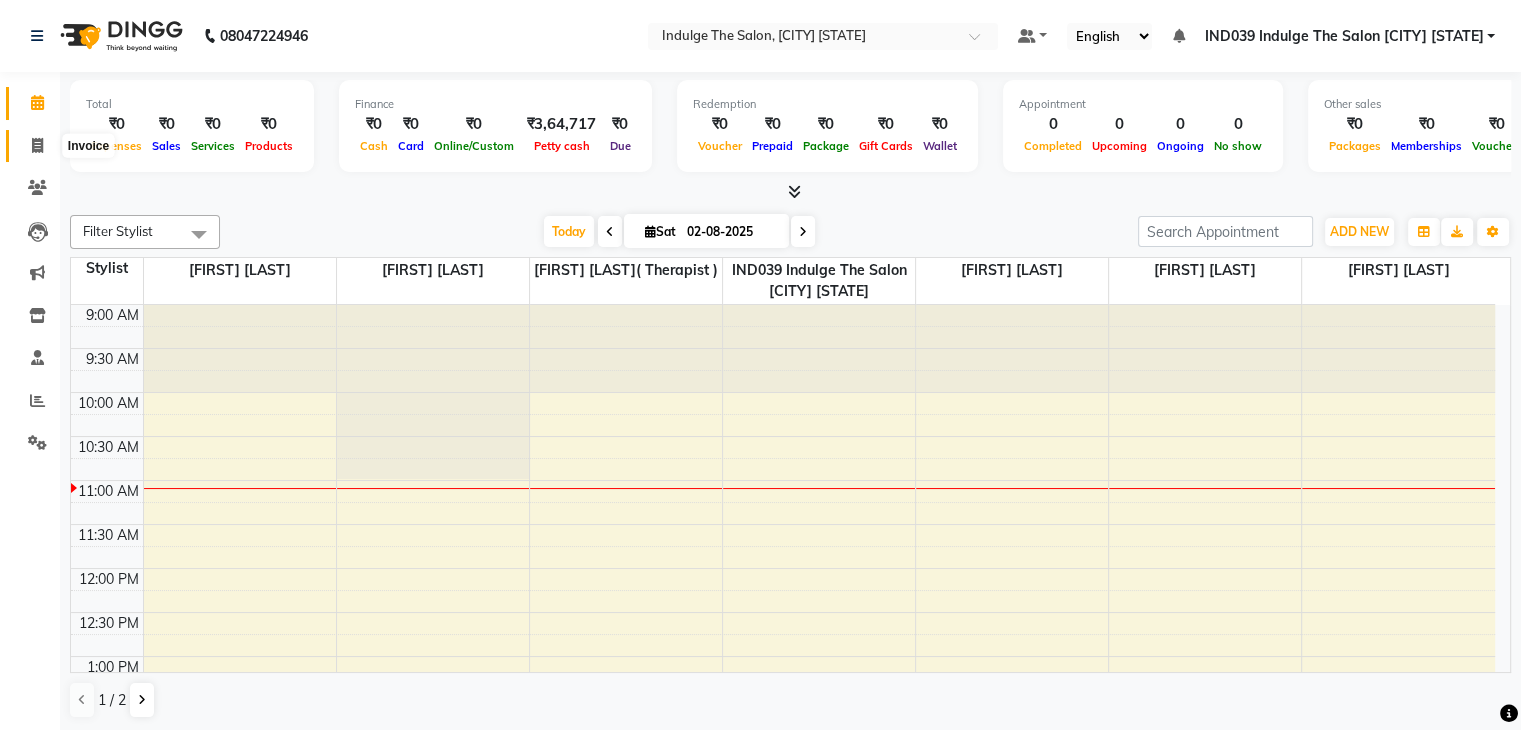click 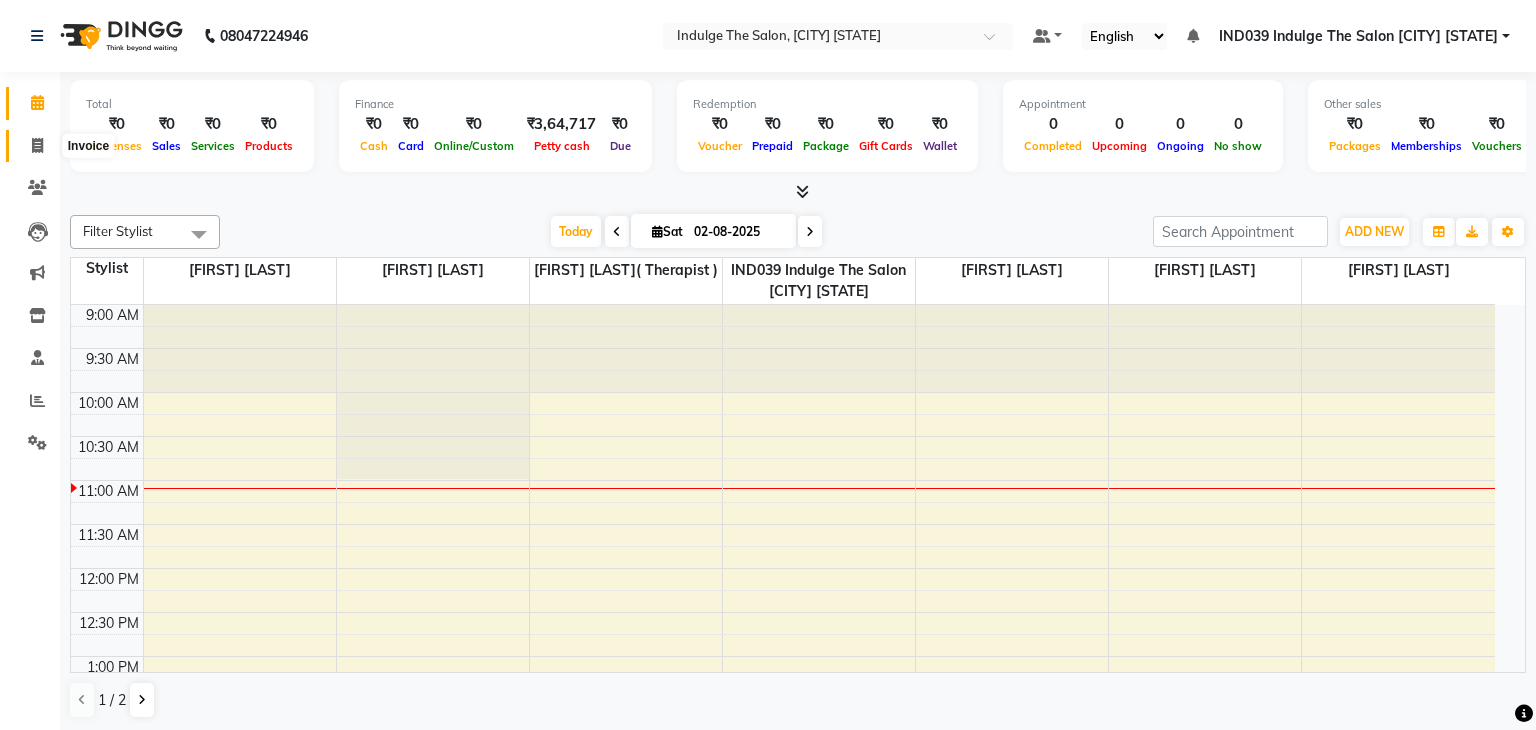 select on "service" 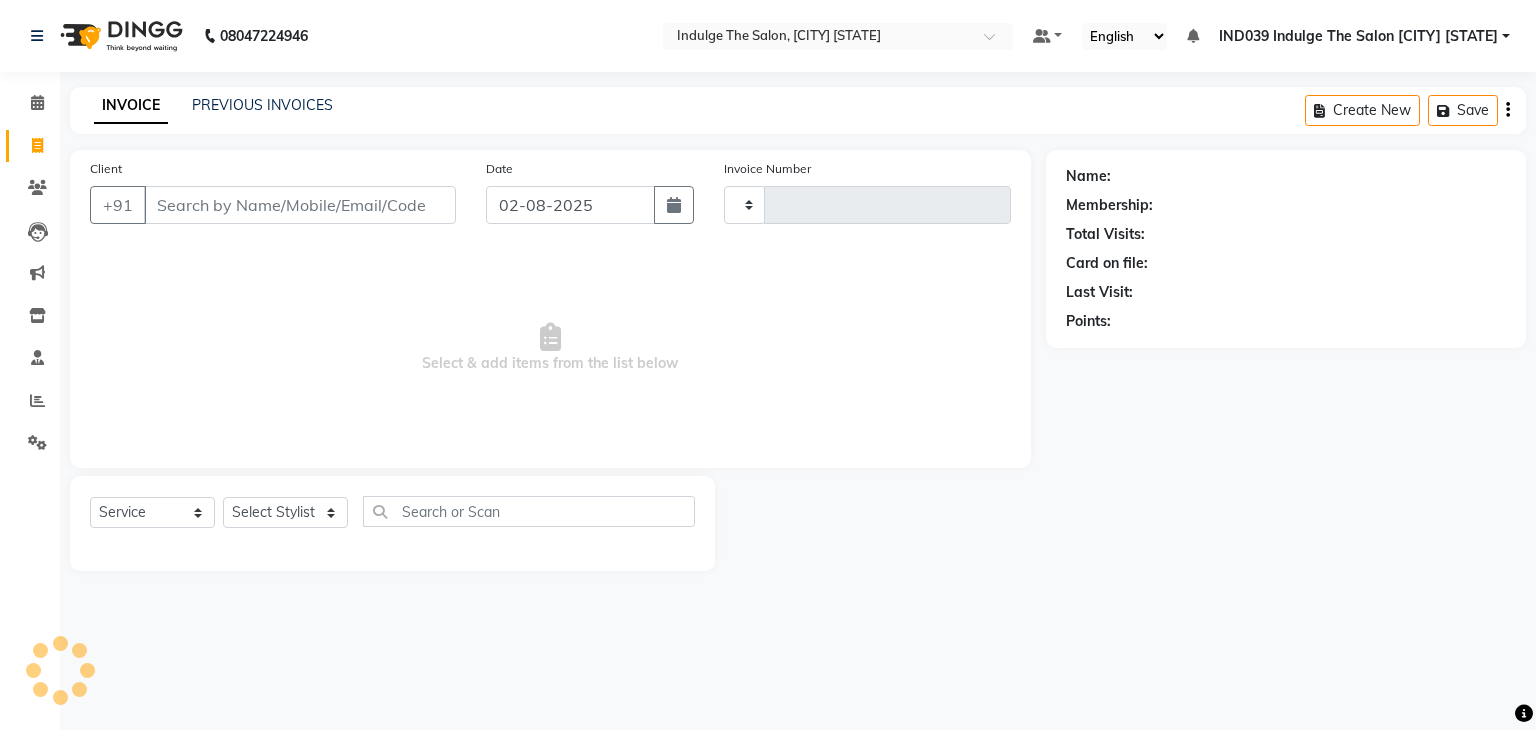 type on "0918" 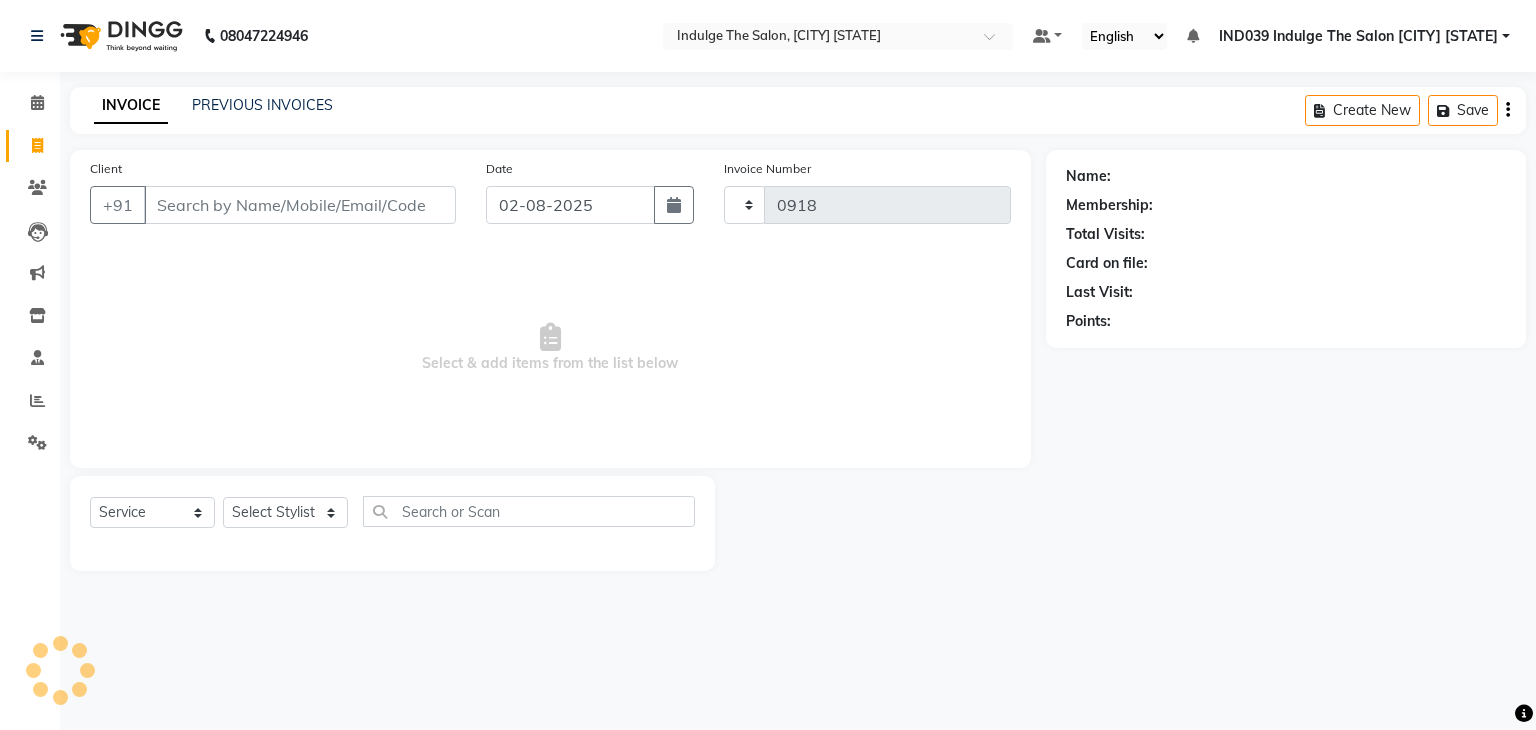 select on "7297" 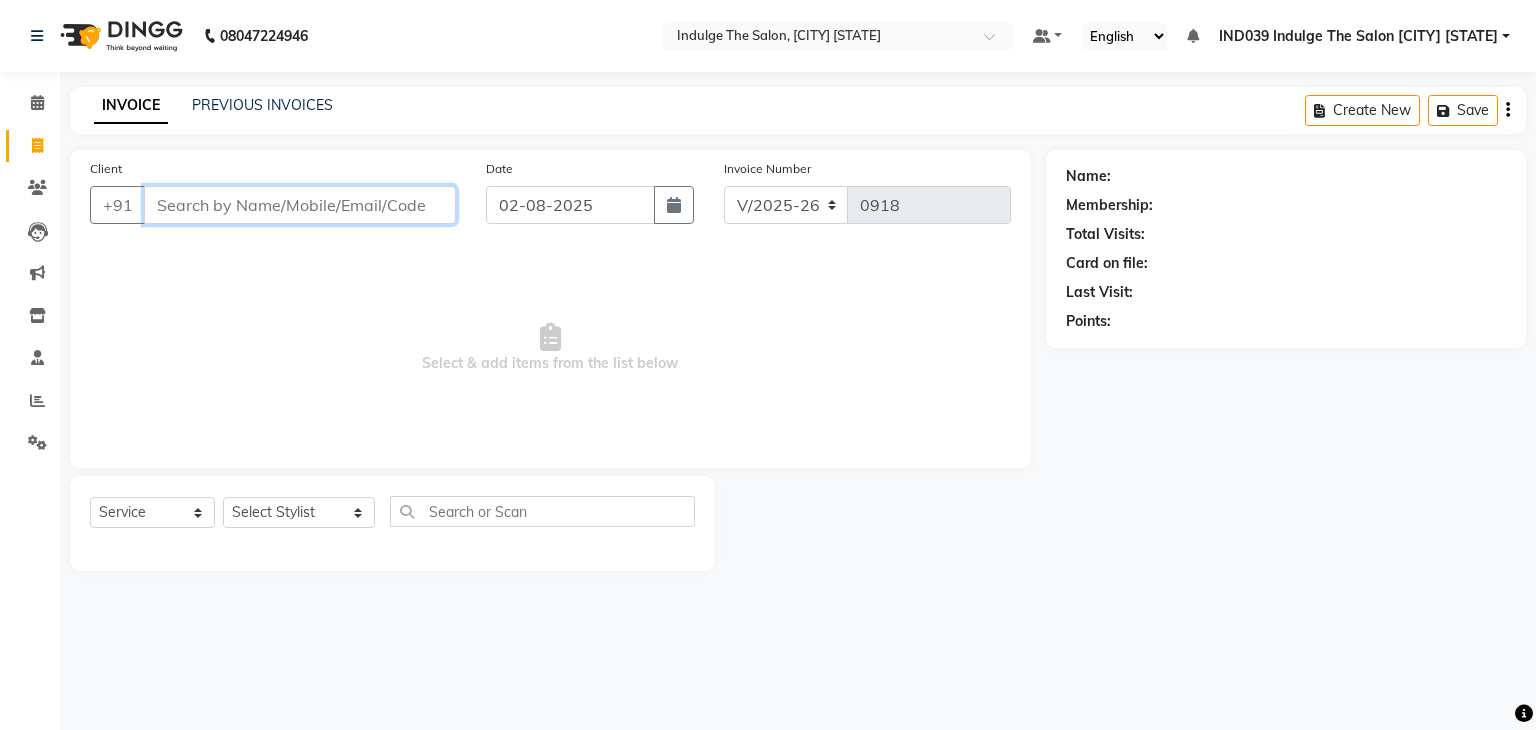 click on "Client" at bounding box center [300, 205] 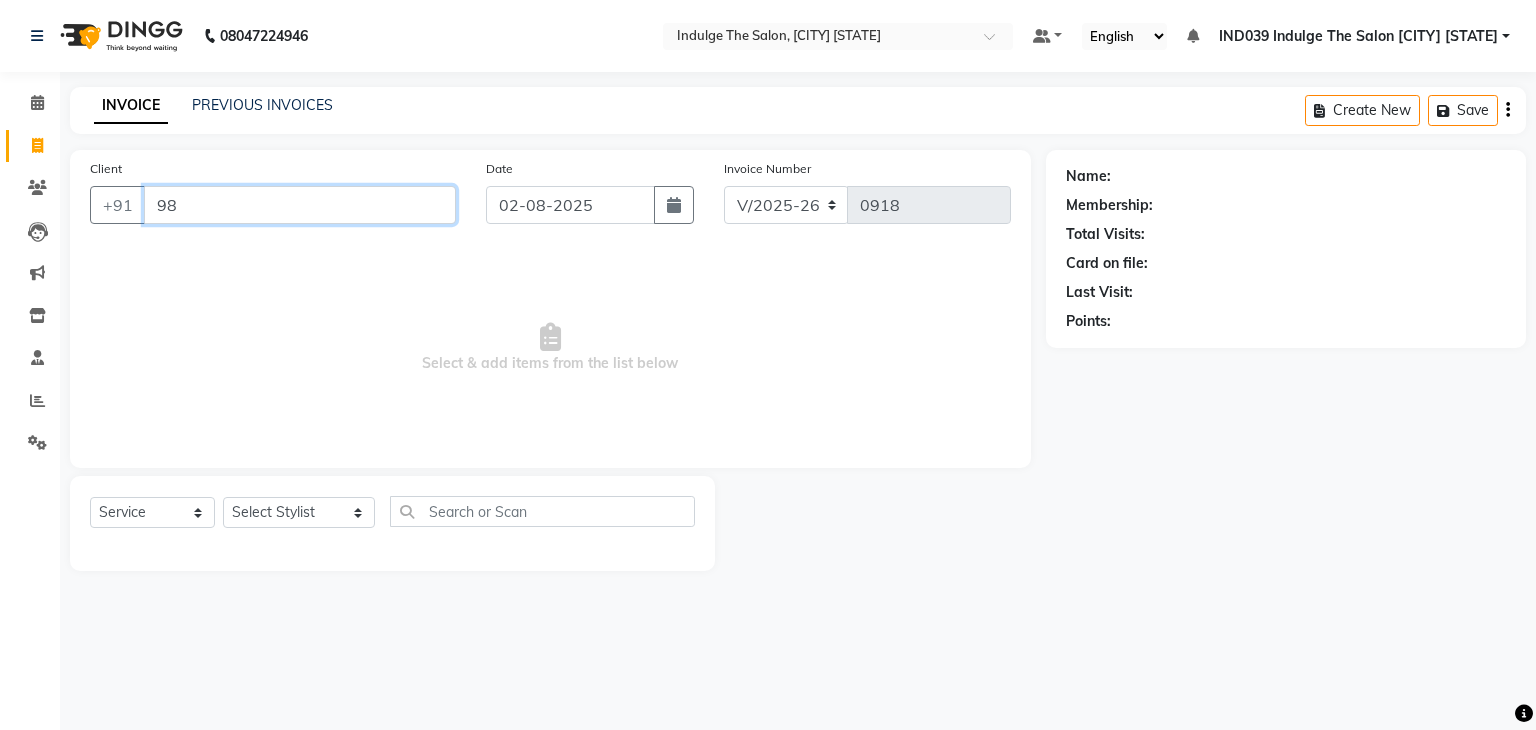 type on "9" 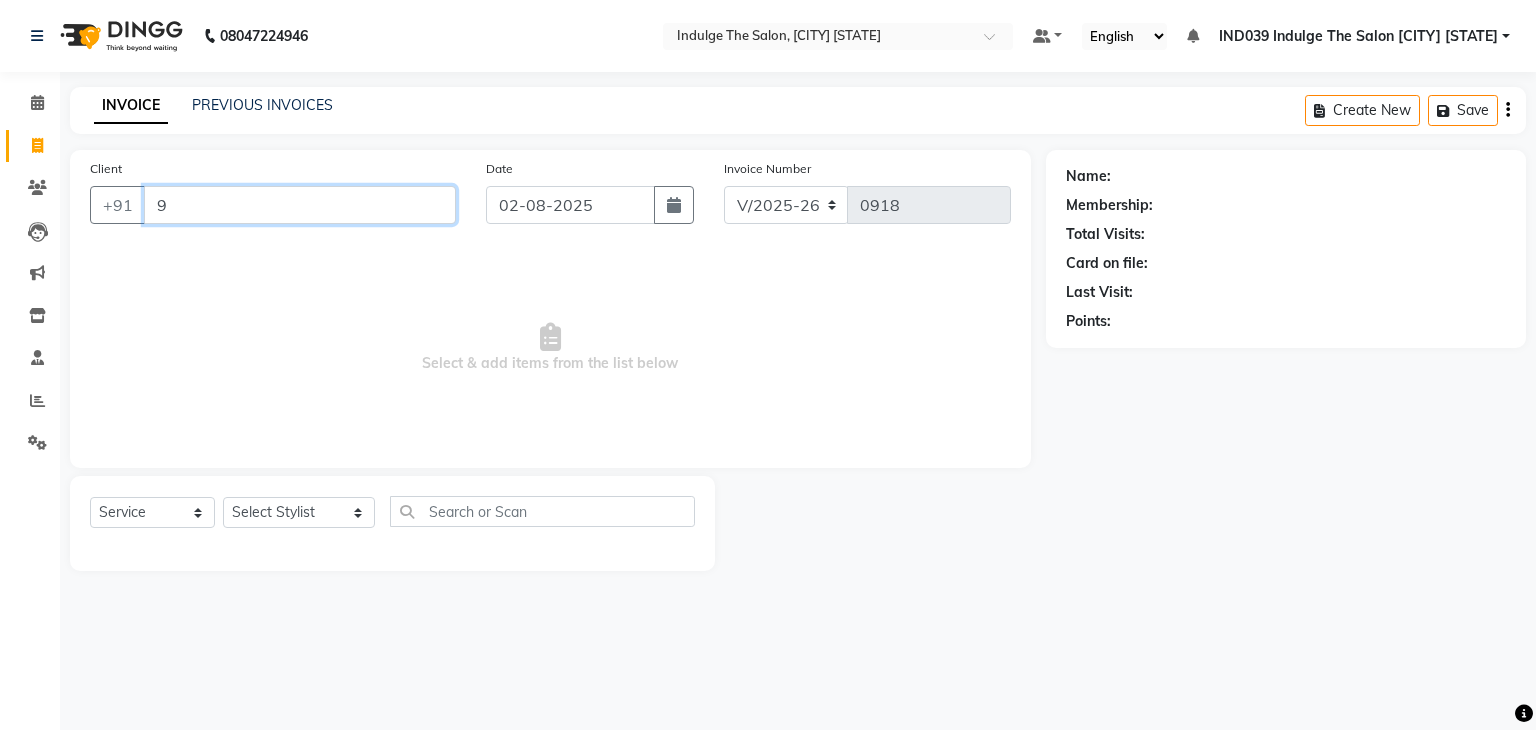 type 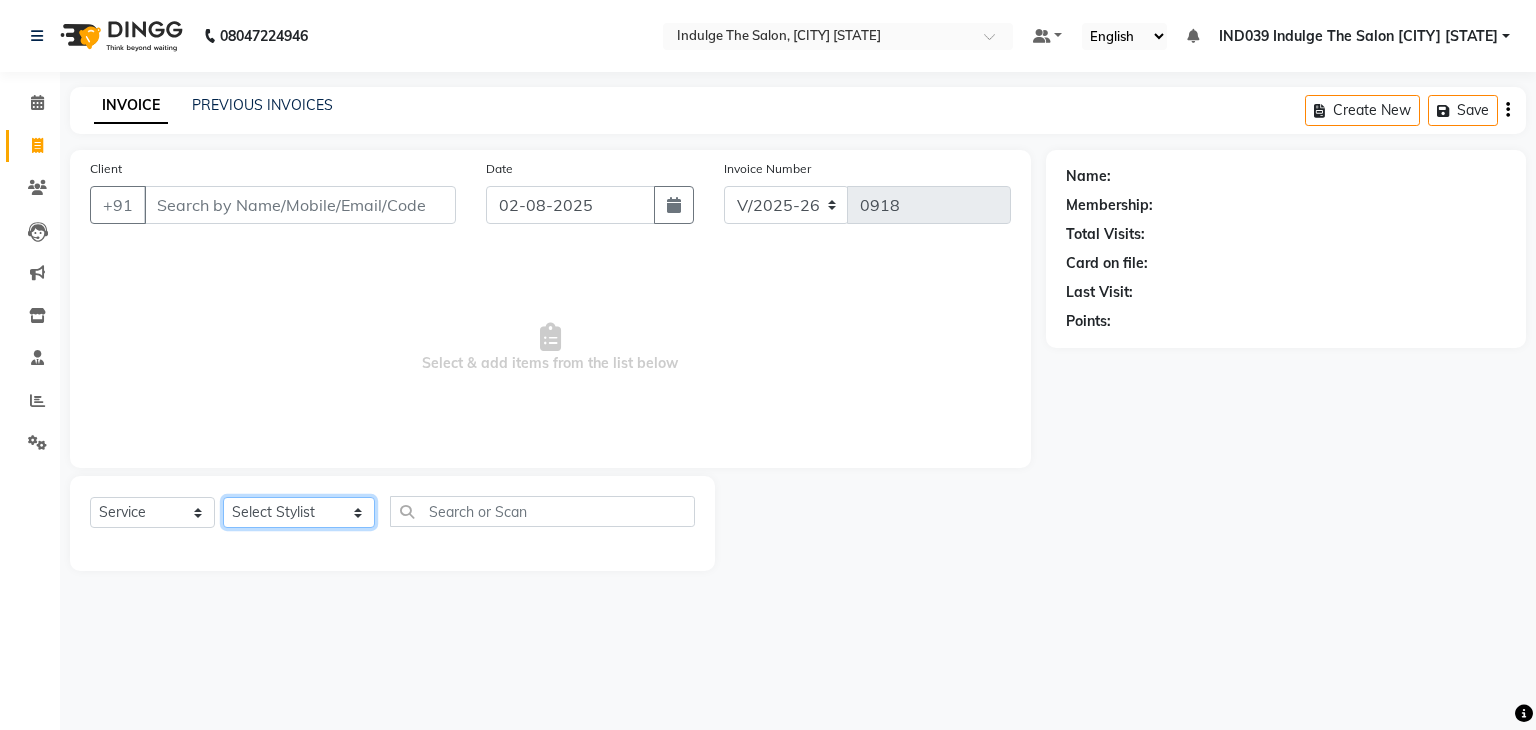 click on "Select Stylist [FIRST] [LAST]( Therapist ) [FIRST] [LAST] IND039 Indulge The Salon CDA [FIRST] [LAST] [FIRST] [LAST] [FIRST] [LAST] [FIRST] [LAST] [FIRST] [LAST] [FIRST] [LAST] [FIRST] [LAST]" 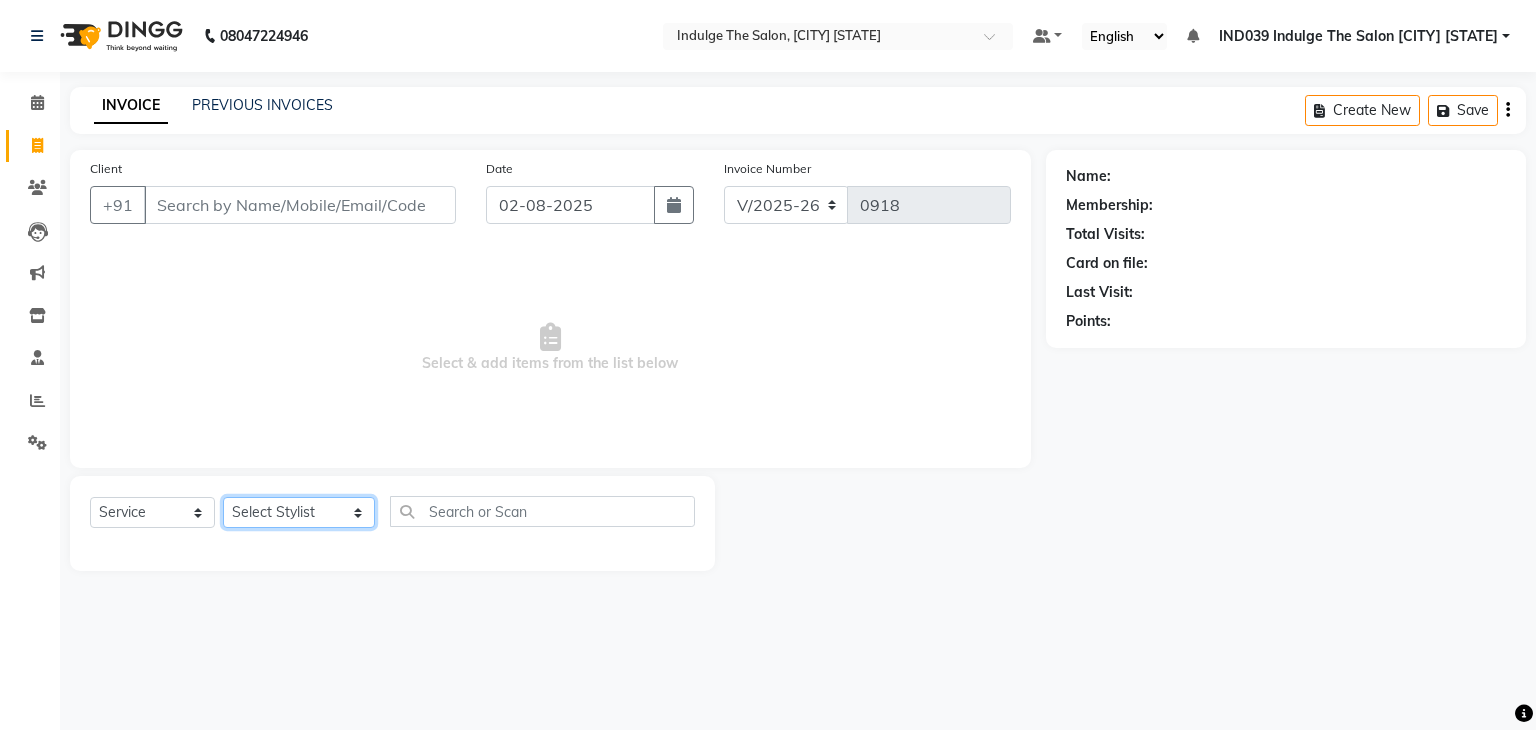 select on "87394" 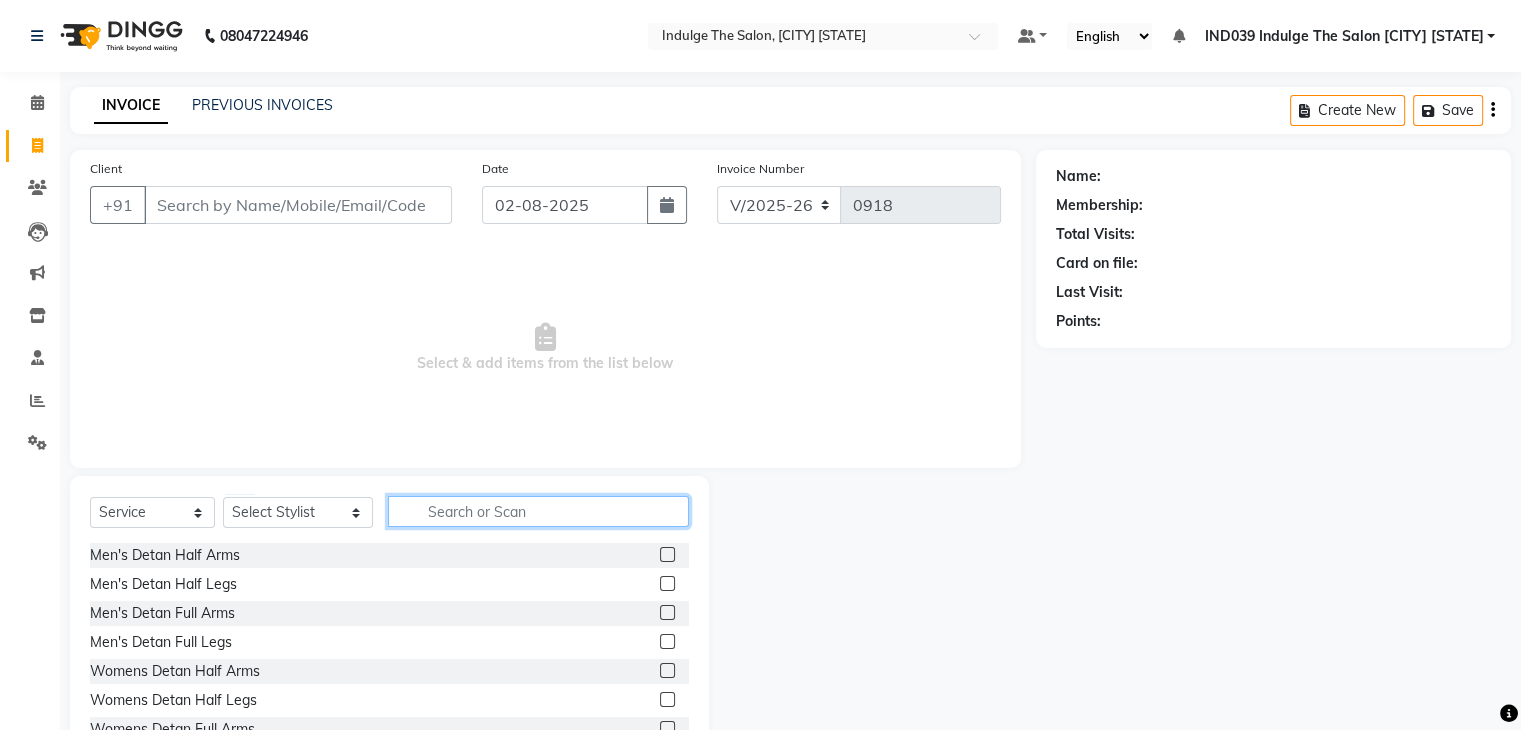 click 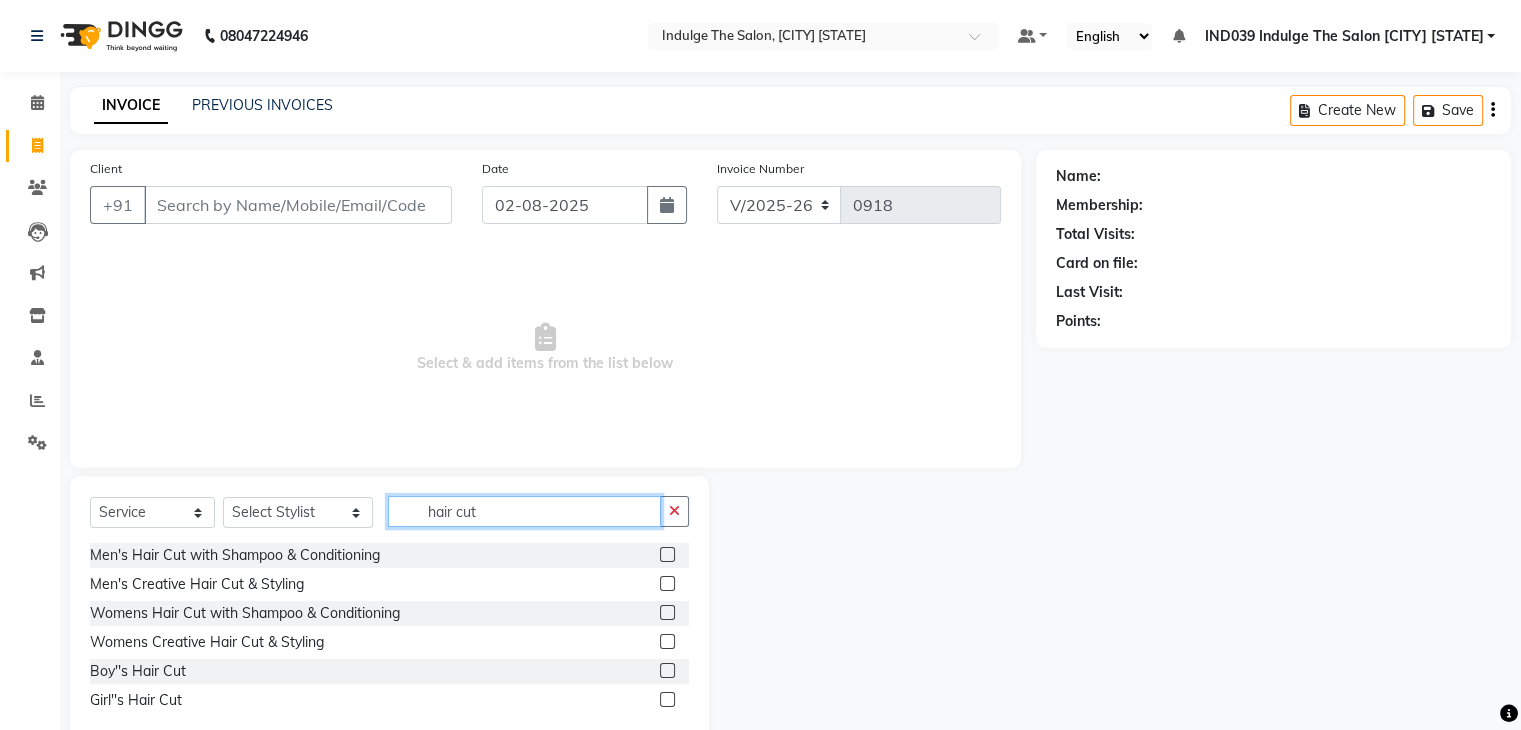 type on "hair cut" 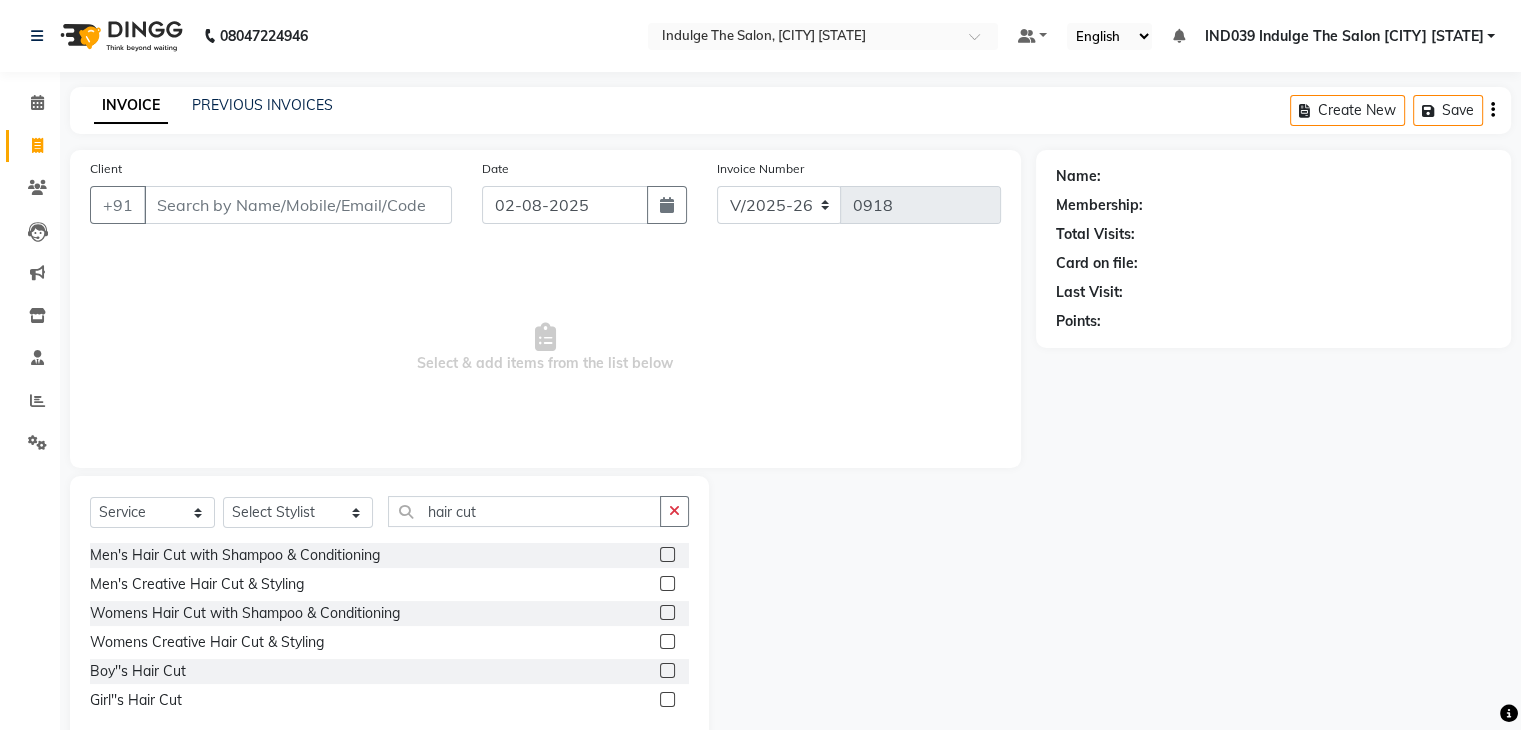 click 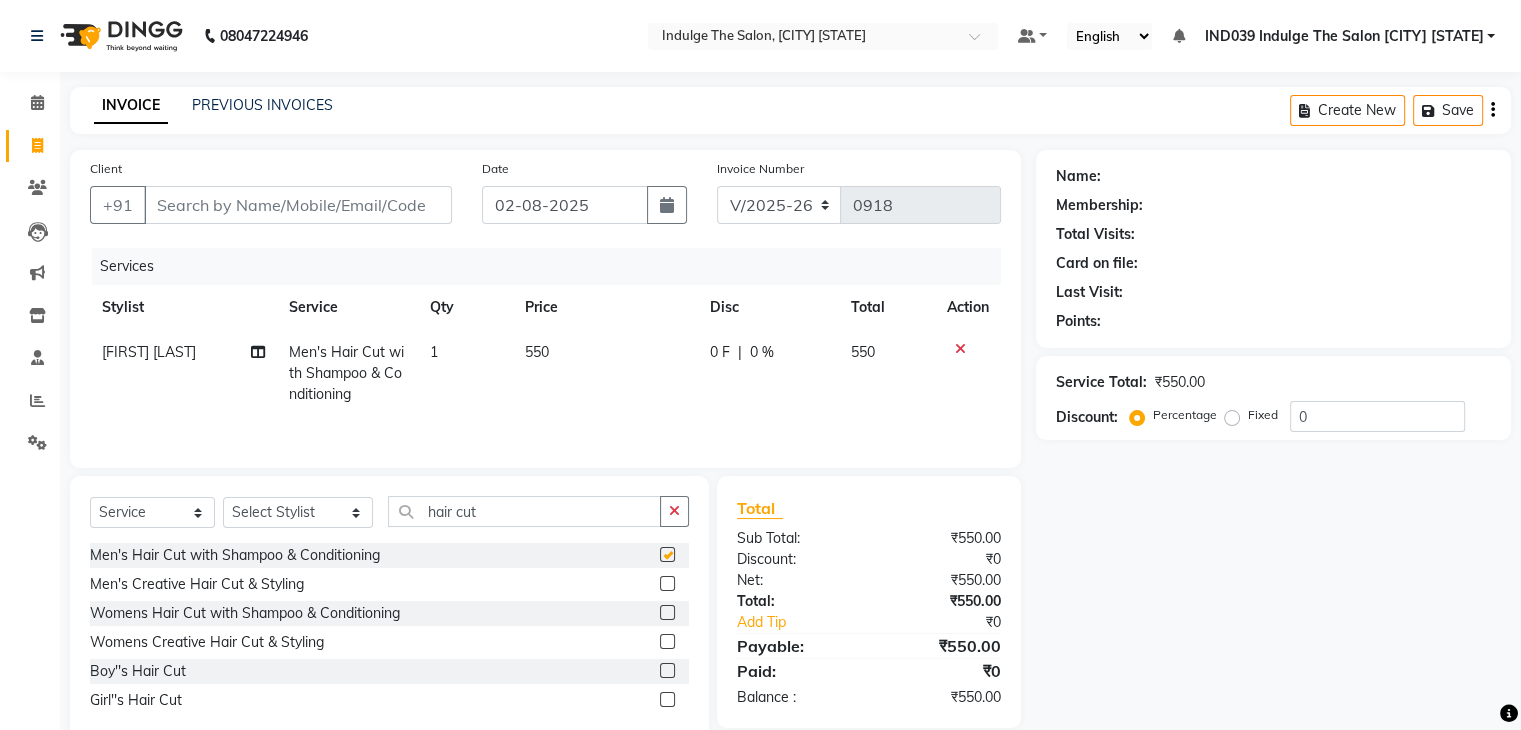 checkbox on "false" 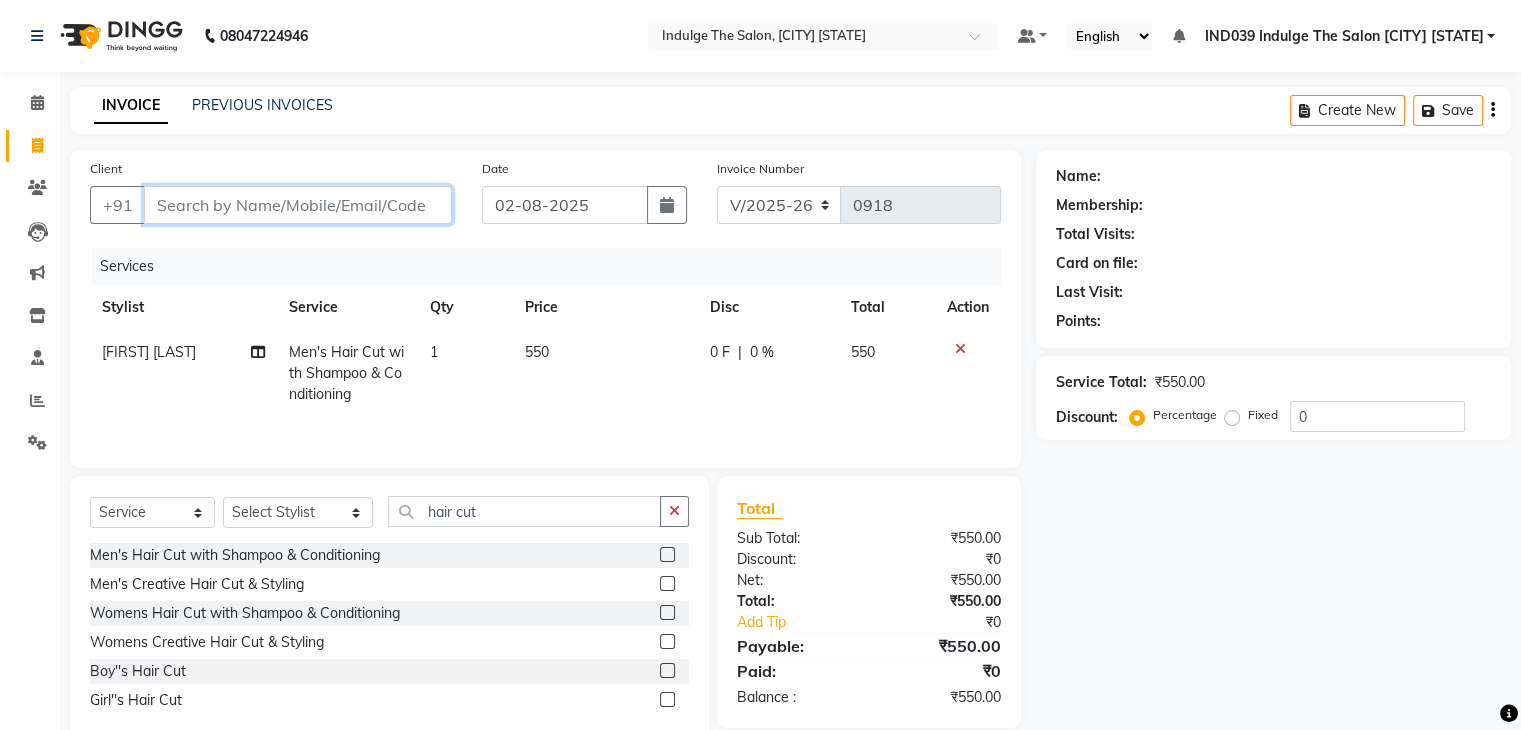 click on "Client" at bounding box center (298, 205) 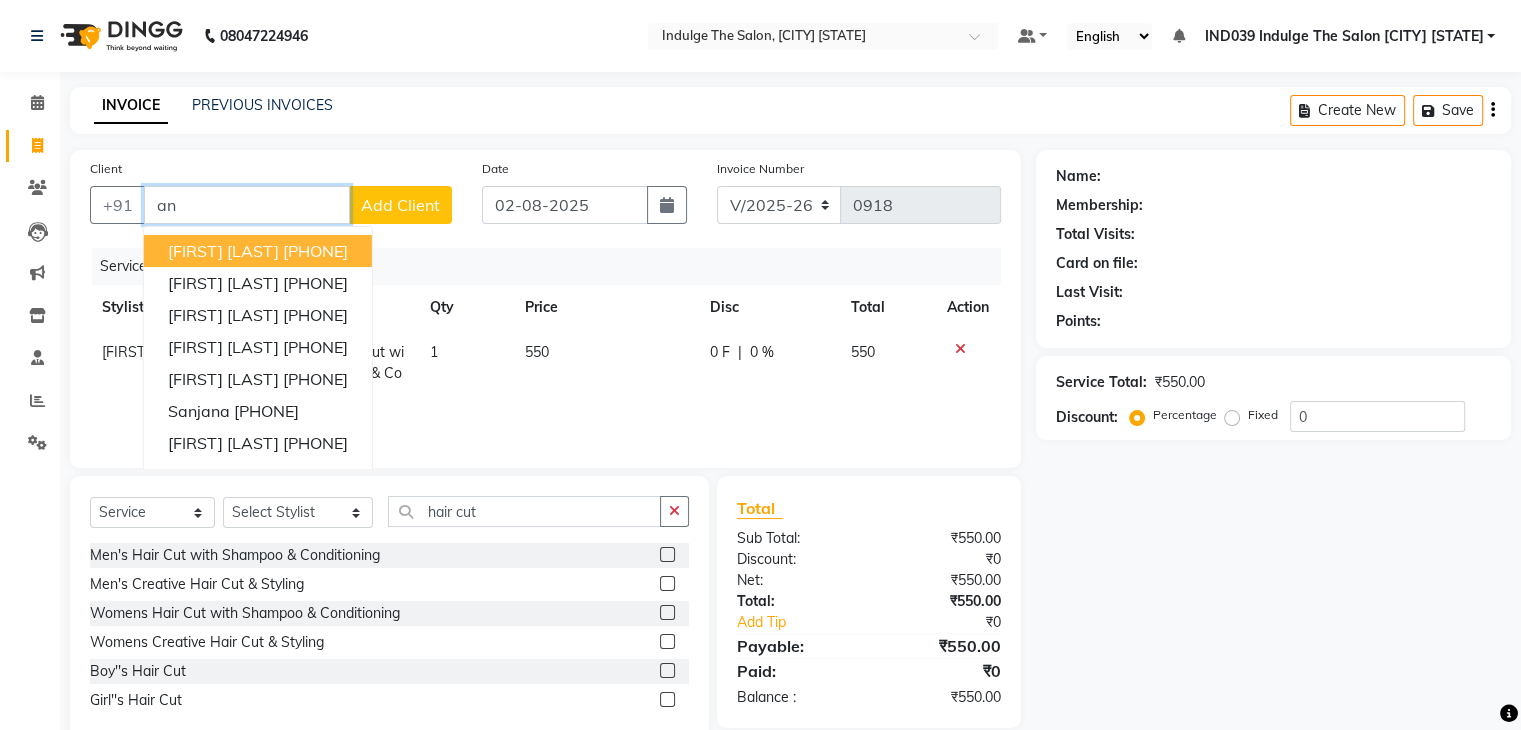 type on "a" 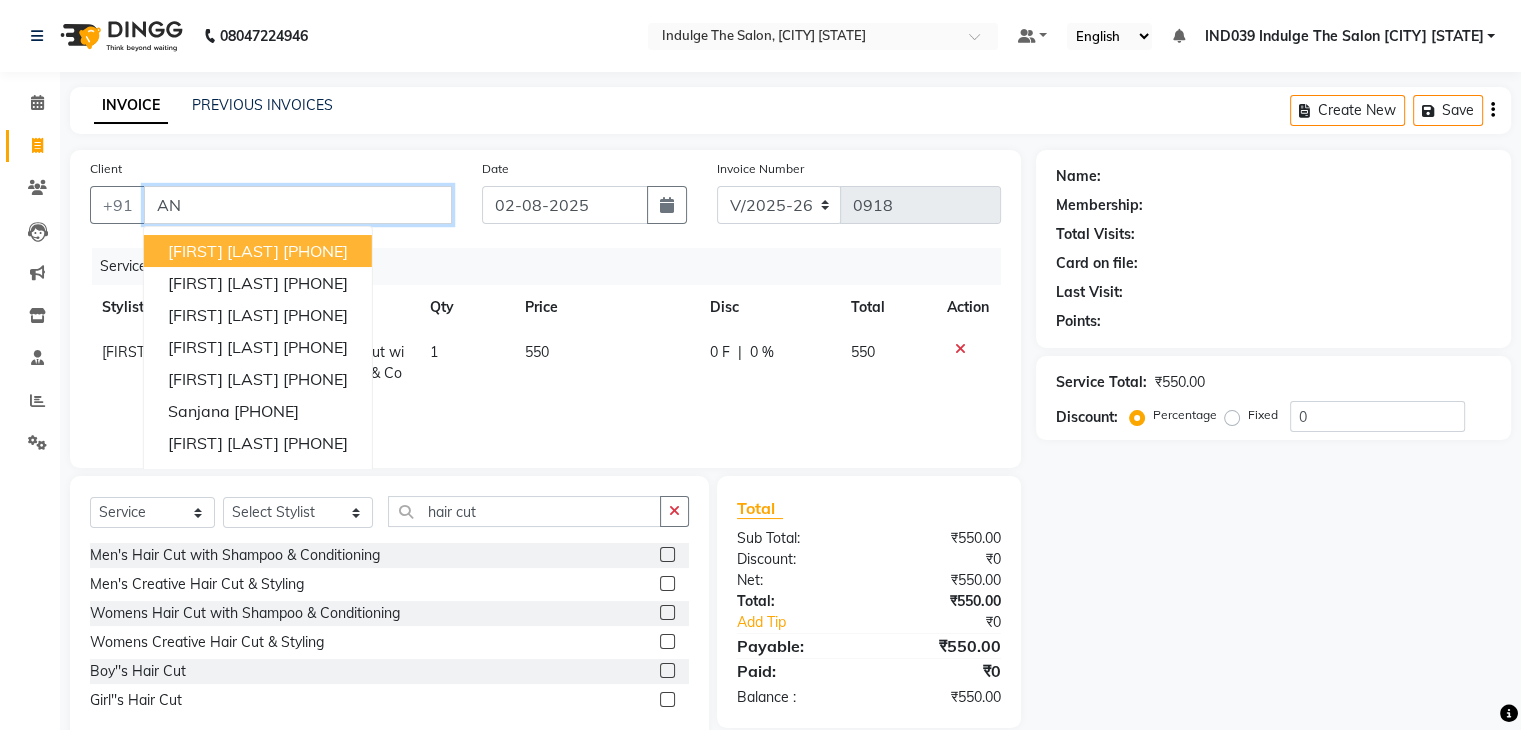 type on "A" 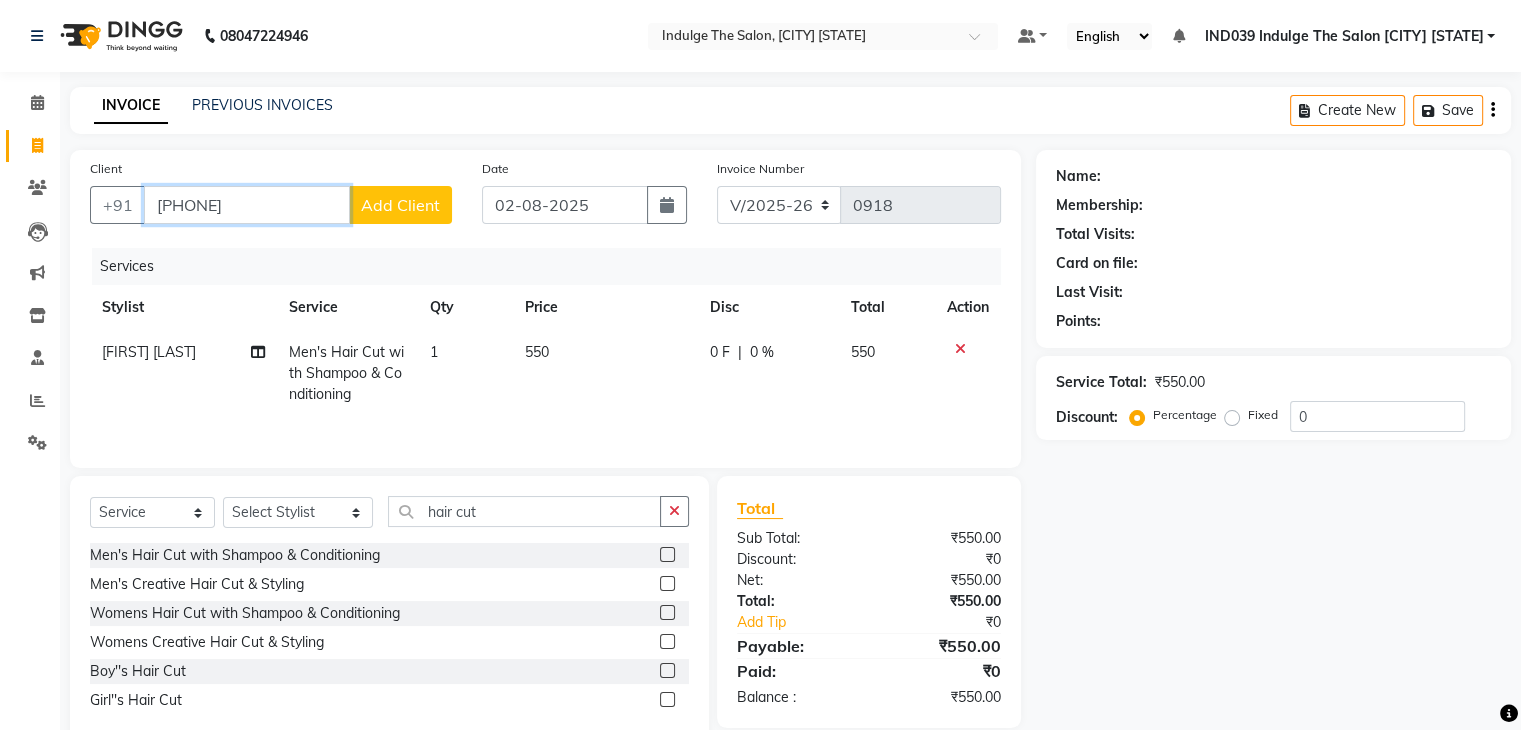 type on "9853010822" 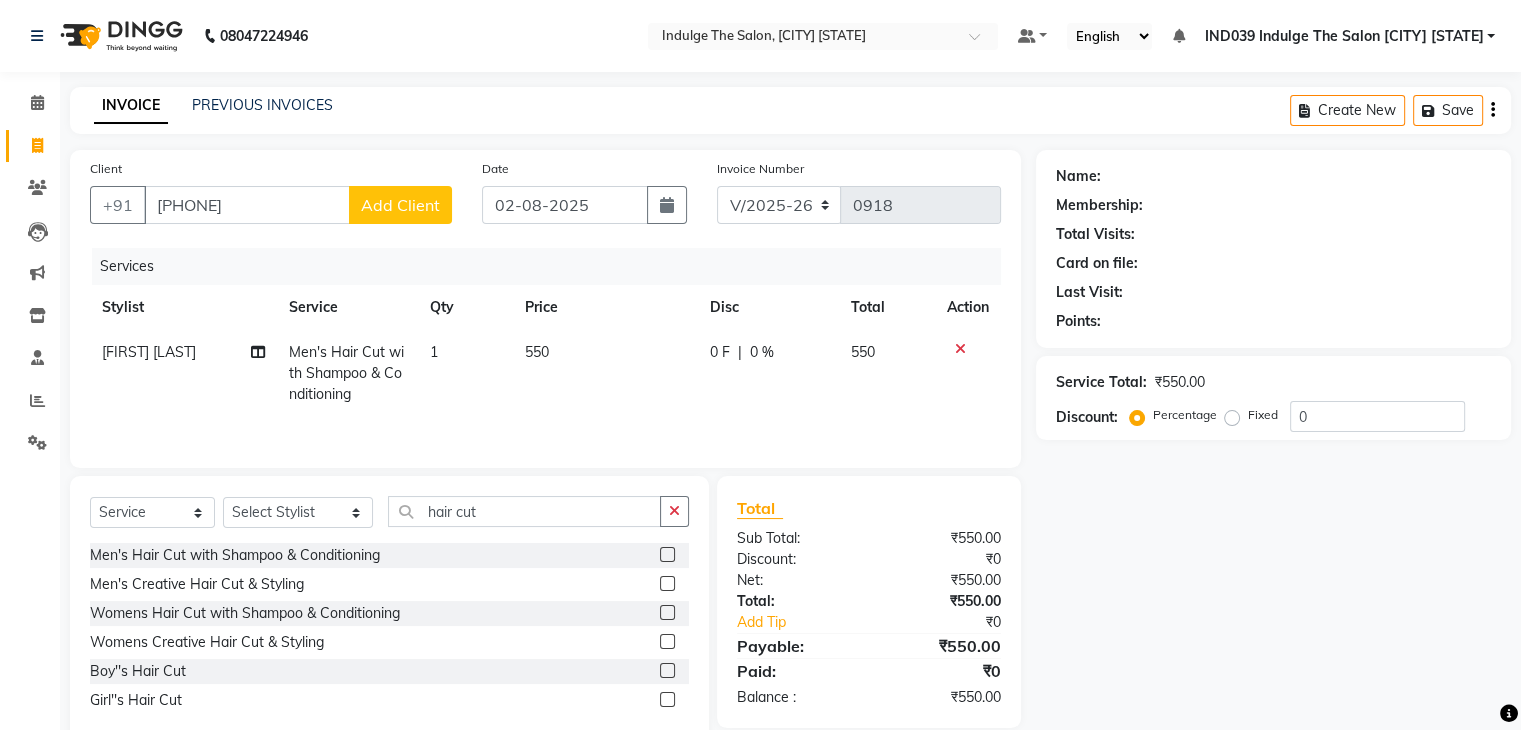 click on "Add Client" 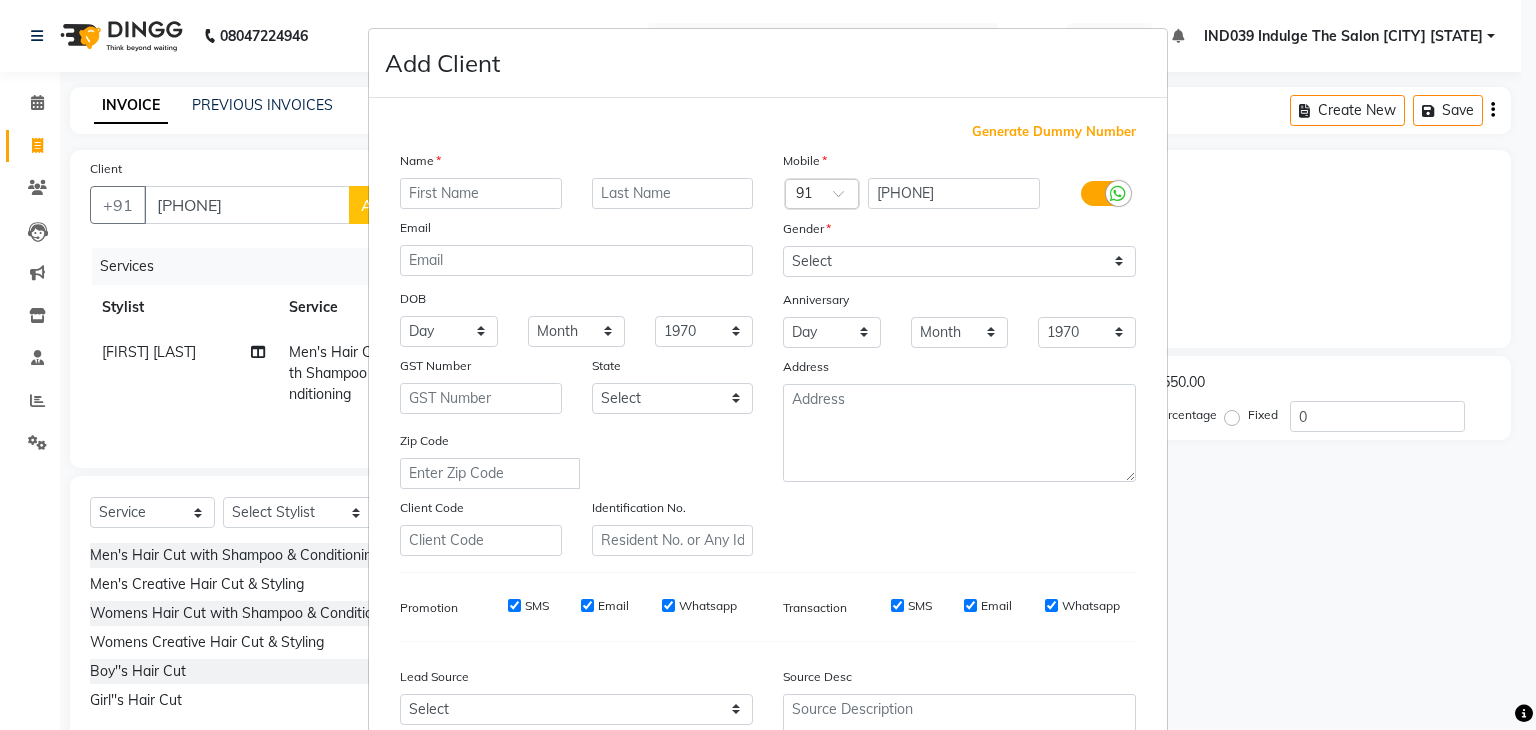 click at bounding box center (481, 193) 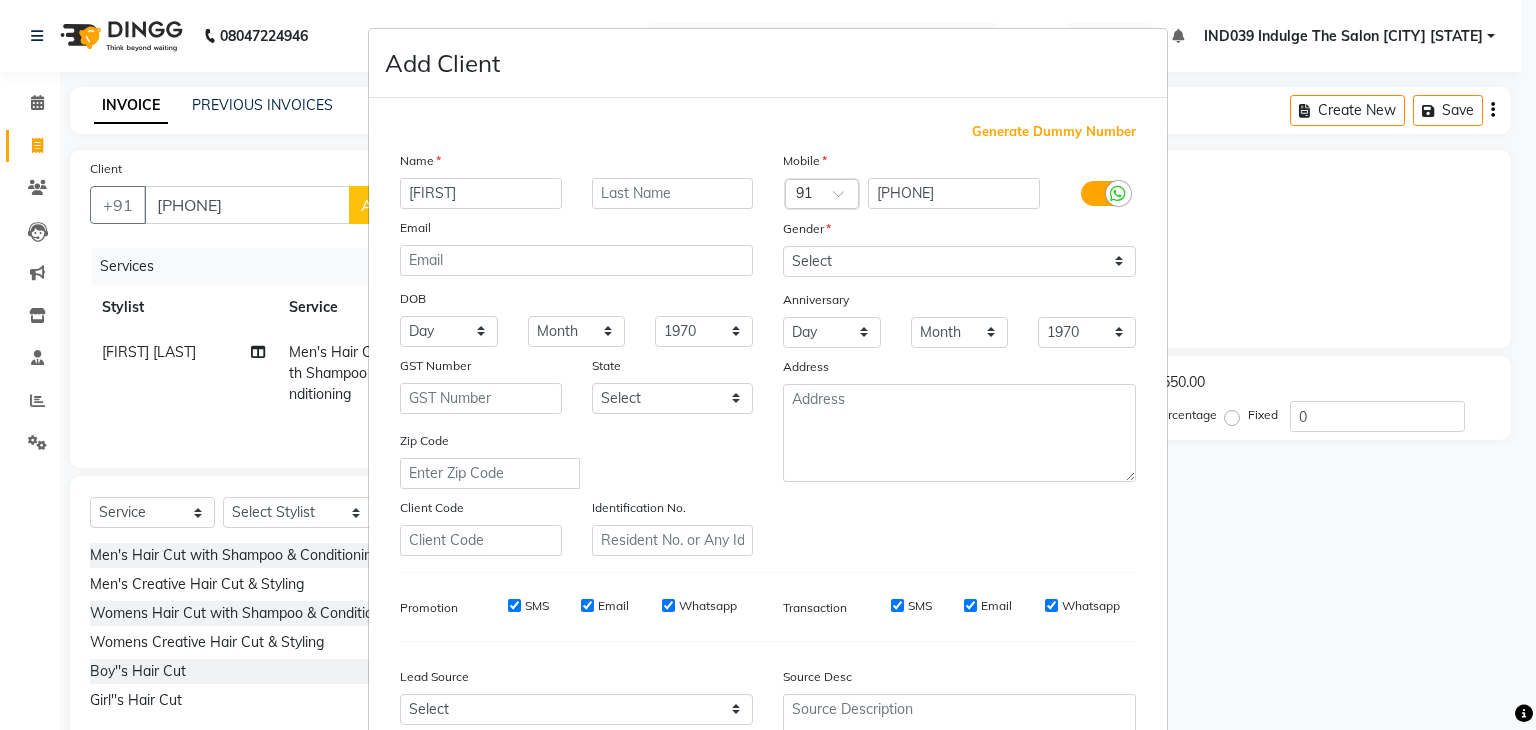 type on "ANJAN" 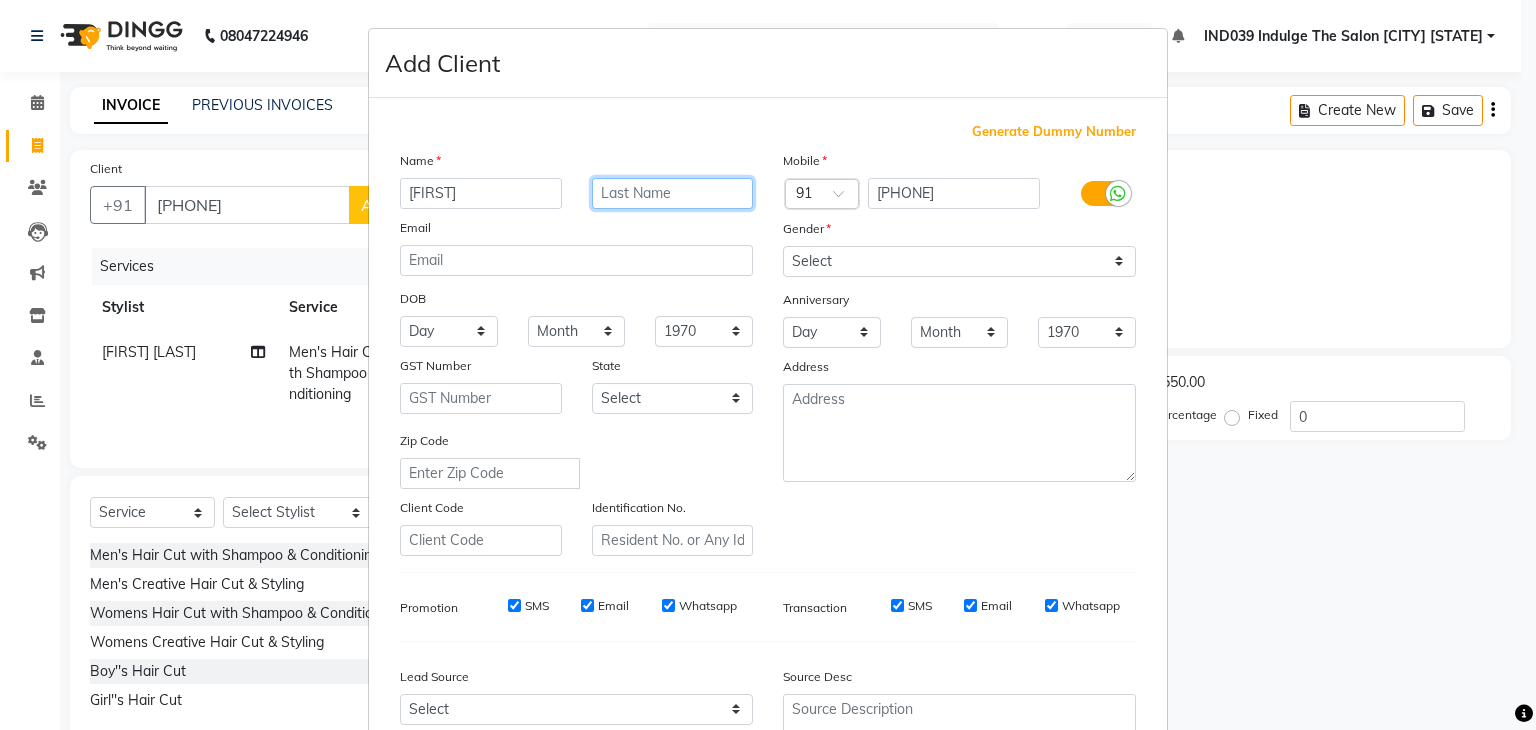 click at bounding box center (673, 193) 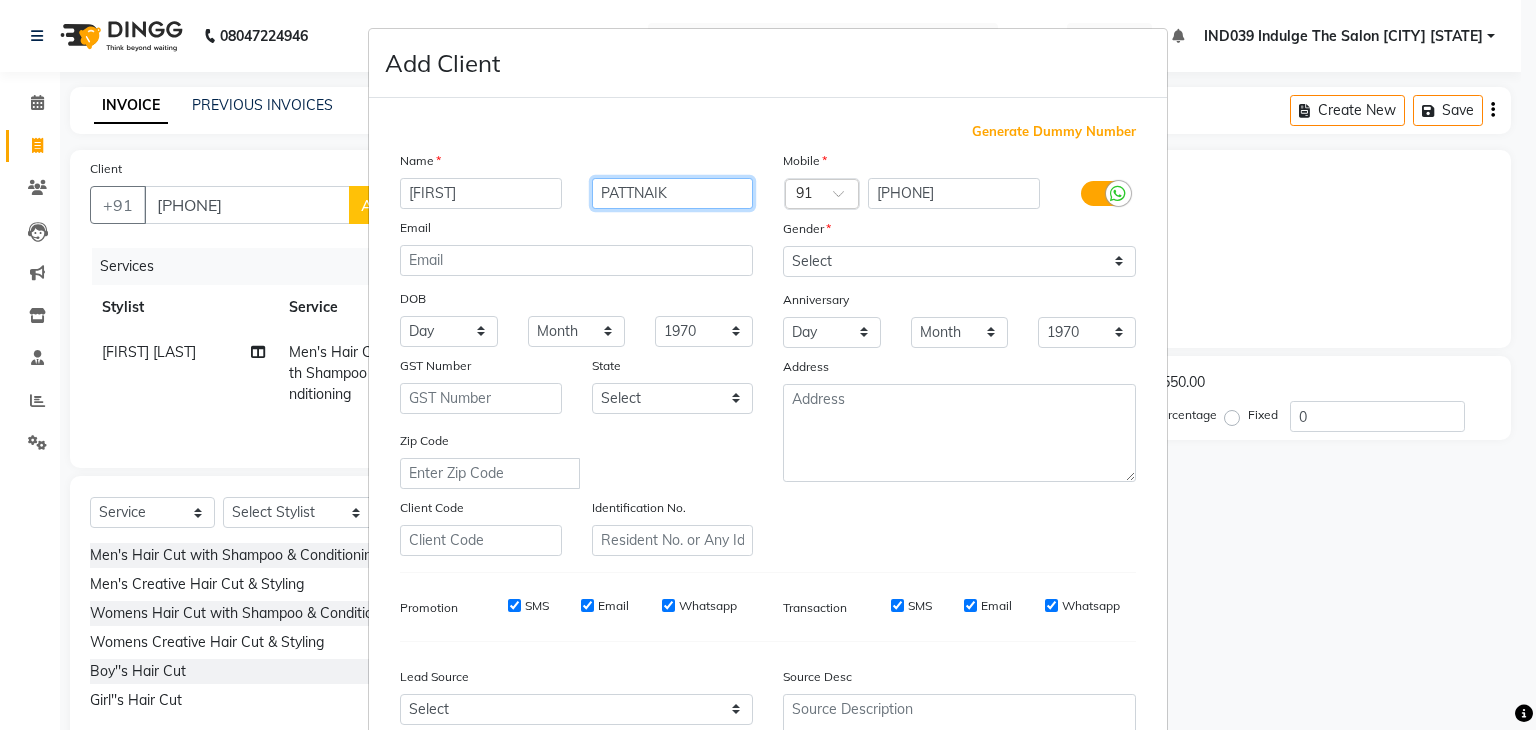 type on "PATTNAIK" 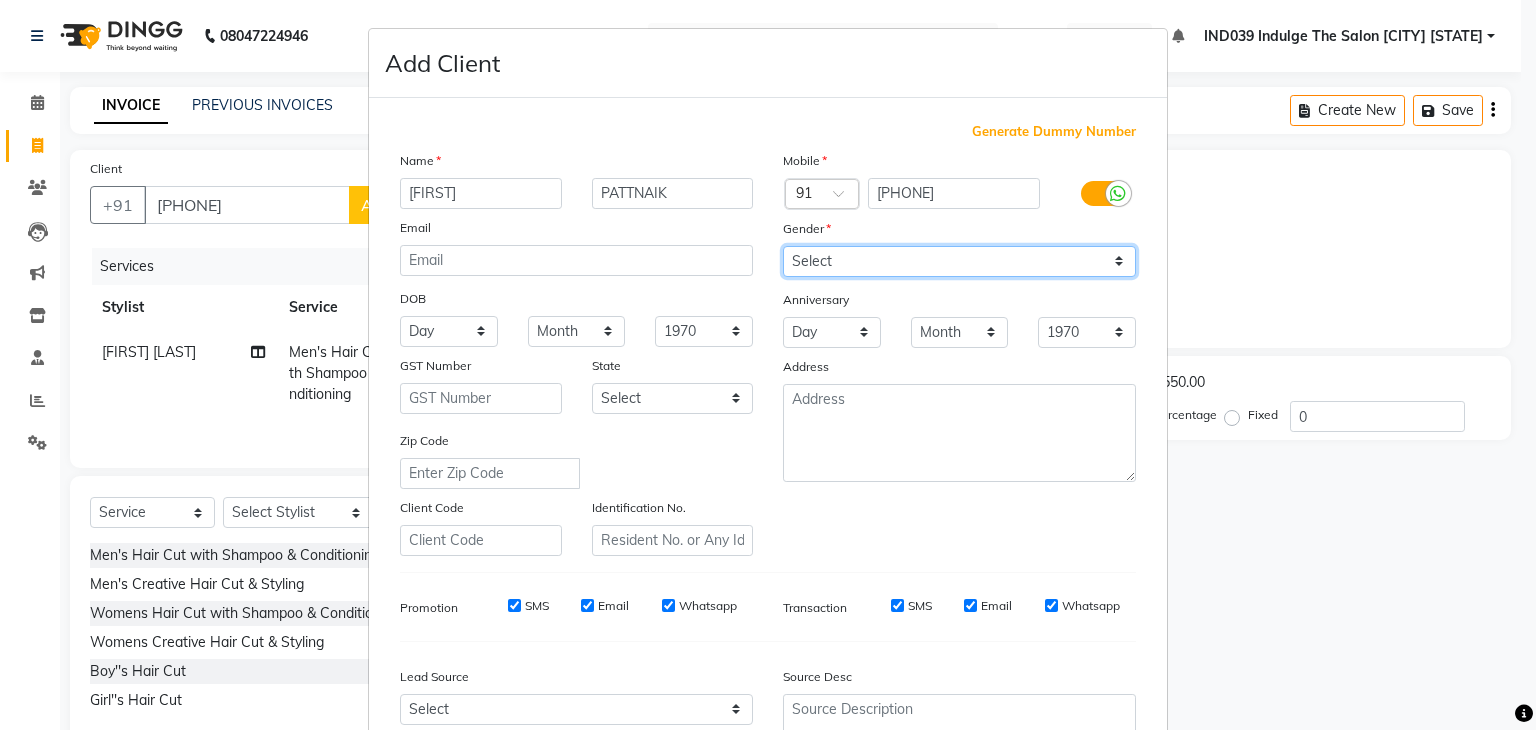 click on "Select Male Female Other Prefer Not To Say" at bounding box center [959, 261] 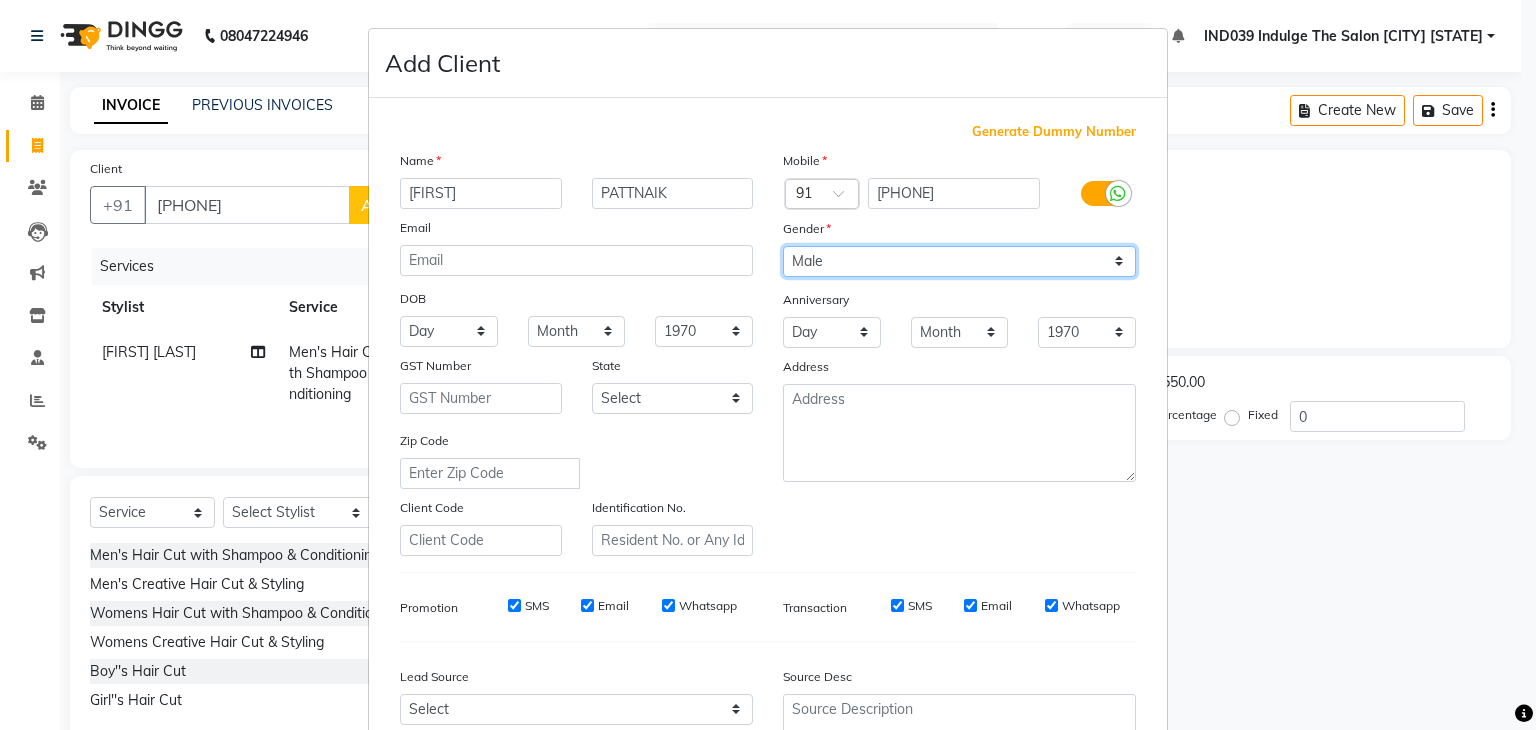 click on "Select Male Female Other Prefer Not To Say" at bounding box center (959, 261) 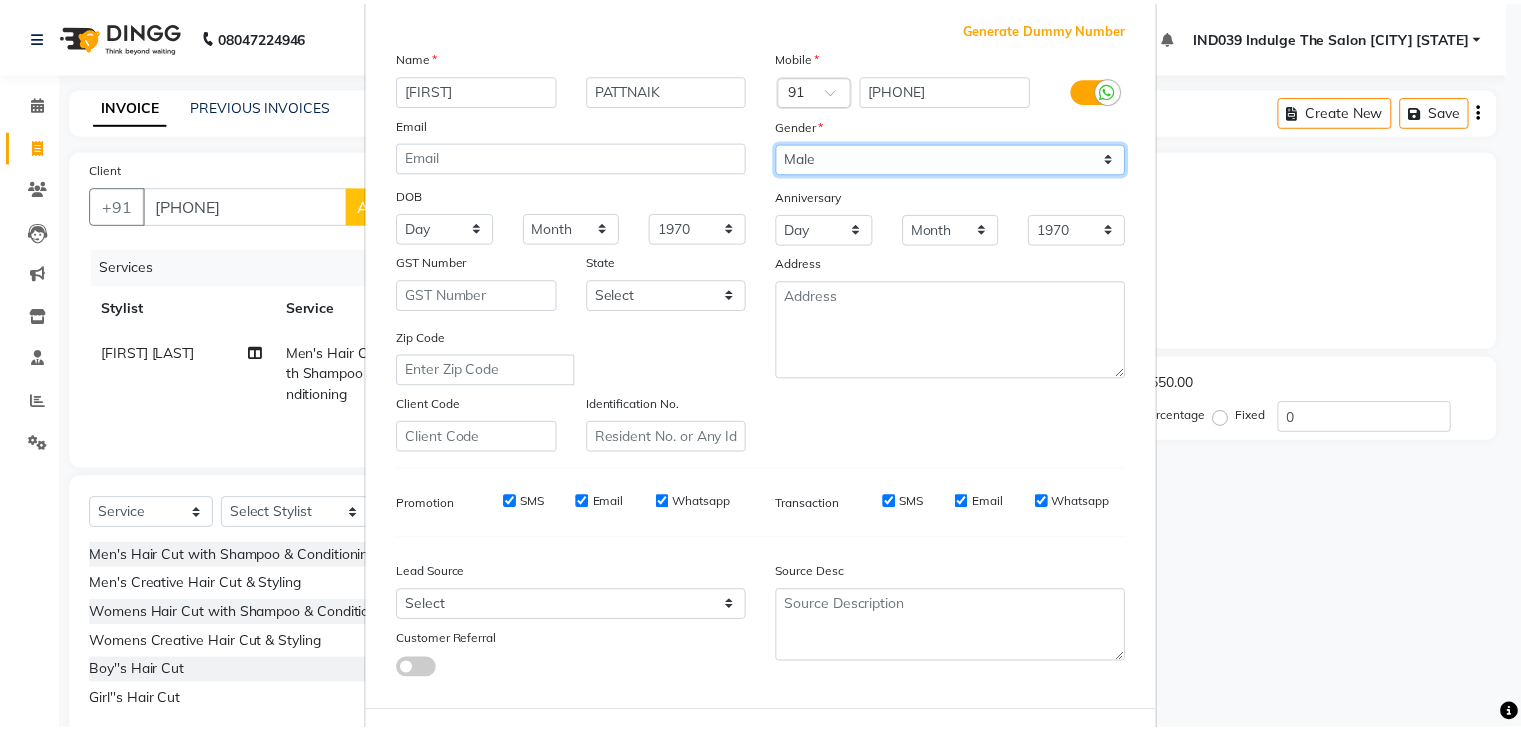 scroll, scrollTop: 203, scrollLeft: 0, axis: vertical 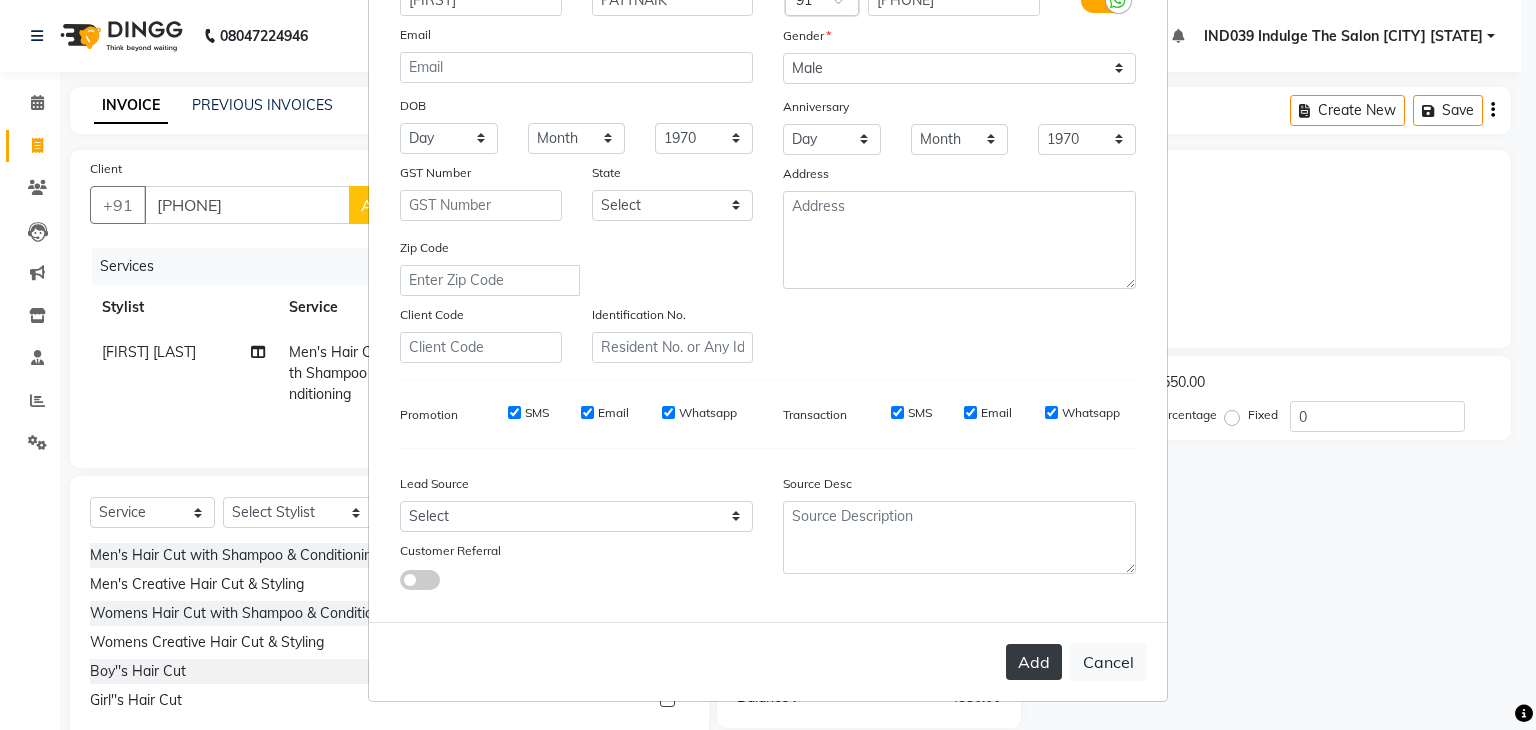 click on "Add" at bounding box center [1034, 662] 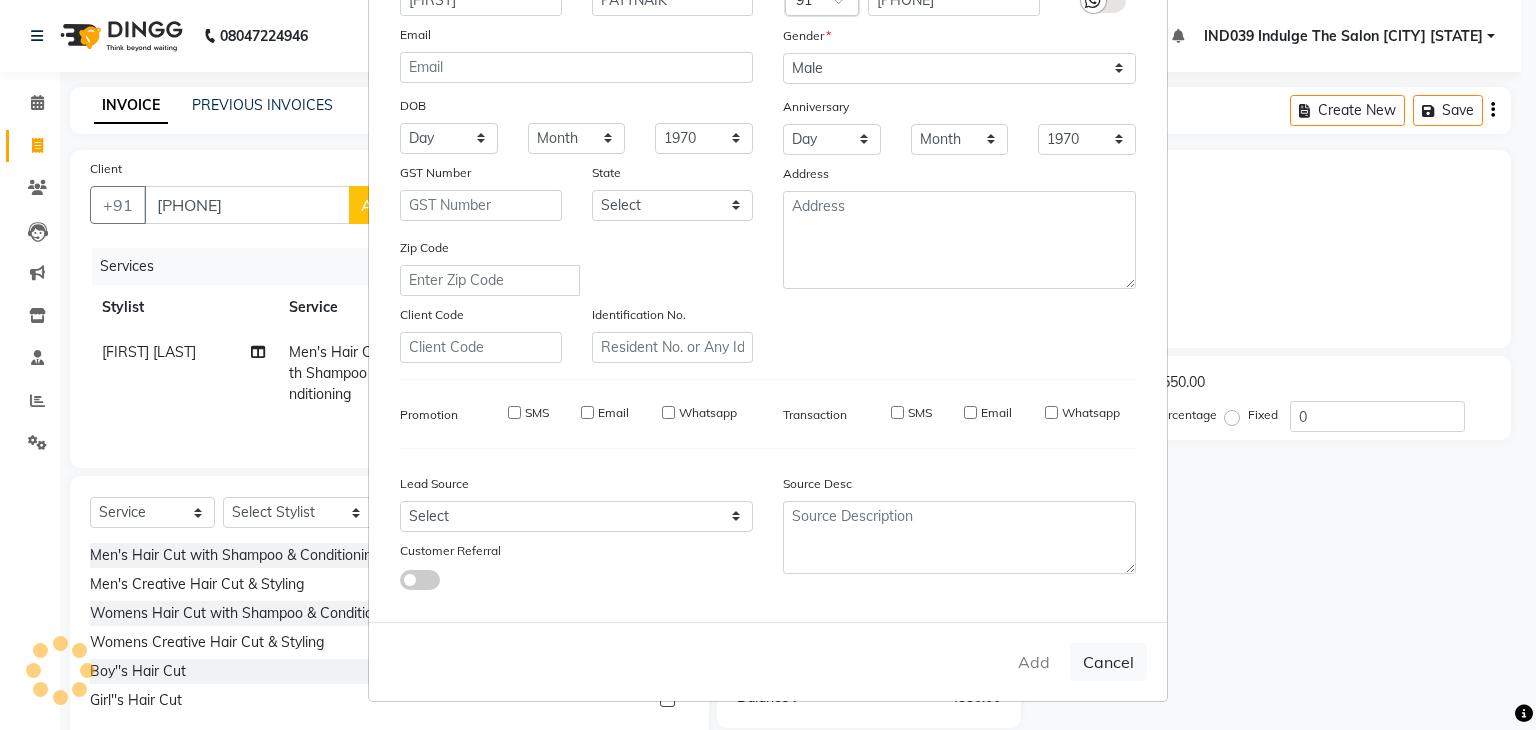 type 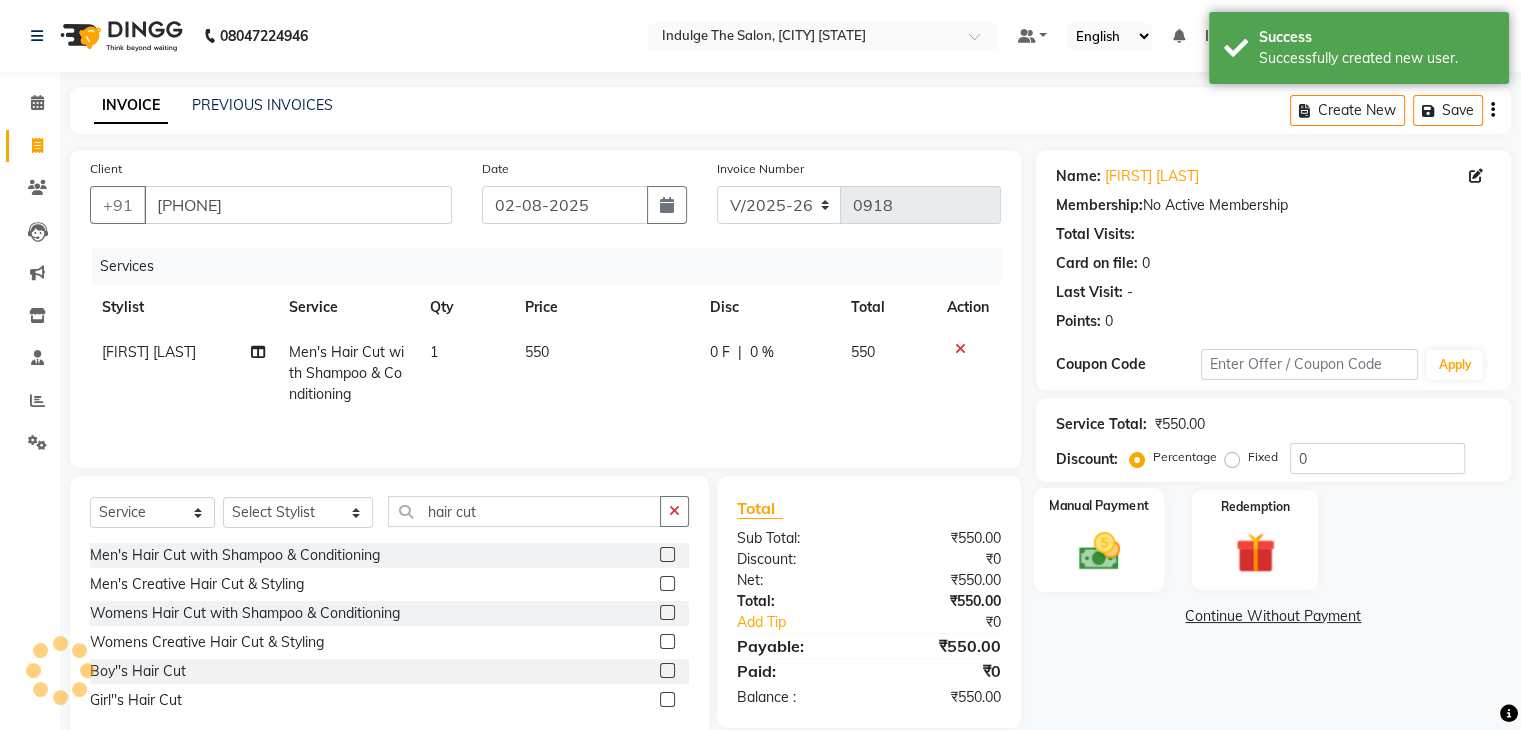 click 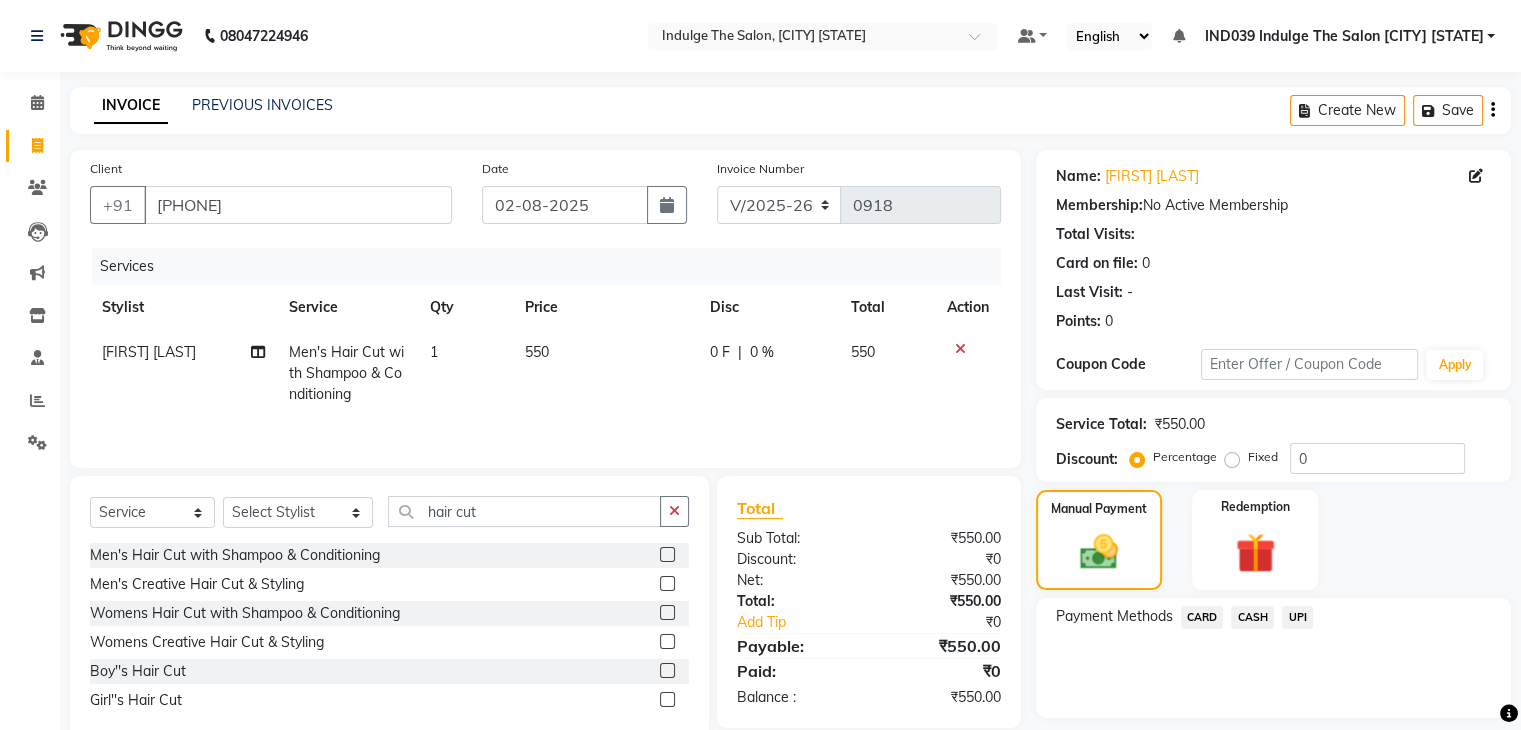 click on "CASH" 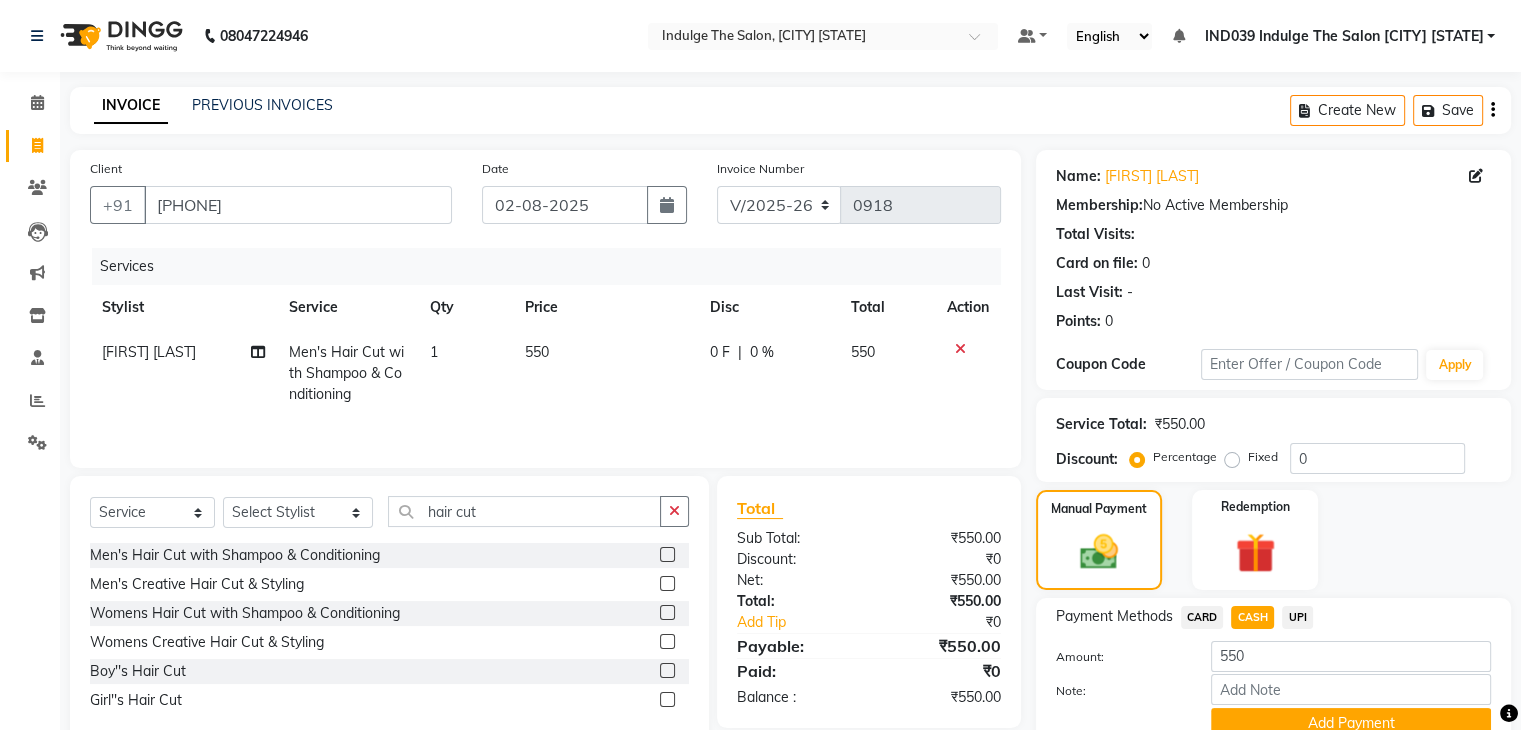 scroll, scrollTop: 89, scrollLeft: 0, axis: vertical 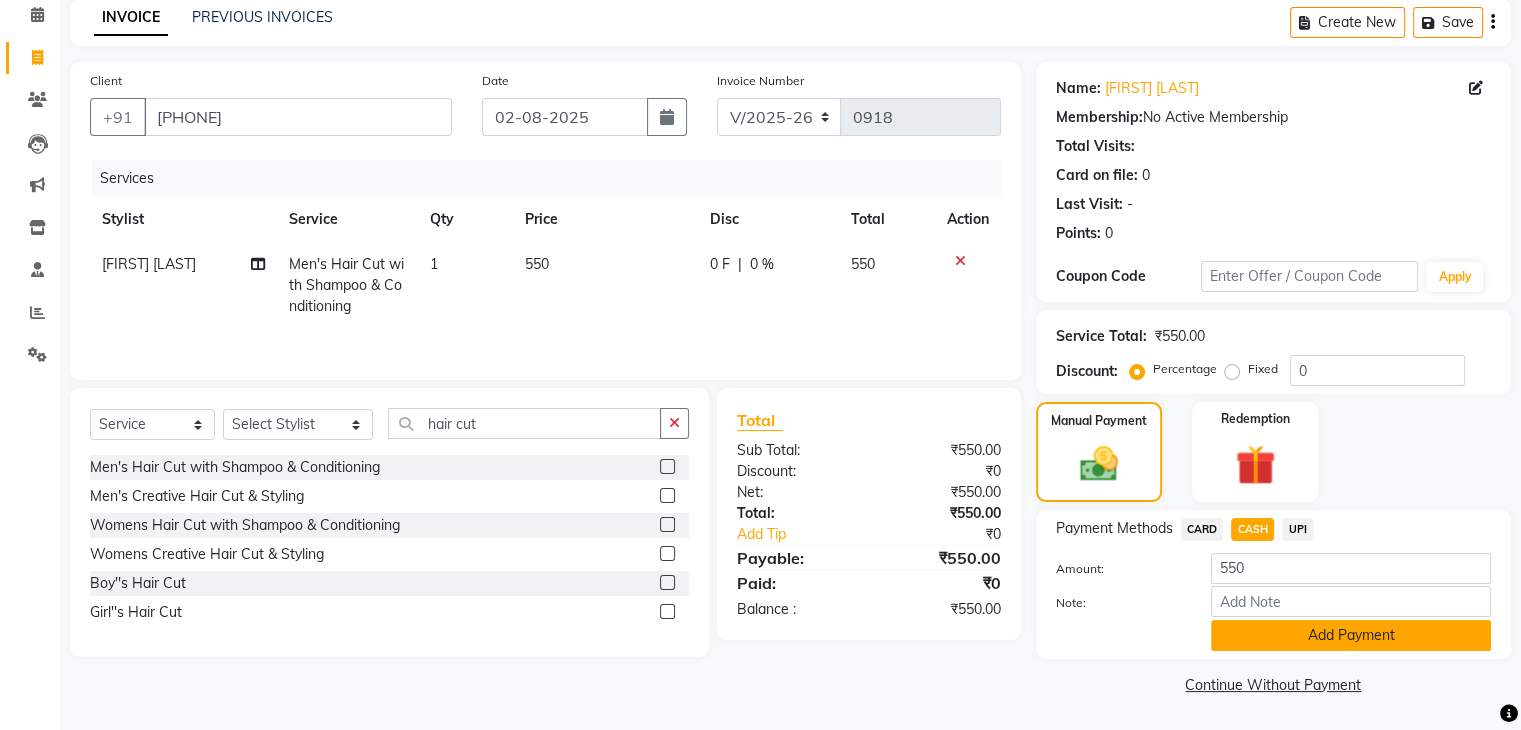 click on "Add Payment" 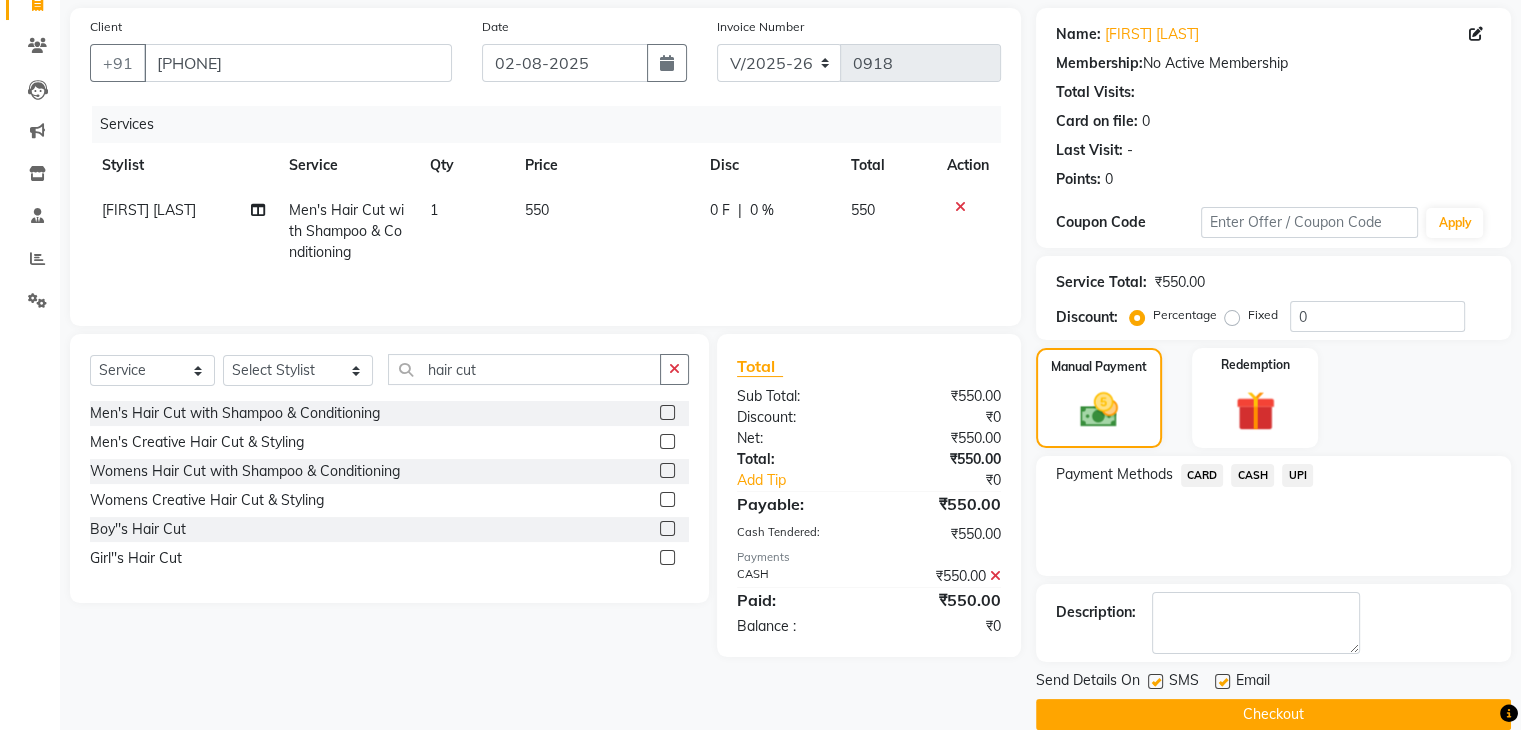 scroll, scrollTop: 171, scrollLeft: 0, axis: vertical 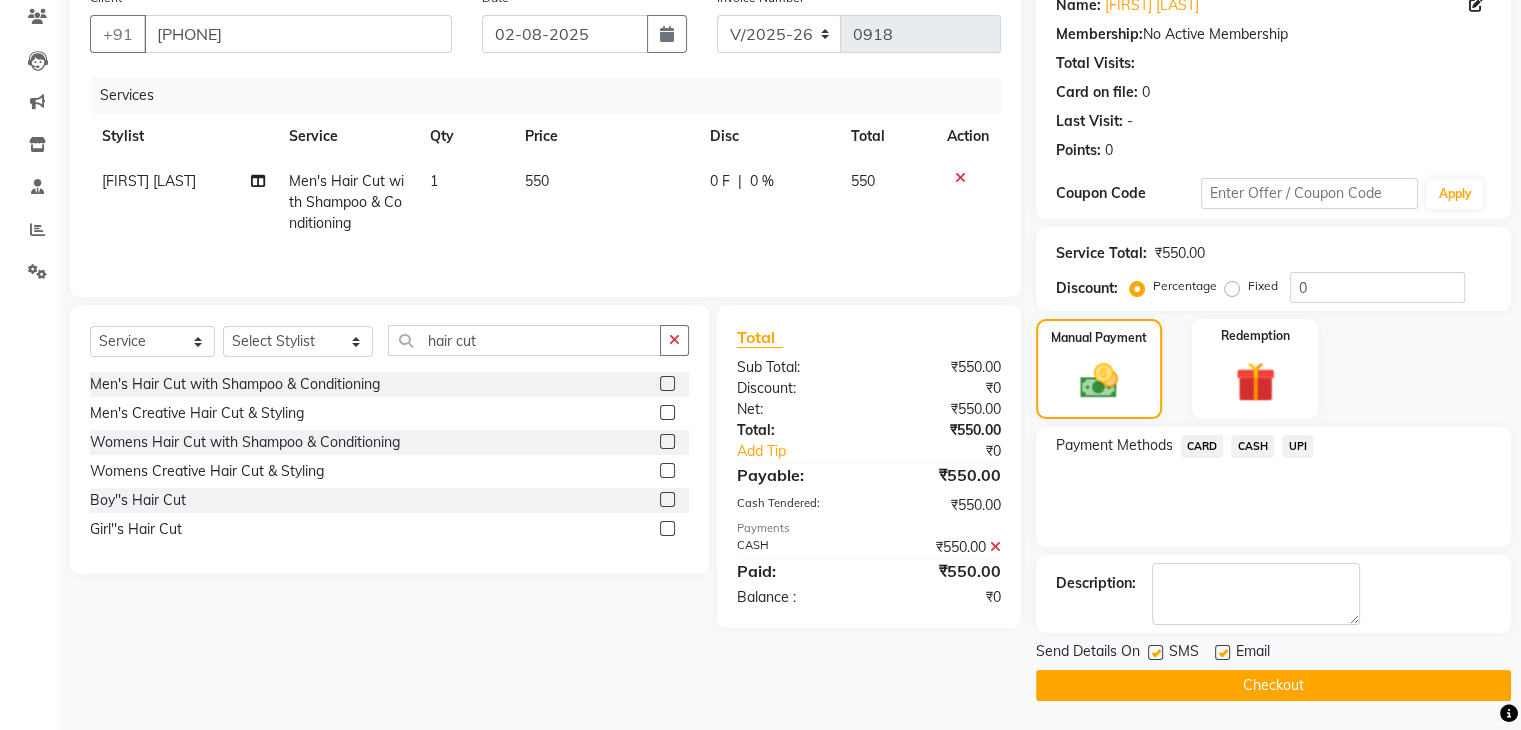 click on "Checkout" 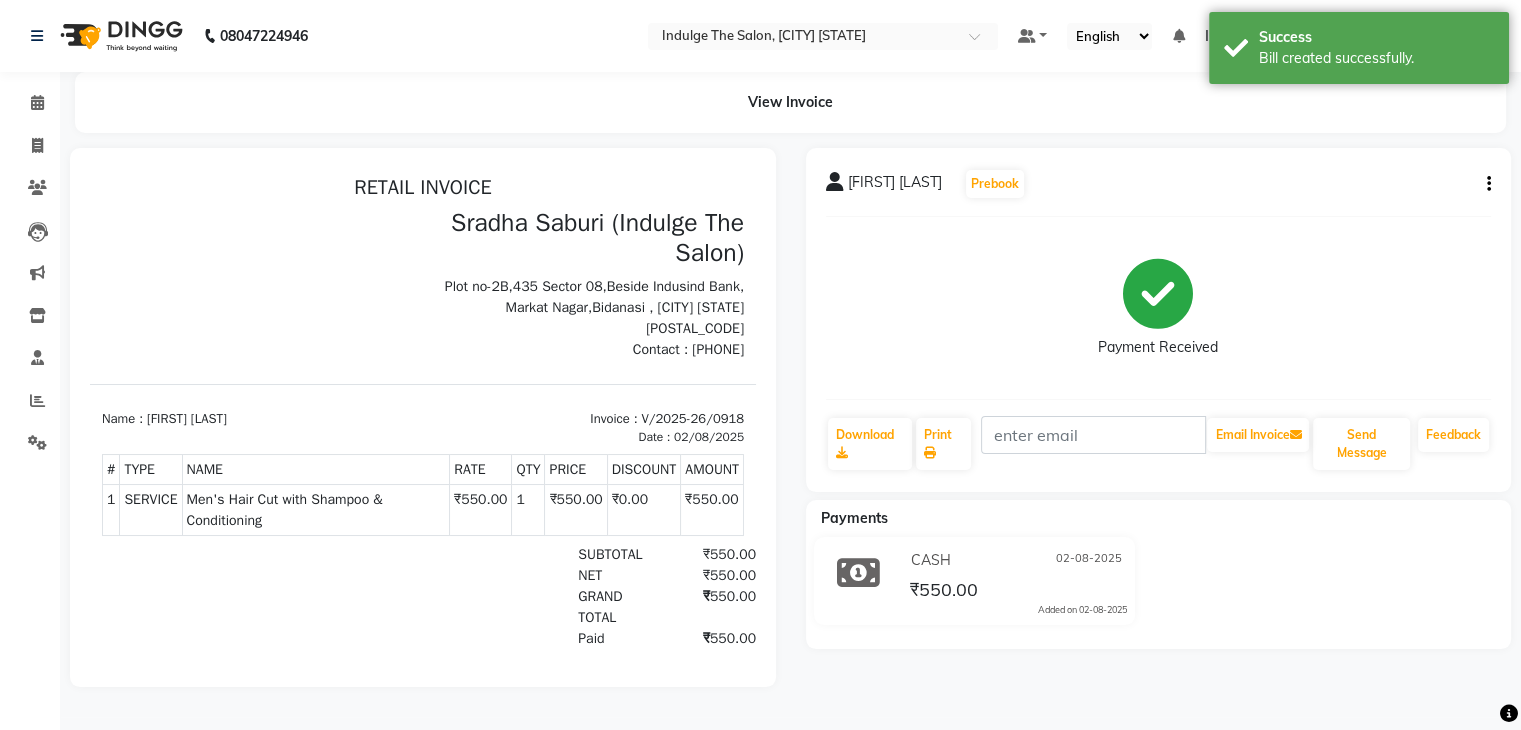 scroll, scrollTop: 0, scrollLeft: 0, axis: both 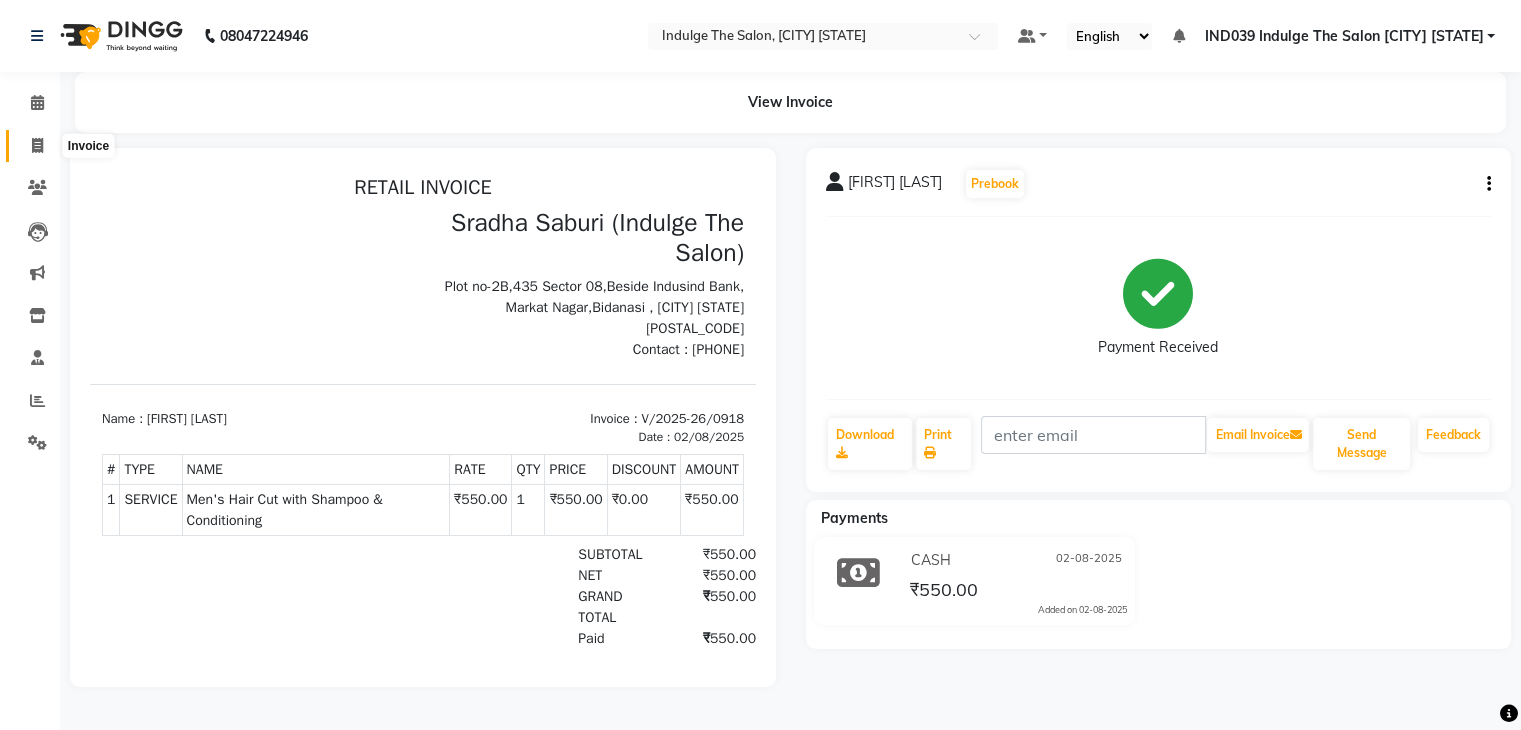 click 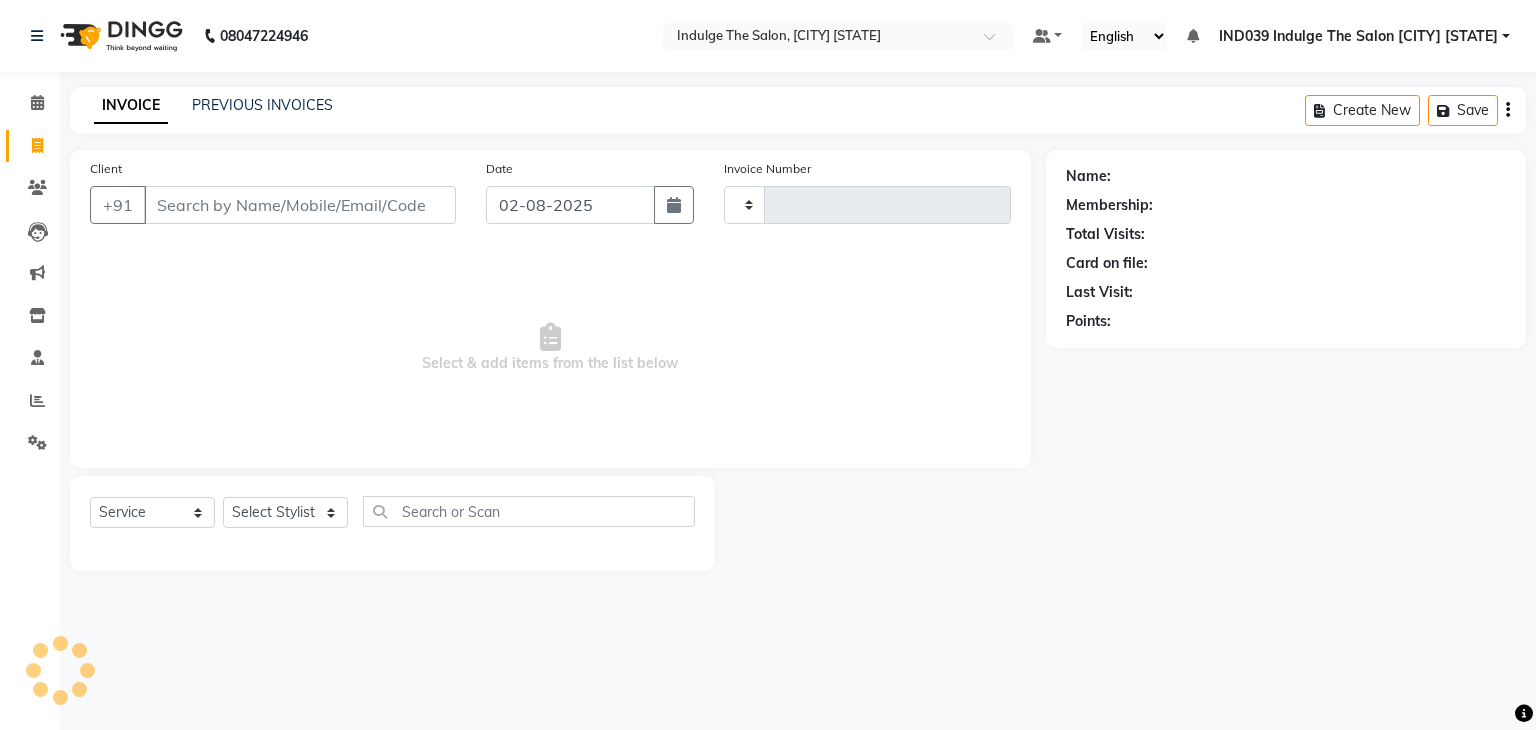type on "0919" 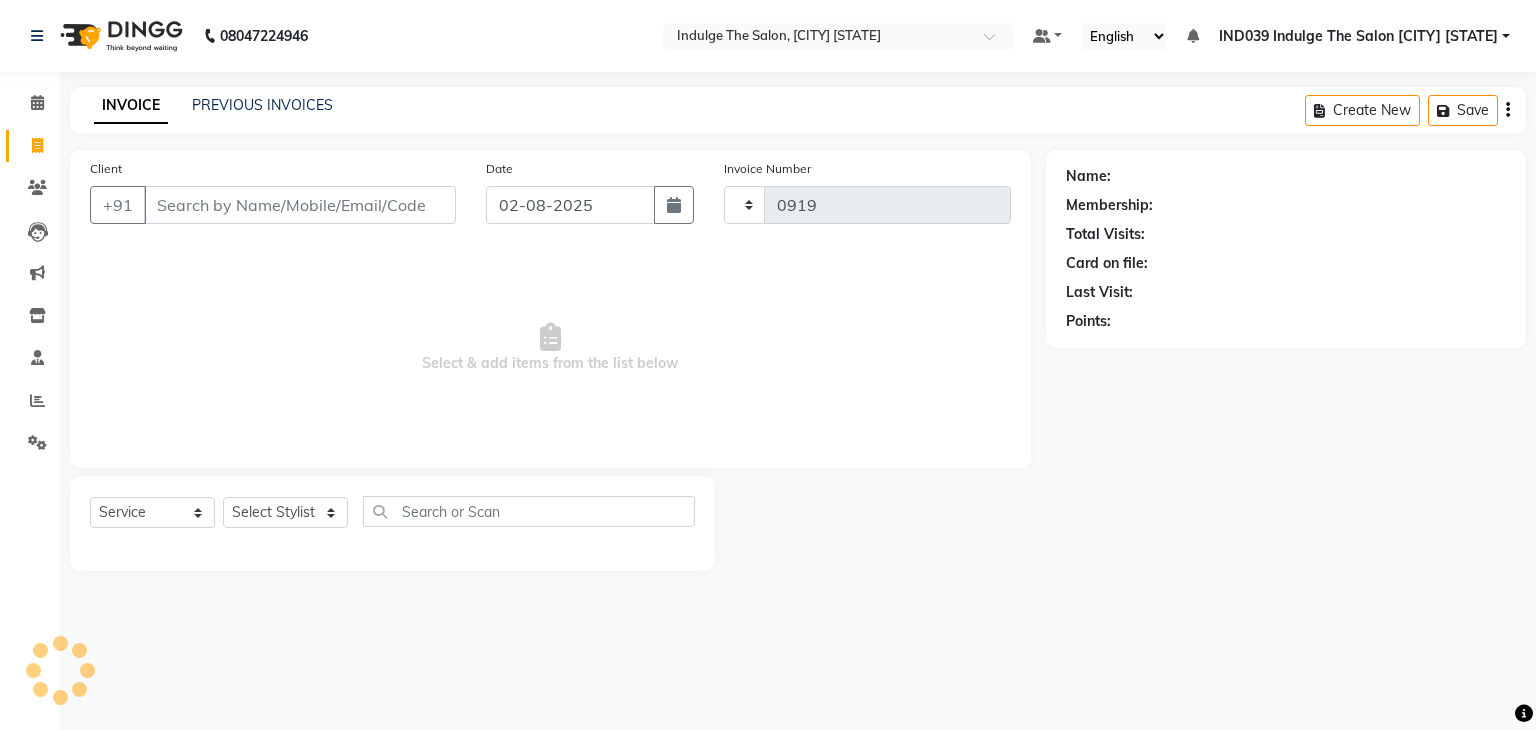 select on "7297" 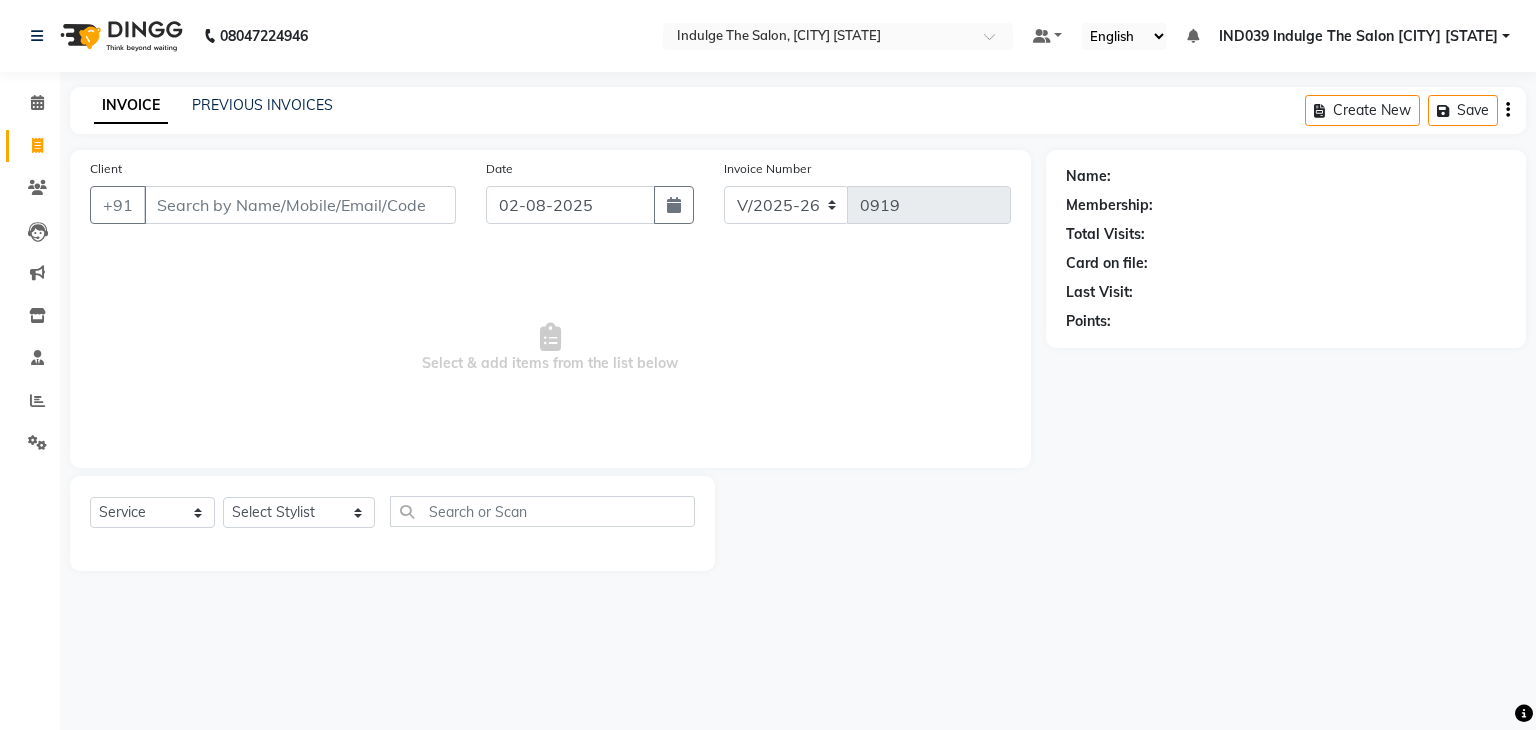 click on "Client" at bounding box center (300, 205) 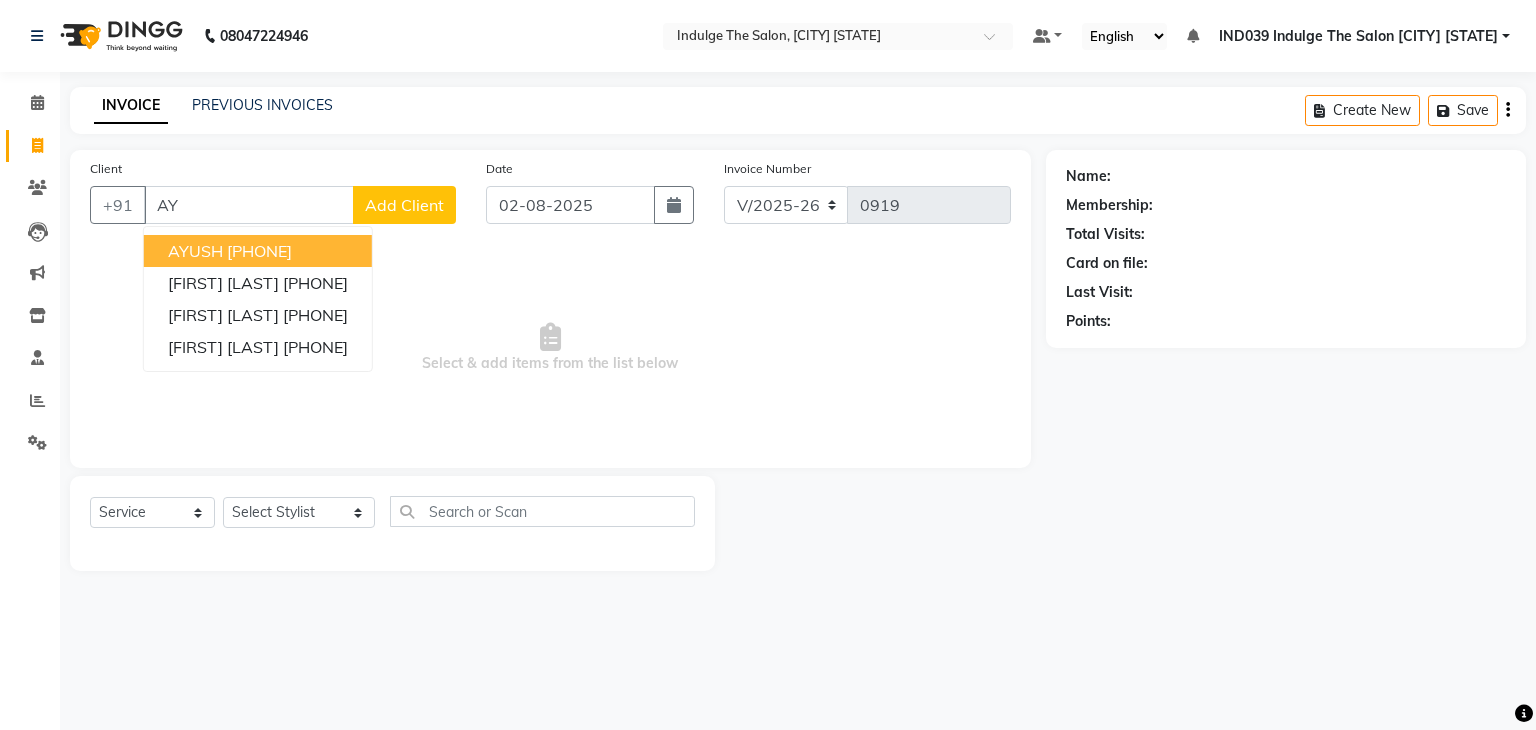type on "A" 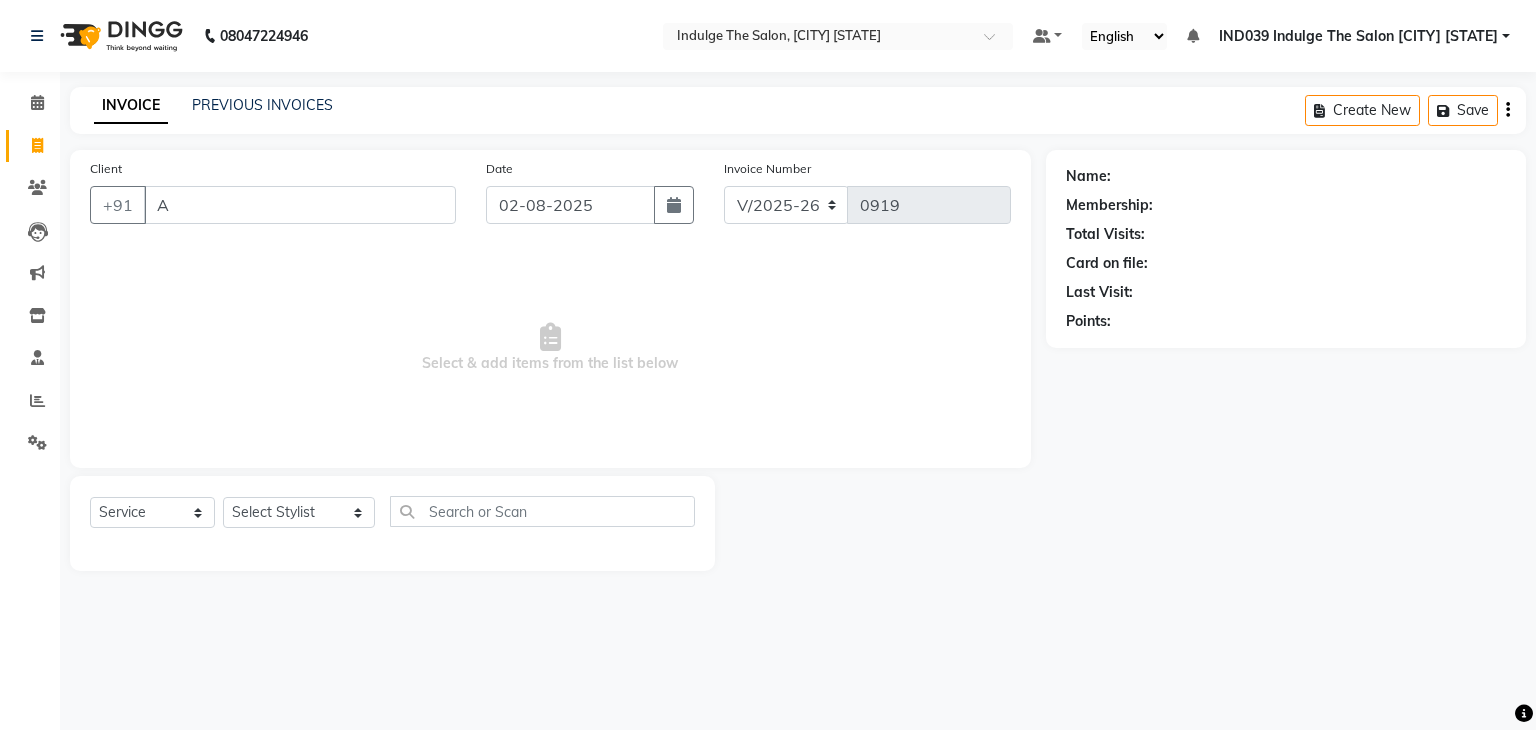 type 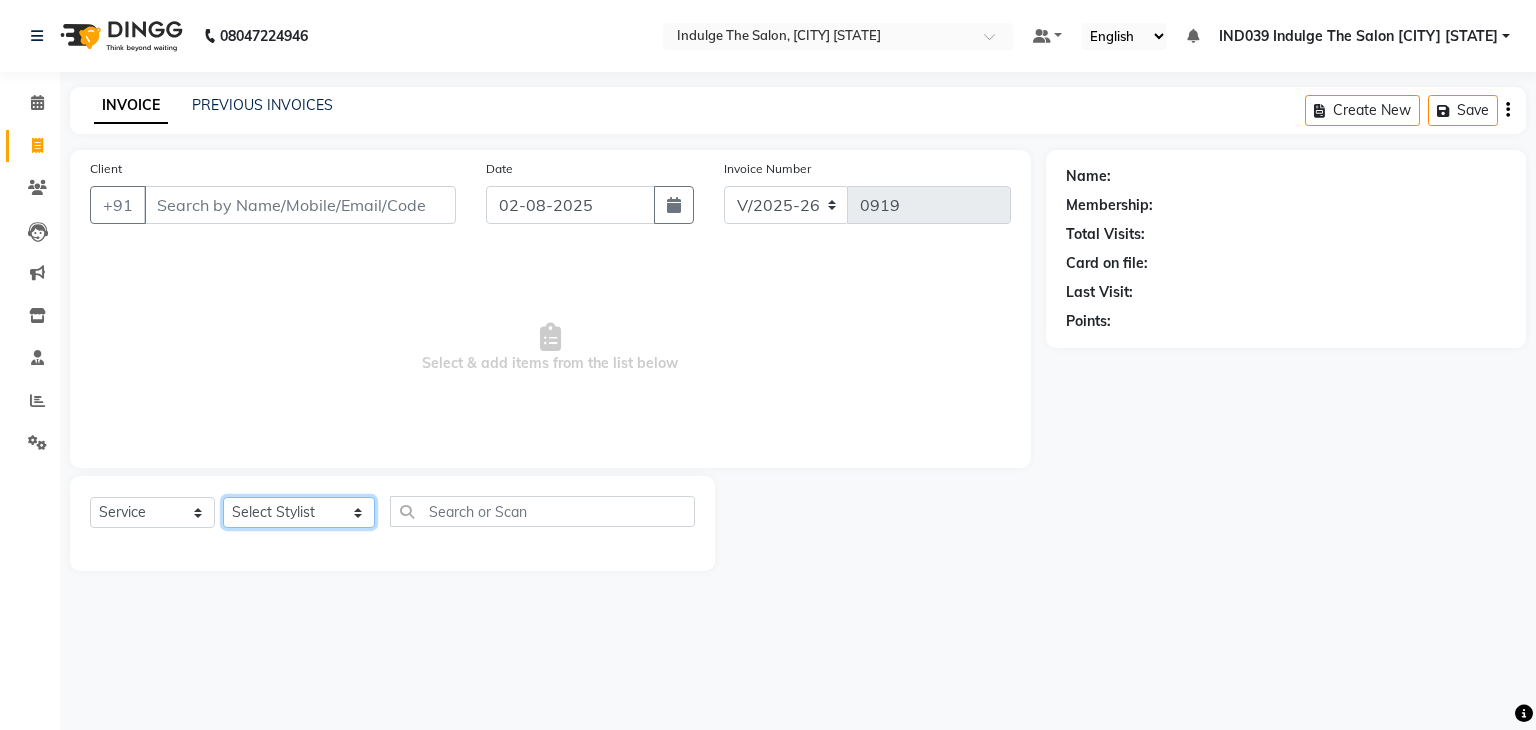 click on "Select Stylist [FIRST] [LAST]( Therapist ) [FIRST] [LAST] Ind039 Indulge The Salon [CITY], [STATE] Mohd [FIRST] [LAST] [FIRST] [LAST] [FIRST] [LAST] [FIRST] [LAST] [FIRST] [LAST] [FIRST] [LAST]" 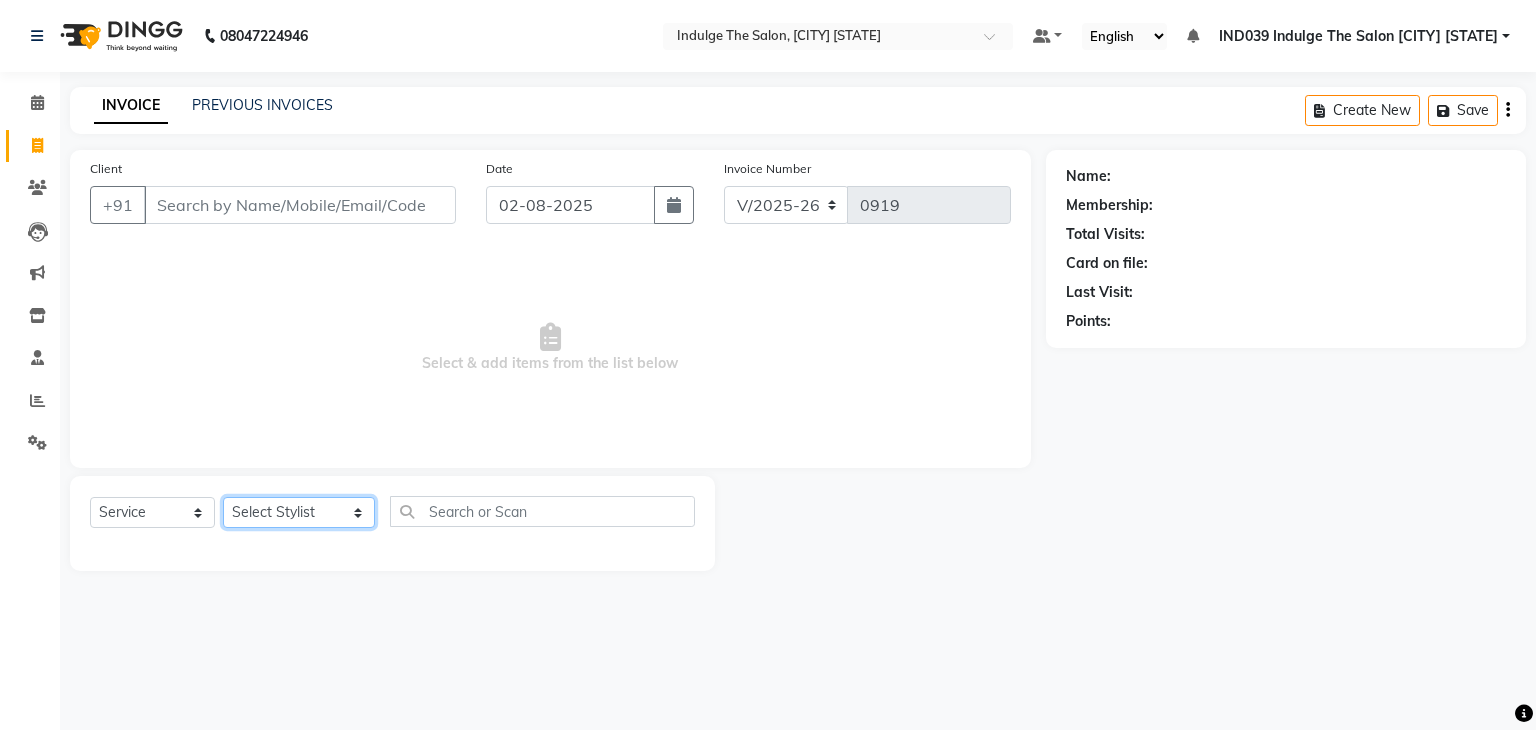 select on "67880" 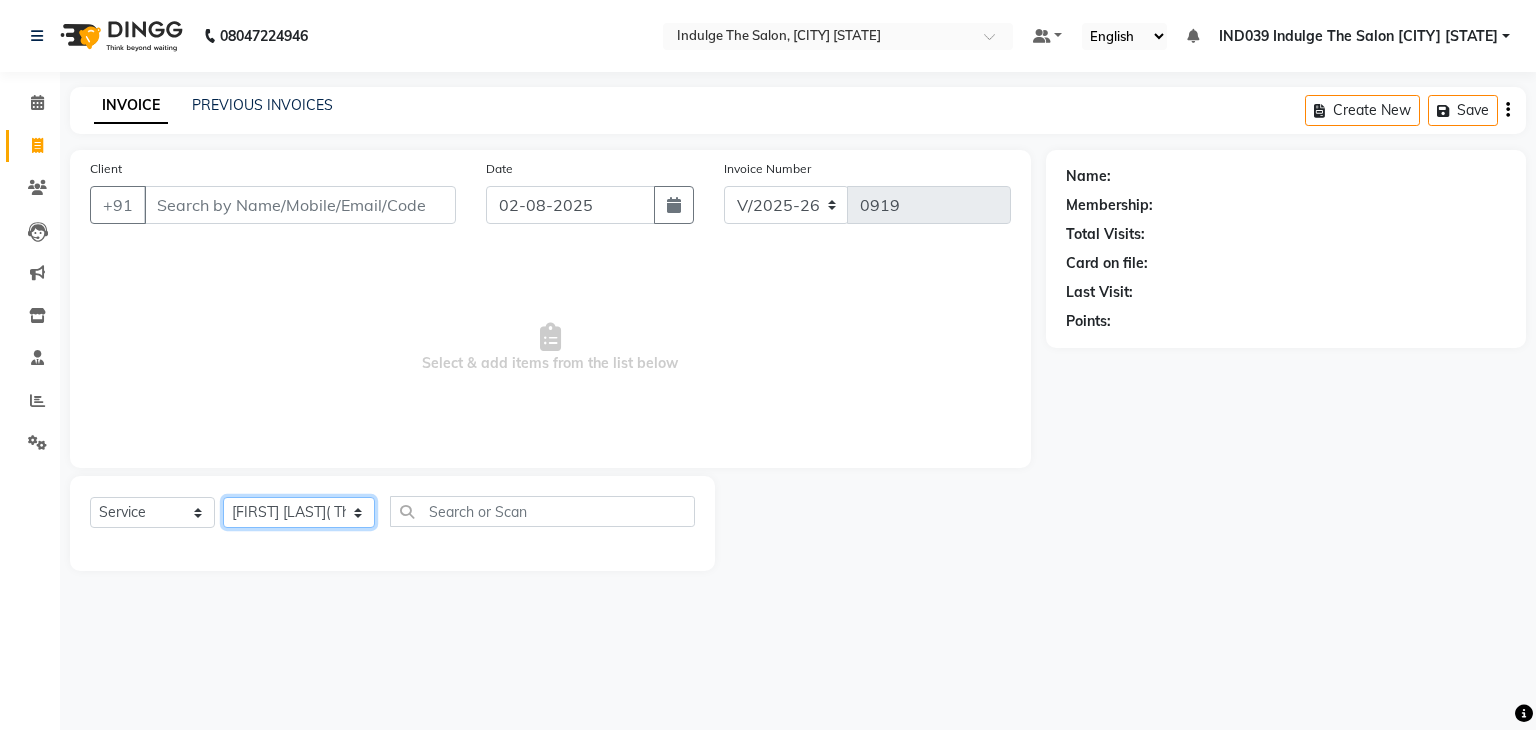 click on "Select Stylist [FIRST] [LAST]( Therapist ) [FIRST] [LAST] Ind039 Indulge The Salon [CITY], [STATE] Mohd [FIRST] [LAST] [FIRST] [LAST] [FIRST] [LAST] [FIRST] [LAST] [FIRST] [LAST] [FIRST] [LAST]" 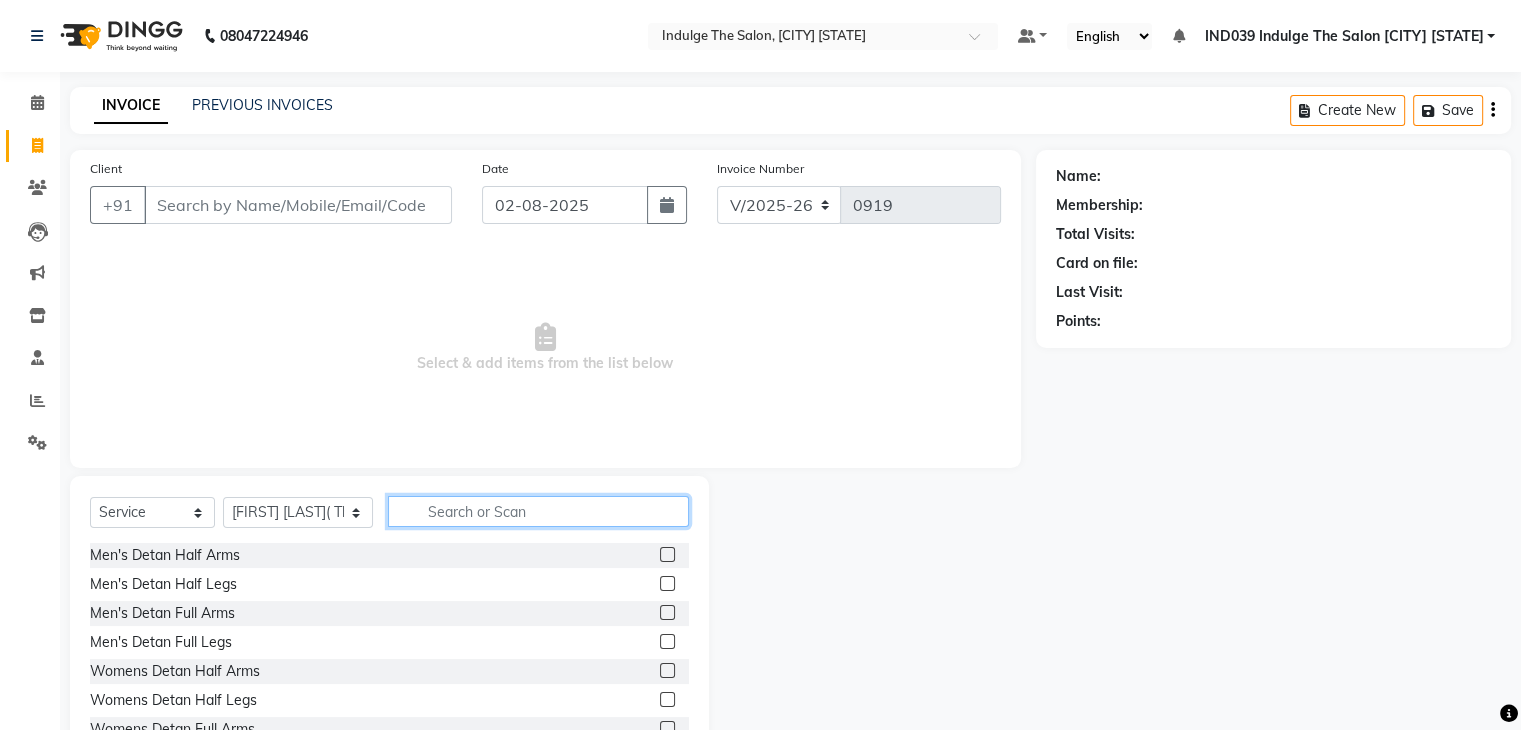 click 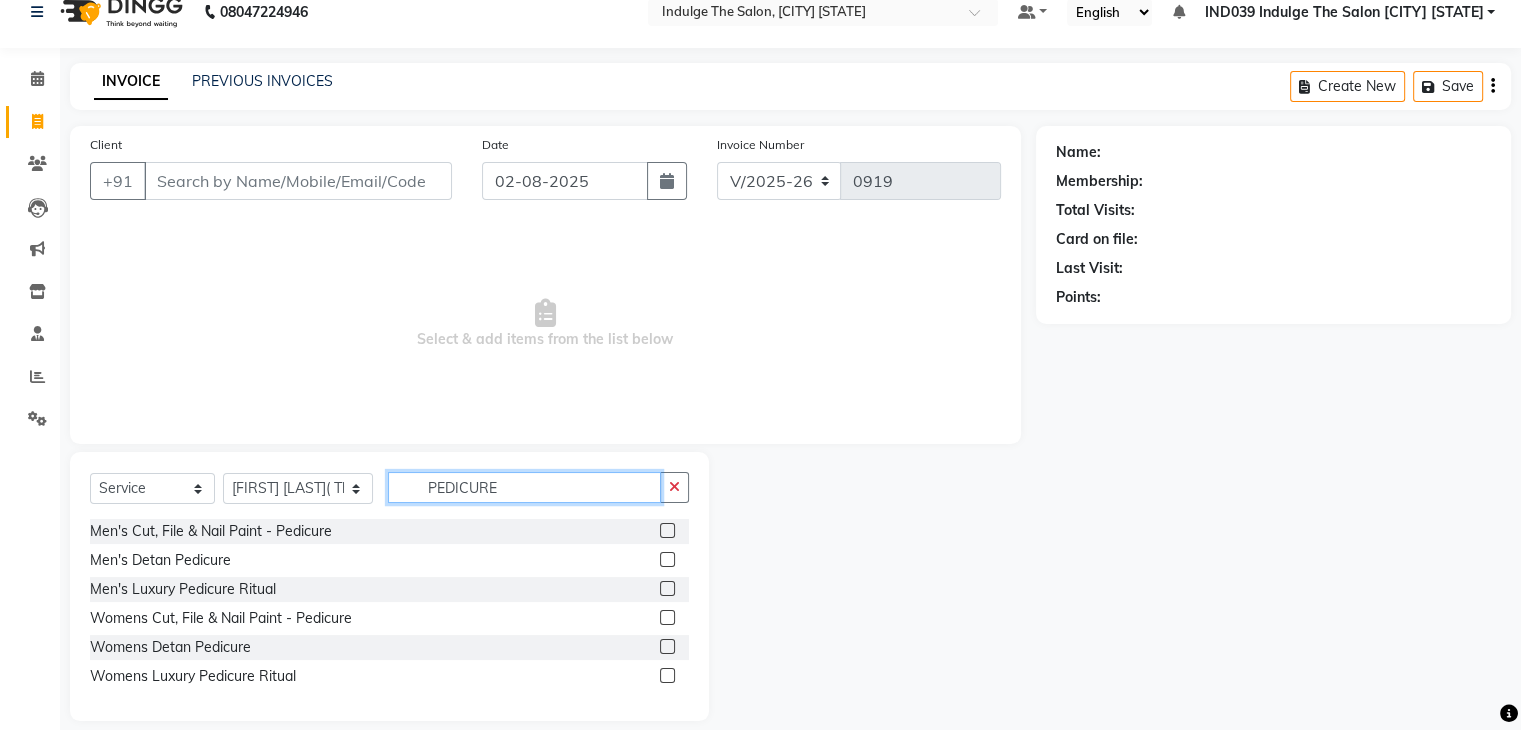 scroll, scrollTop: 46, scrollLeft: 0, axis: vertical 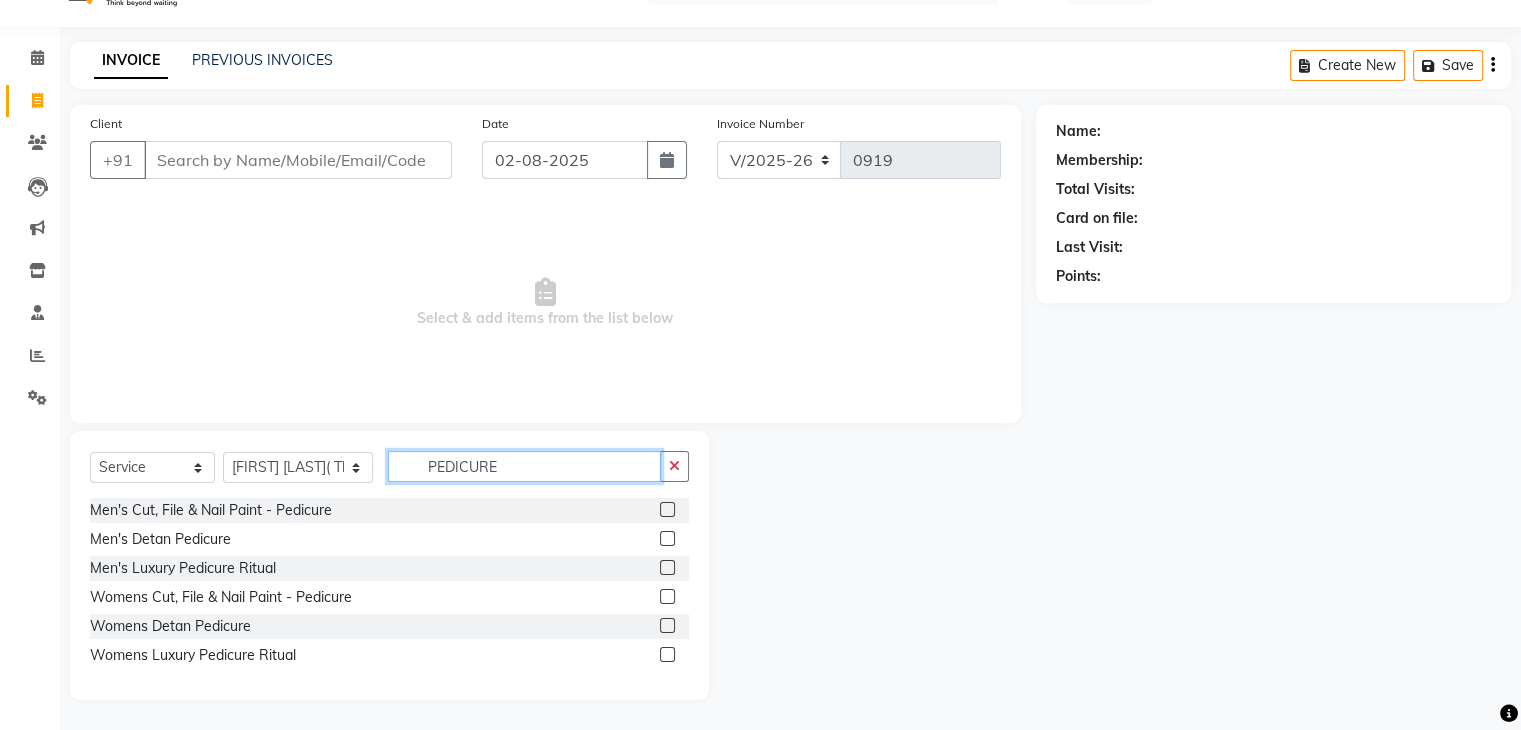 type on "PEDICURE" 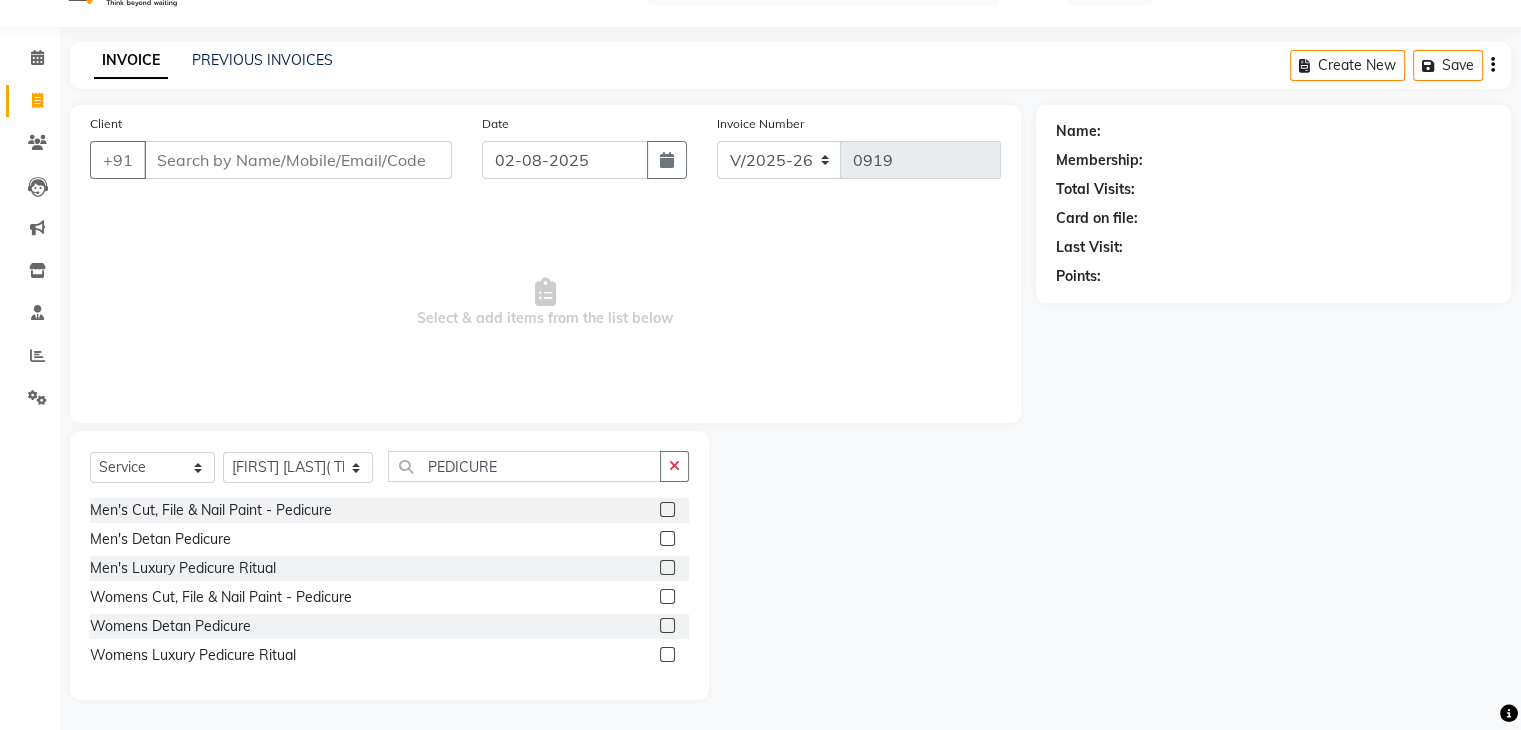 click 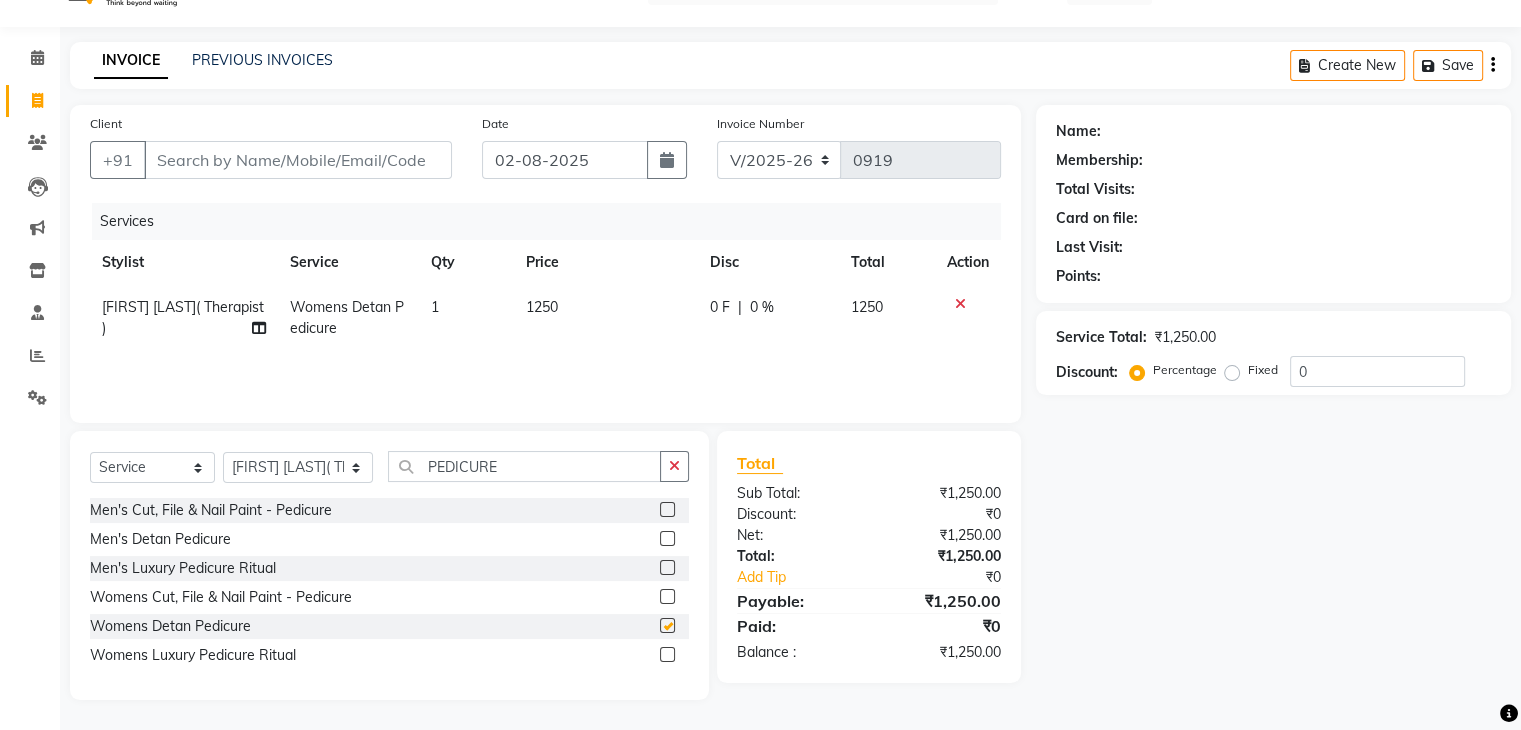 checkbox on "false" 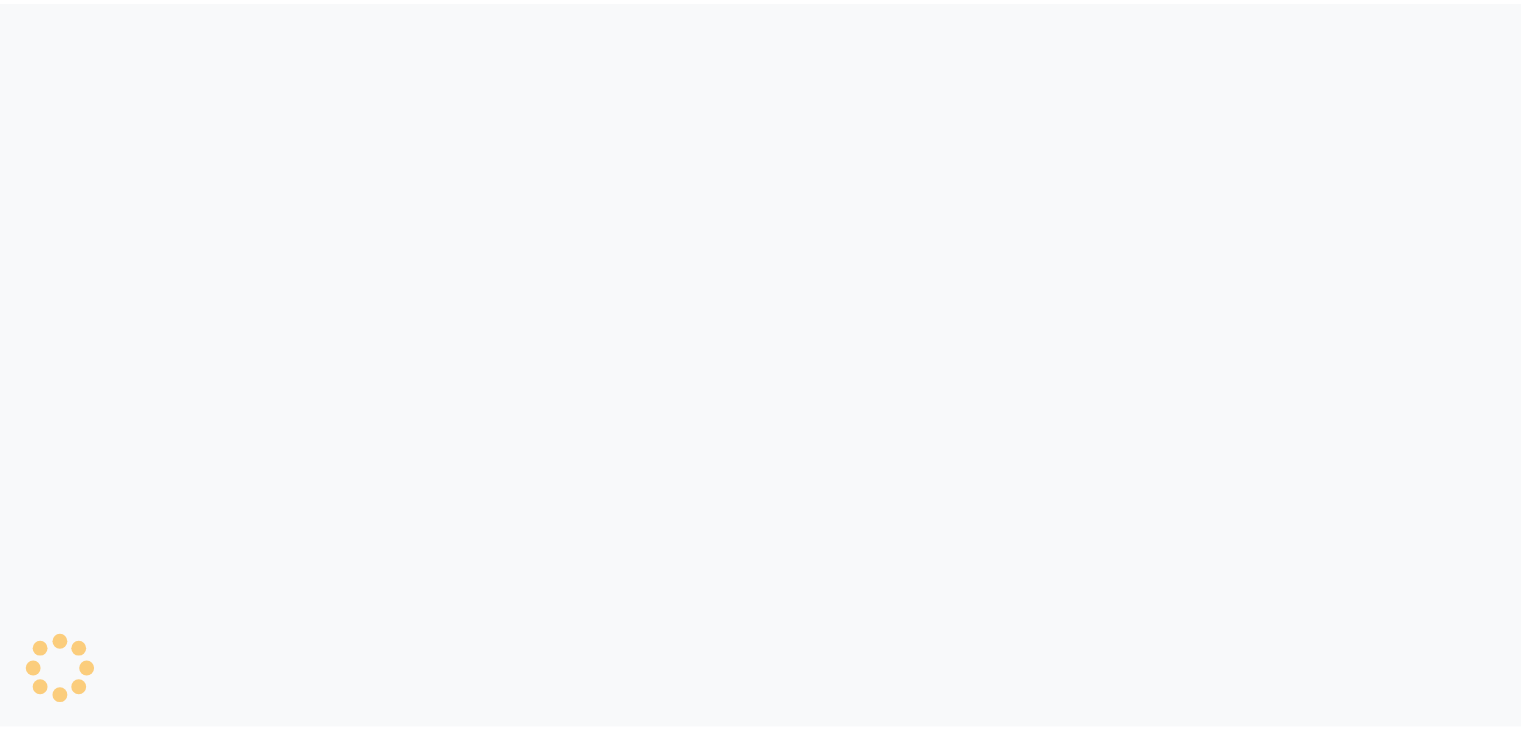 scroll, scrollTop: 0, scrollLeft: 0, axis: both 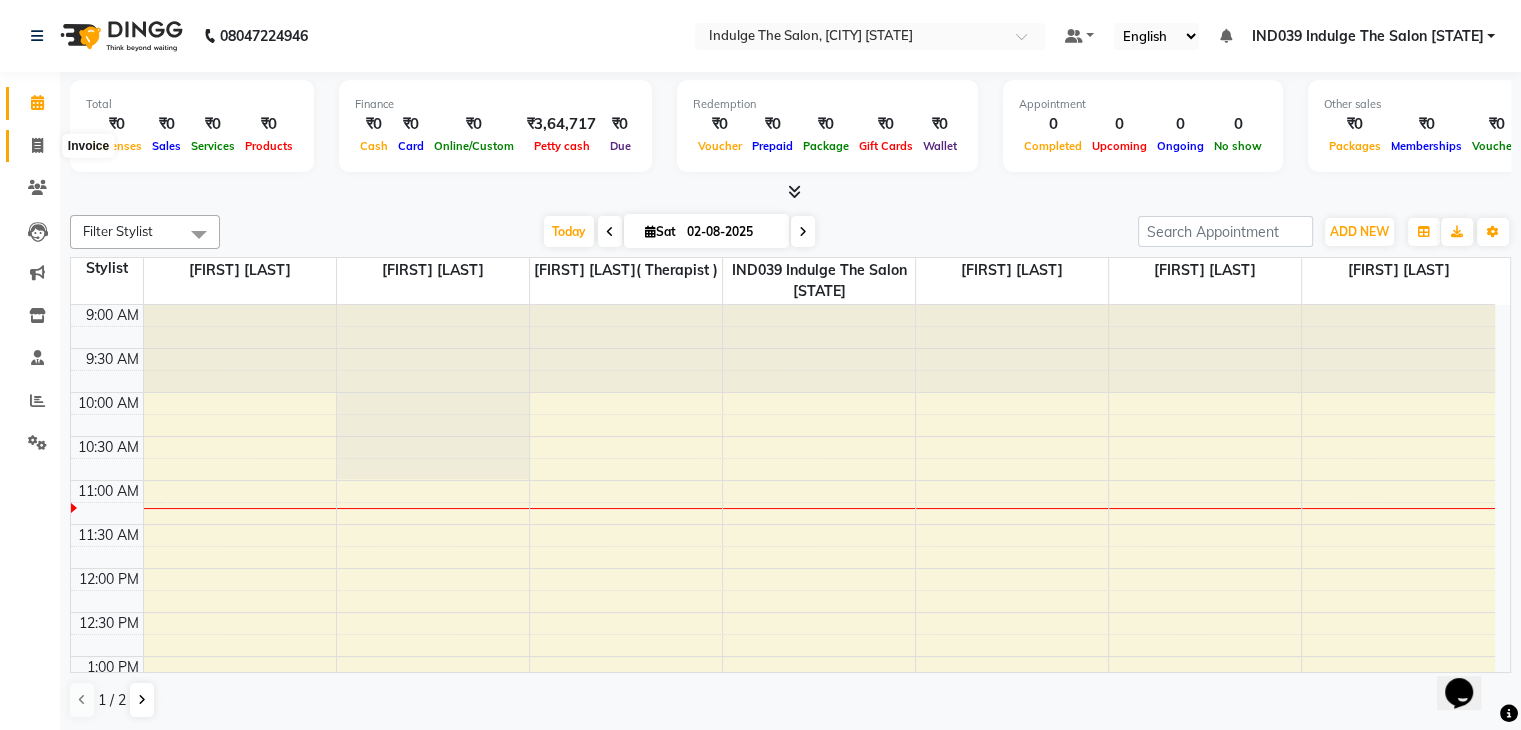 click 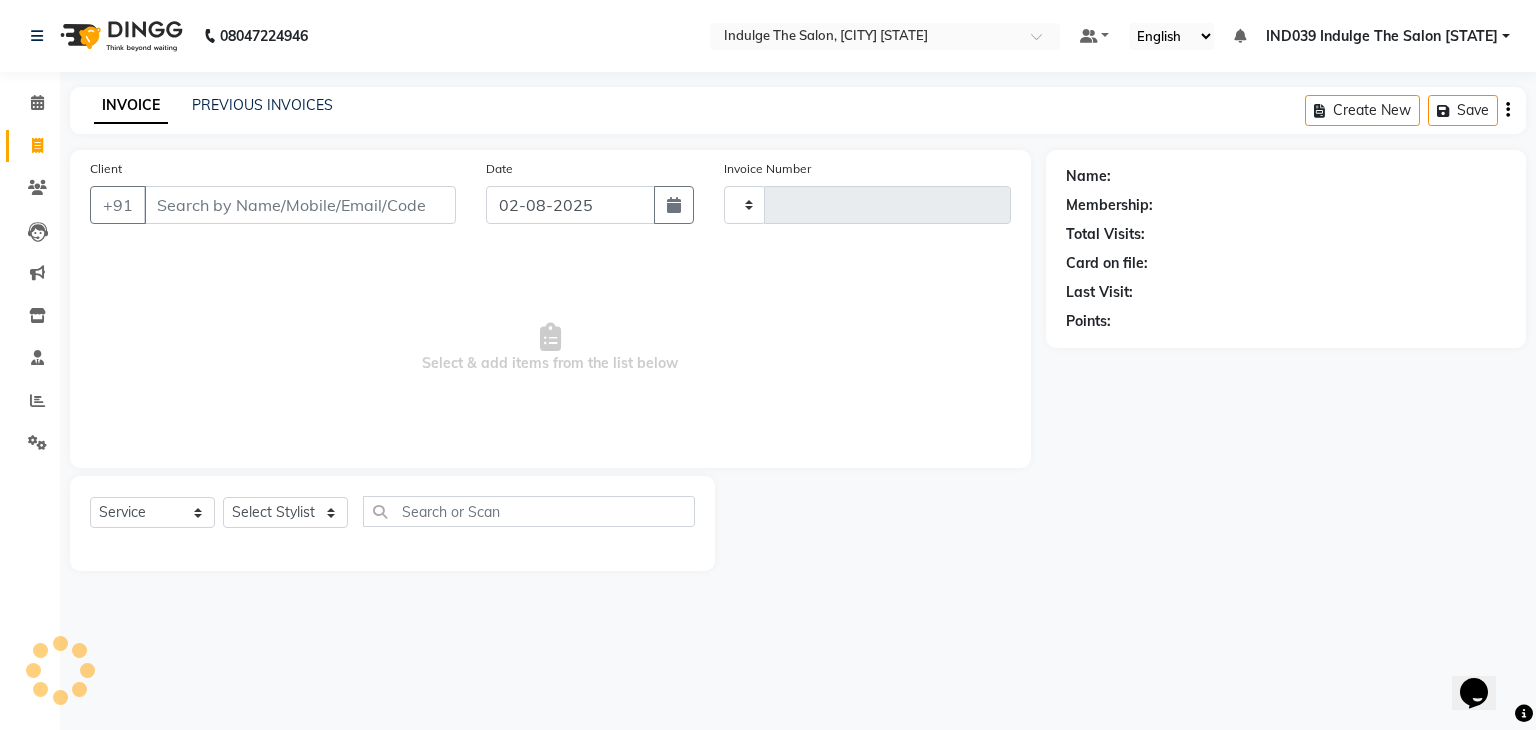 type on "0918" 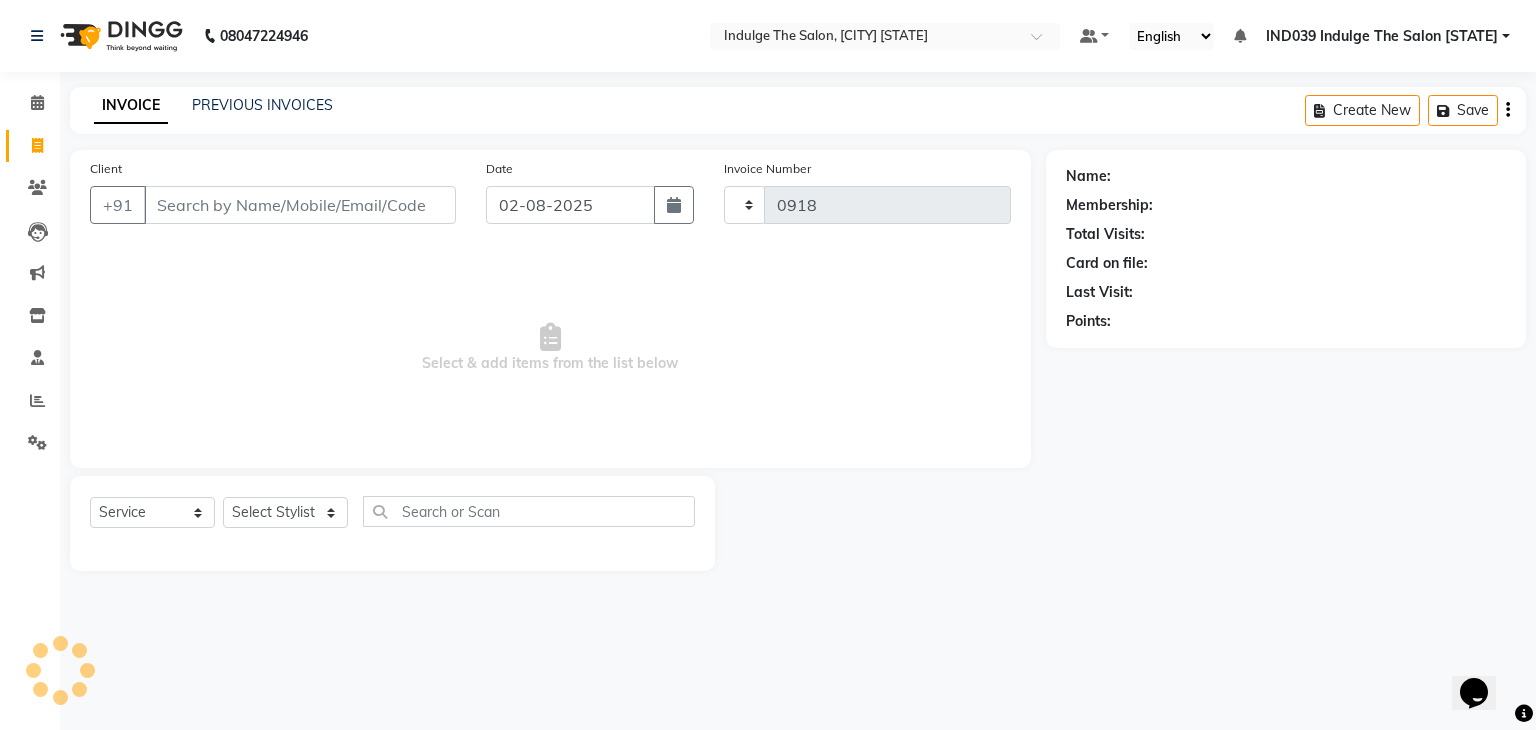 select on "7297" 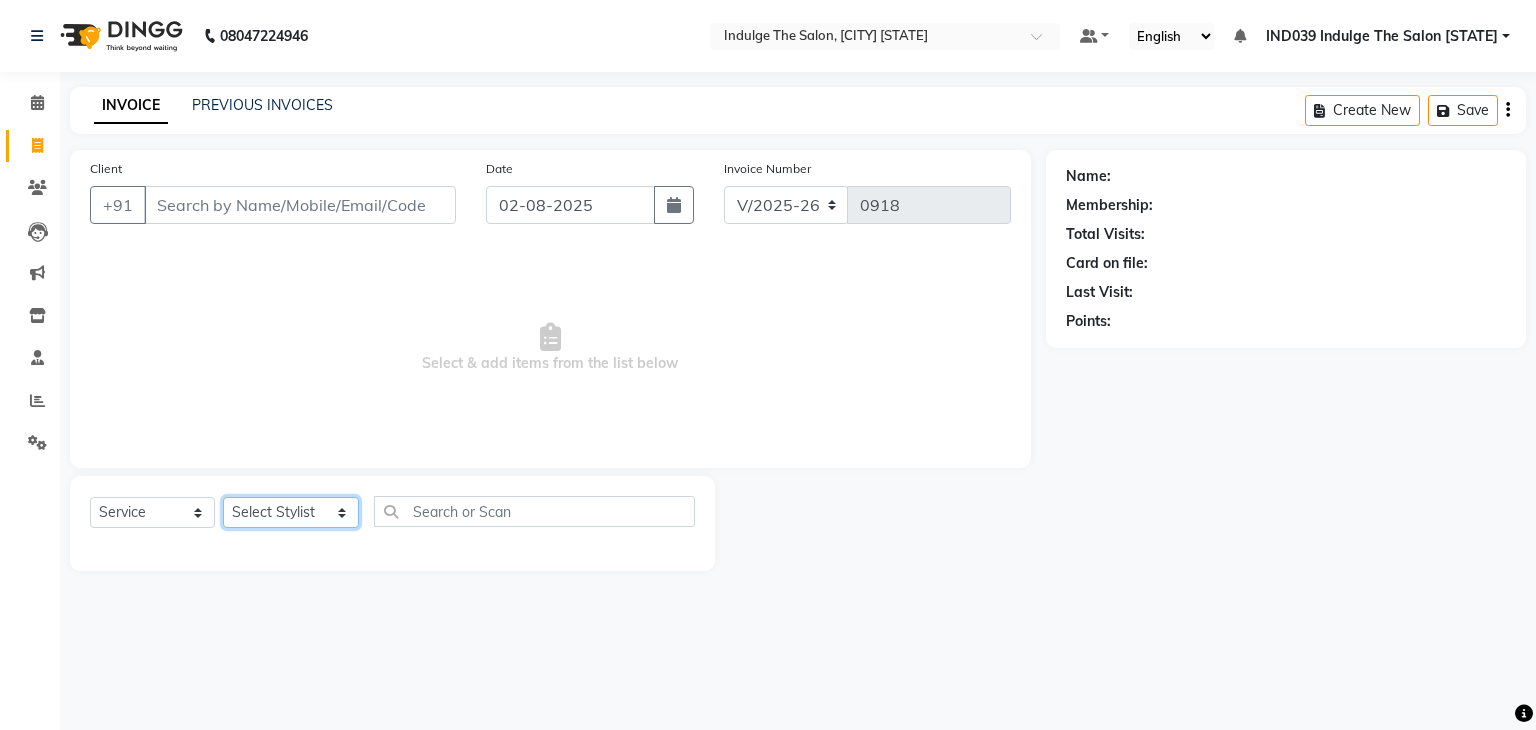 click on "Select Stylist [FIRST] [LAST]( Therapist ) [FIRST] [LAST] IND039 Indulge The Salon [CITY] [STATE] [FIRST] [LAST] [FIRST] [LAST] [FIRST] [LAST] [FIRST] [LAST] [FIRST] [LAST]" 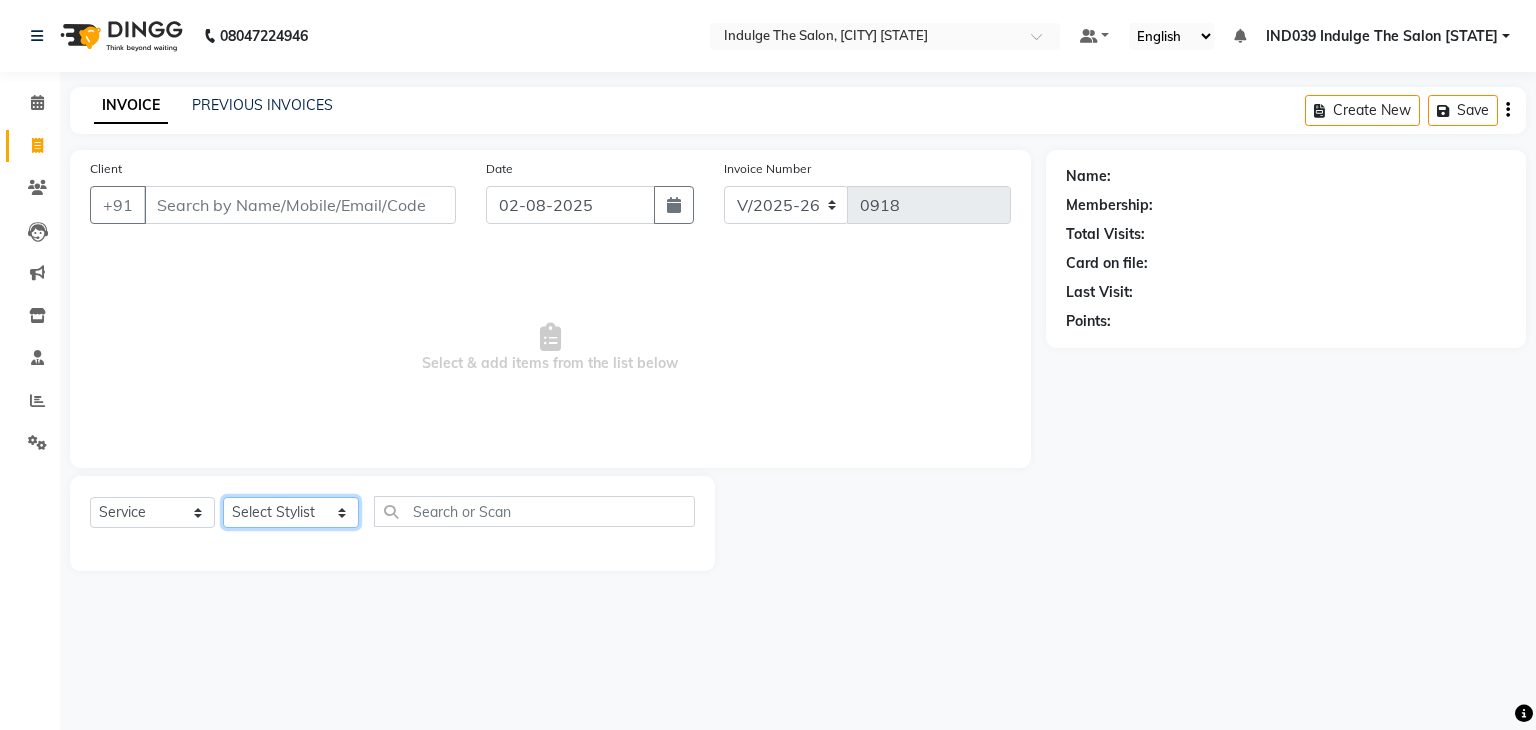 select on "86601" 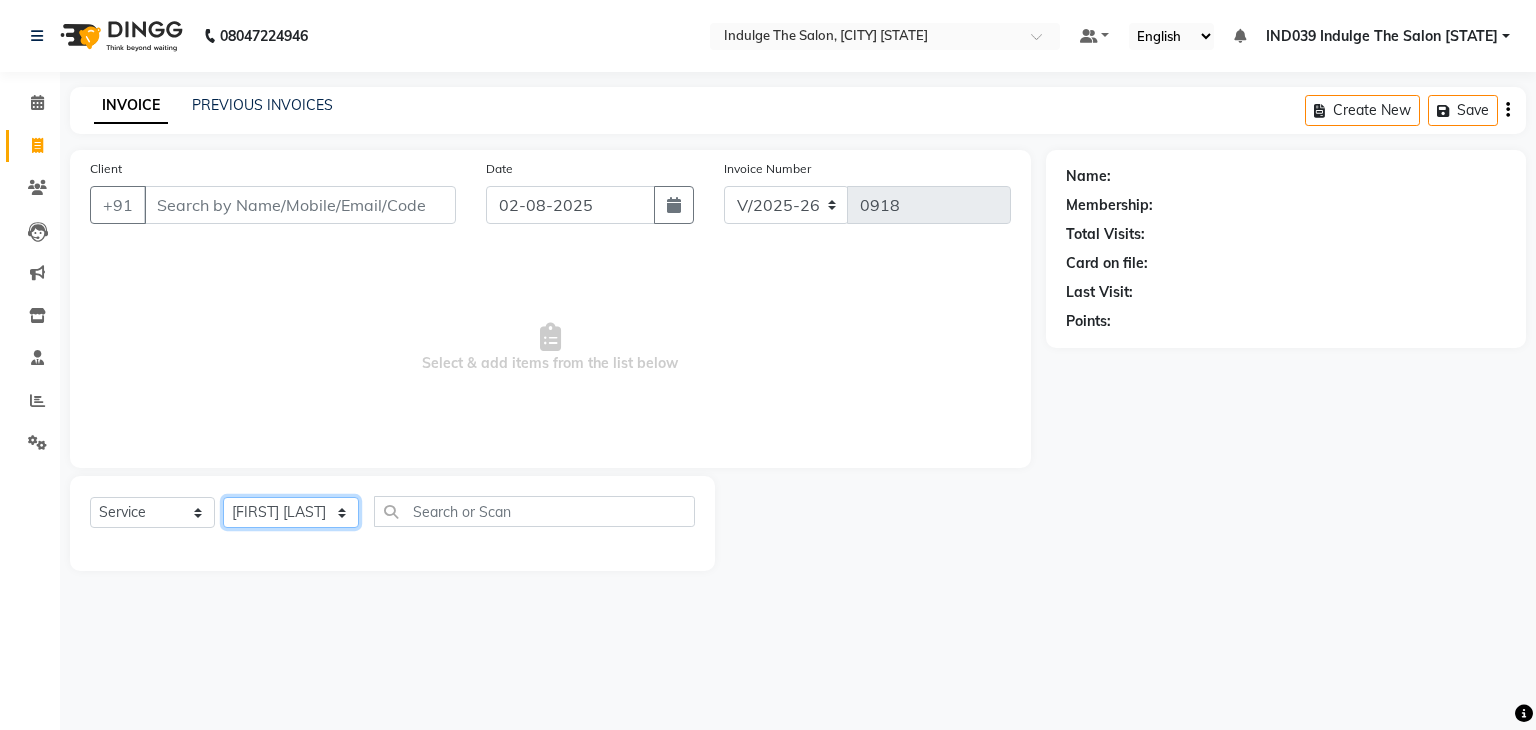 click on "Select Stylist [FIRST] [LAST]( Therapist ) [FIRST] [LAST] IND039 Indulge The Salon [CITY] [STATE] [FIRST] [LAST] [FIRST] [LAST] [FIRST] [LAST] [FIRST] [LAST] [FIRST] [LAST]" 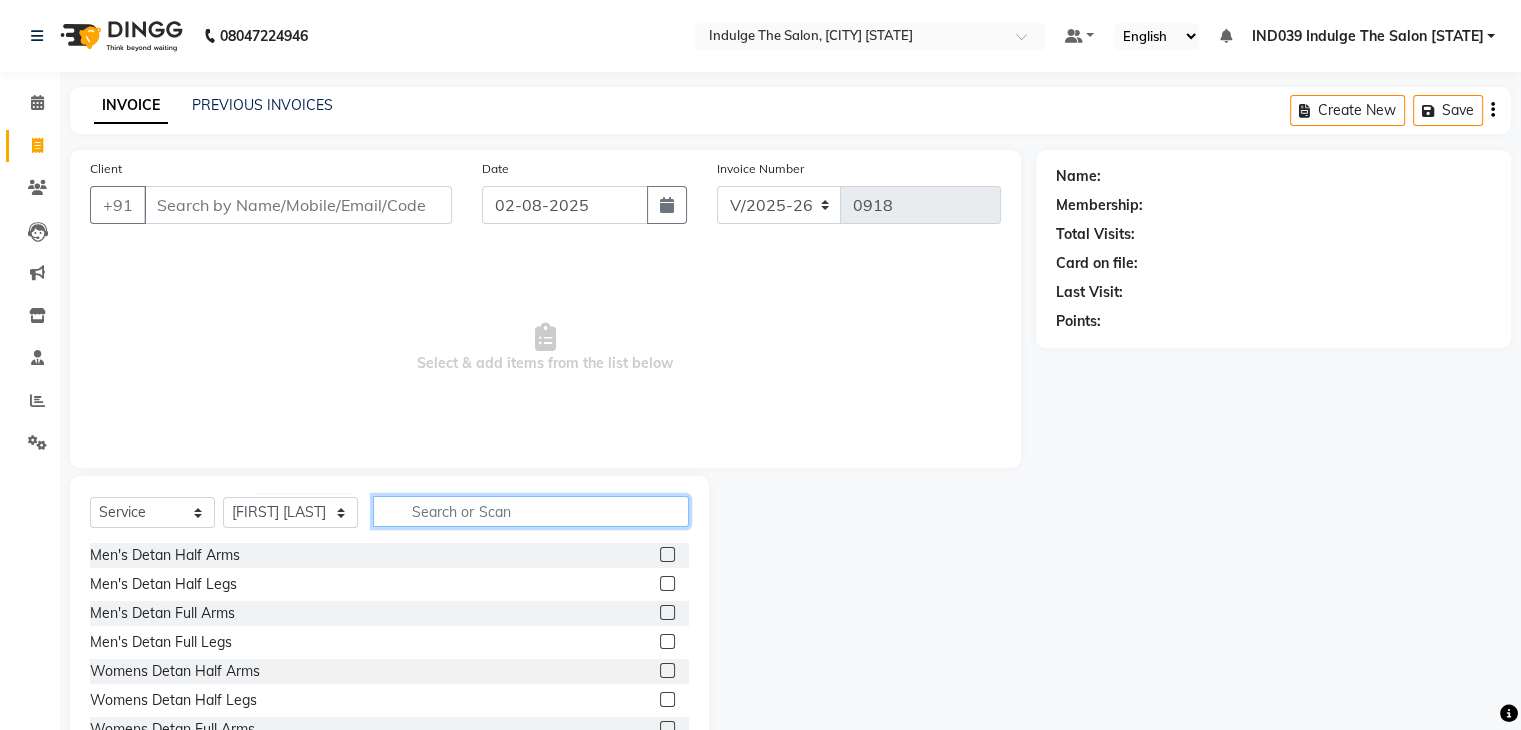 click 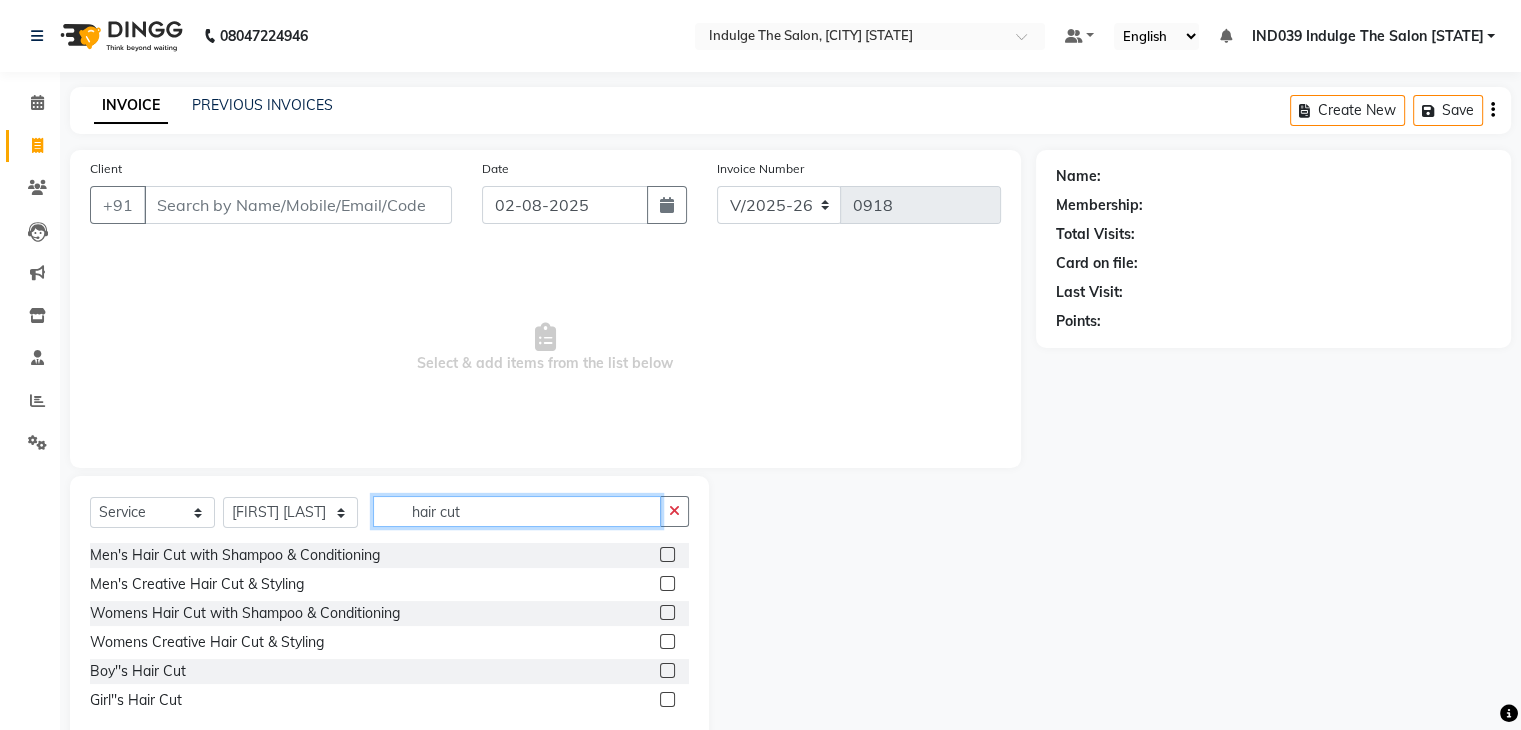 type on "hair cut" 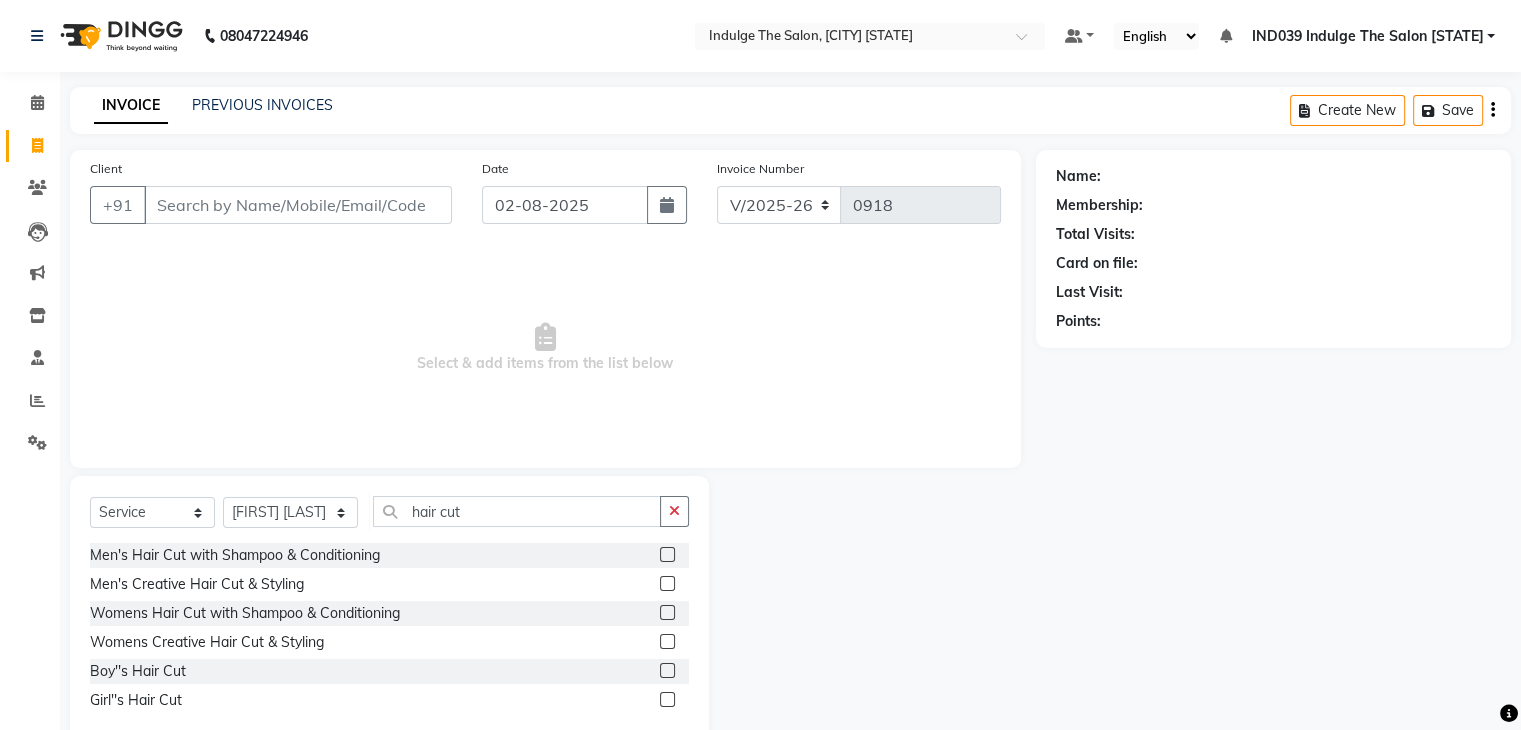 click 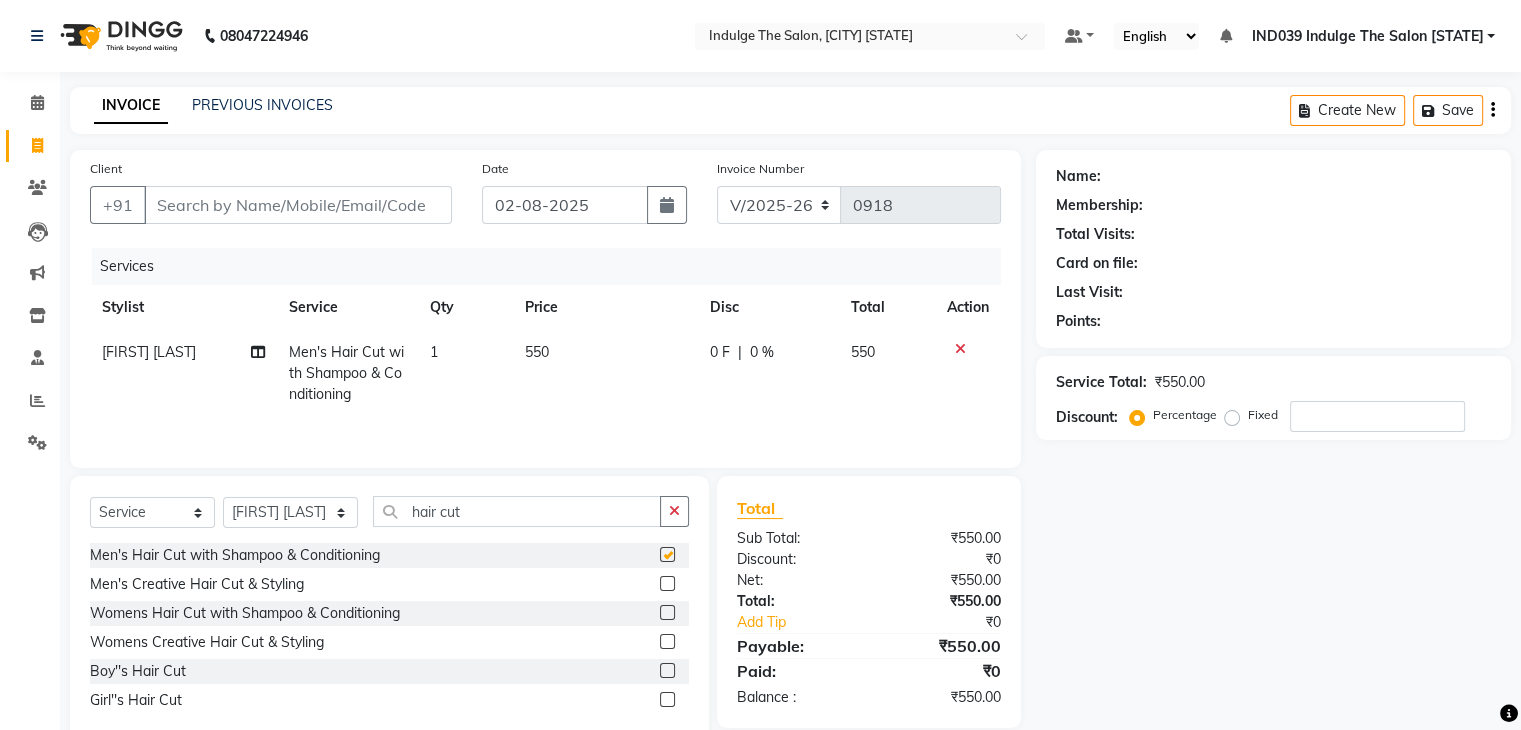 checkbox on "false" 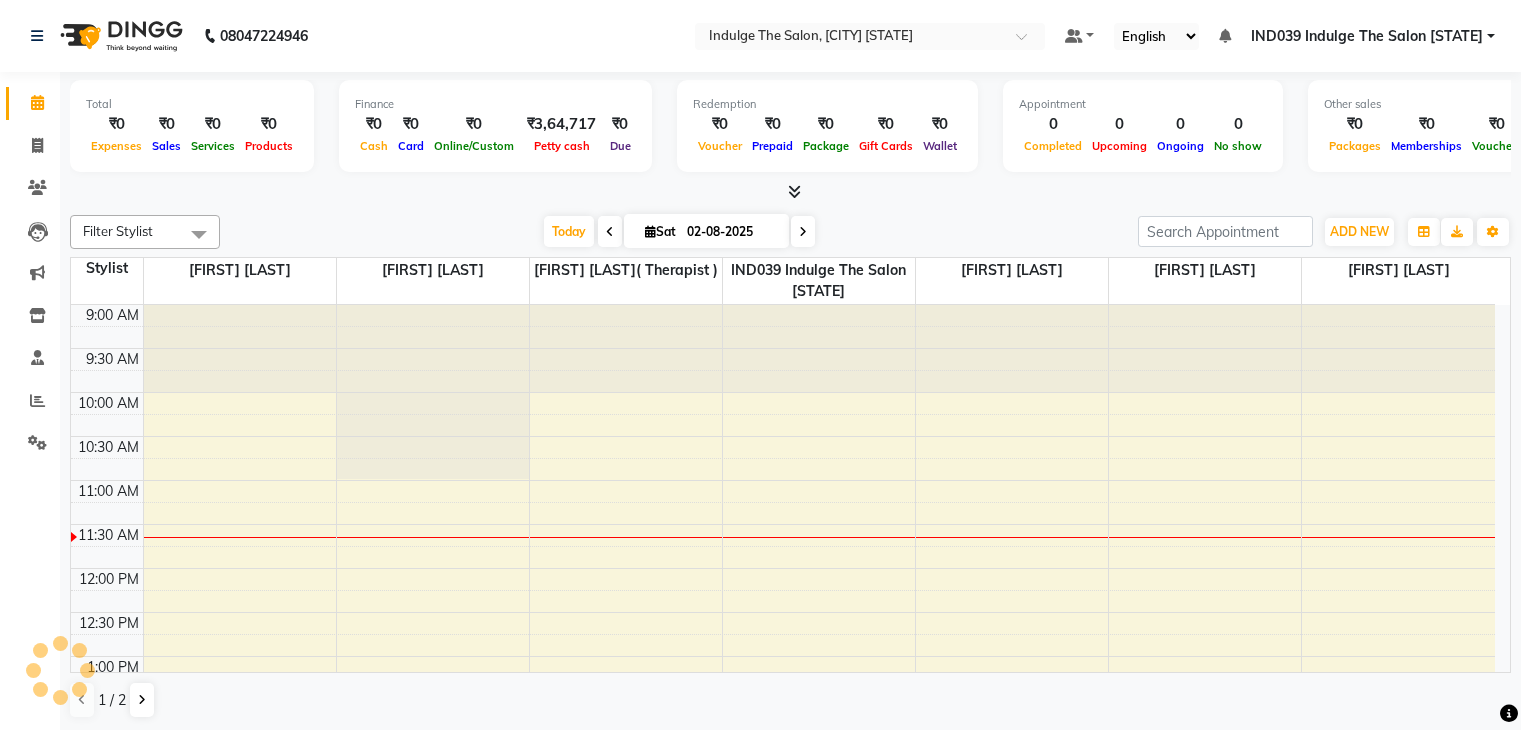 scroll, scrollTop: 0, scrollLeft: 0, axis: both 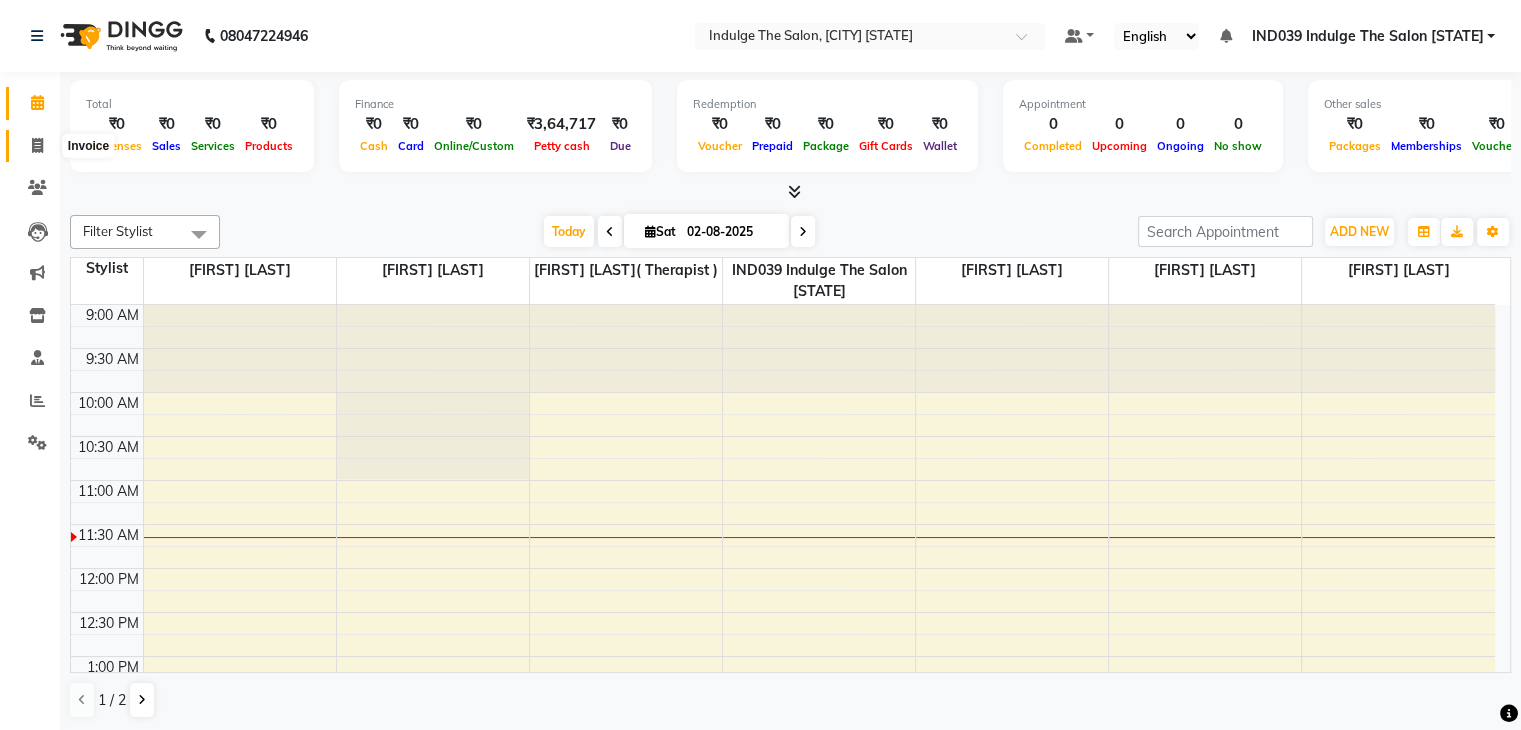 click 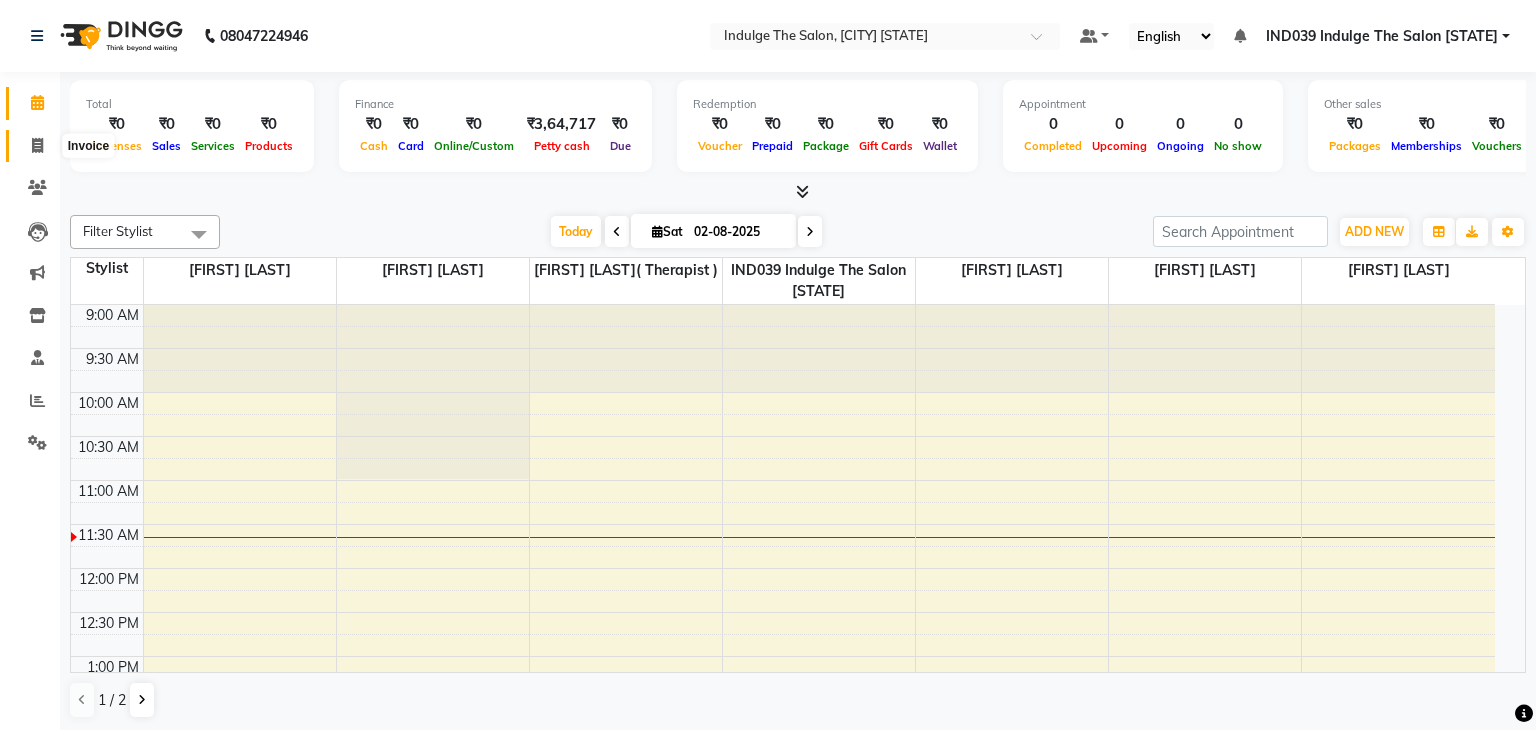 select on "service" 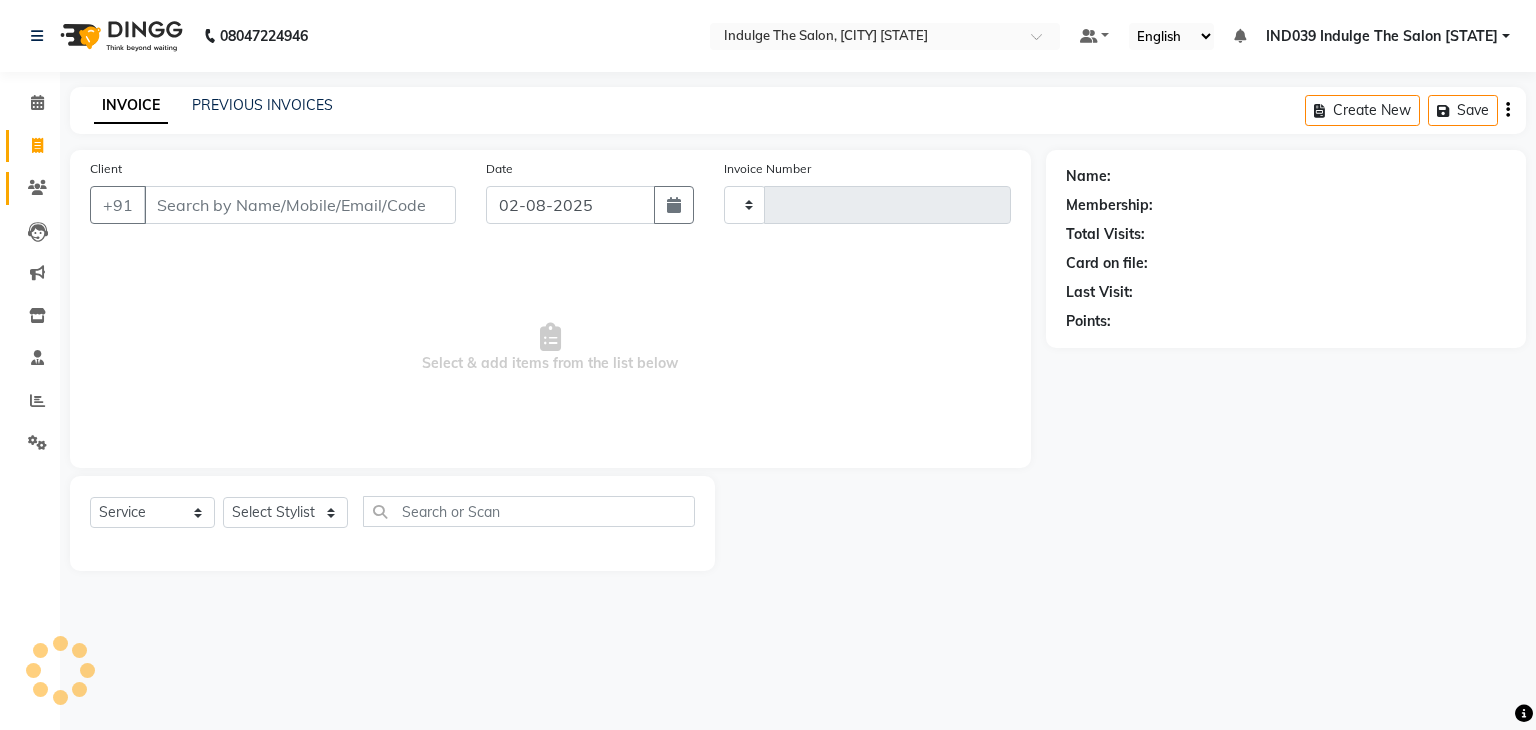 type on "0918" 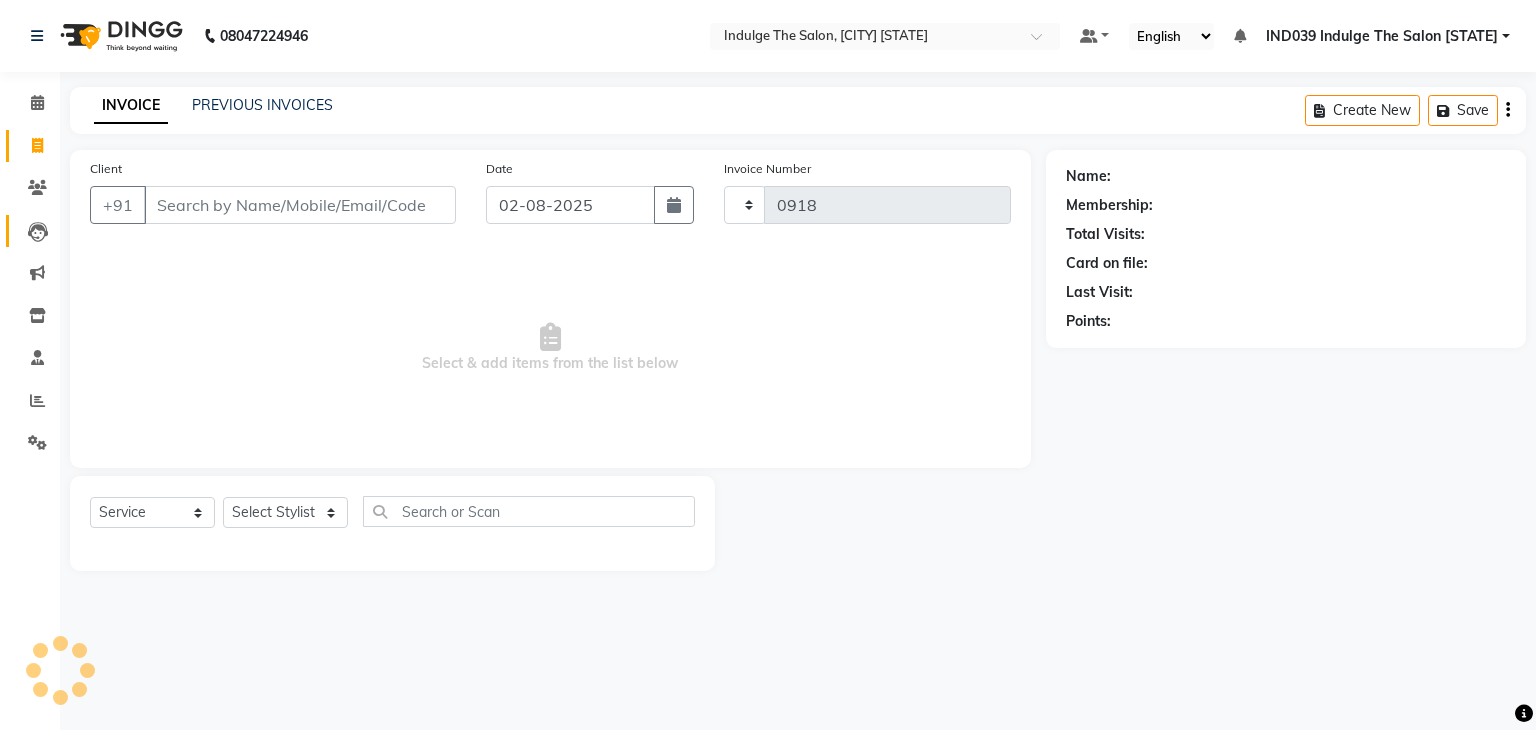 select on "7297" 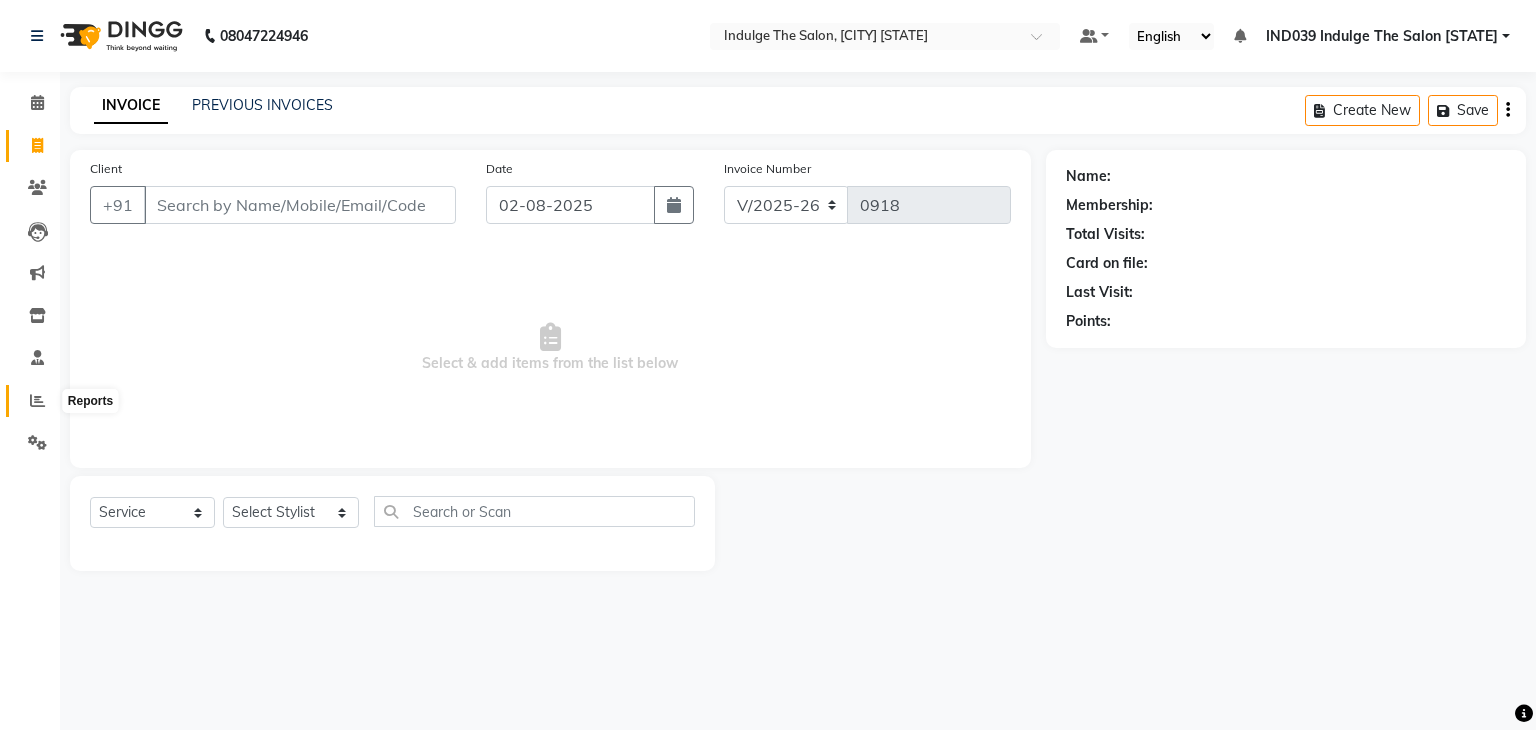 click 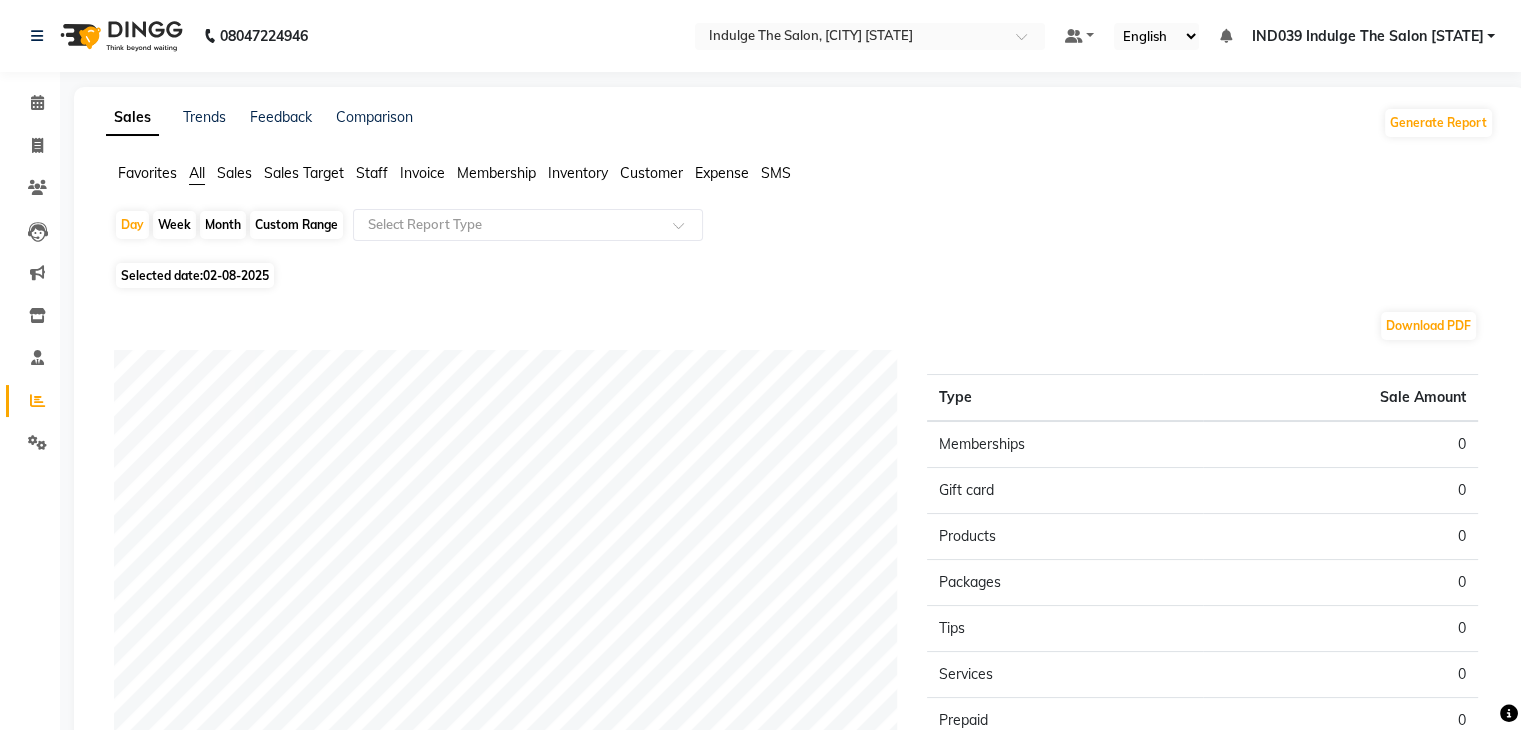click on "Month" 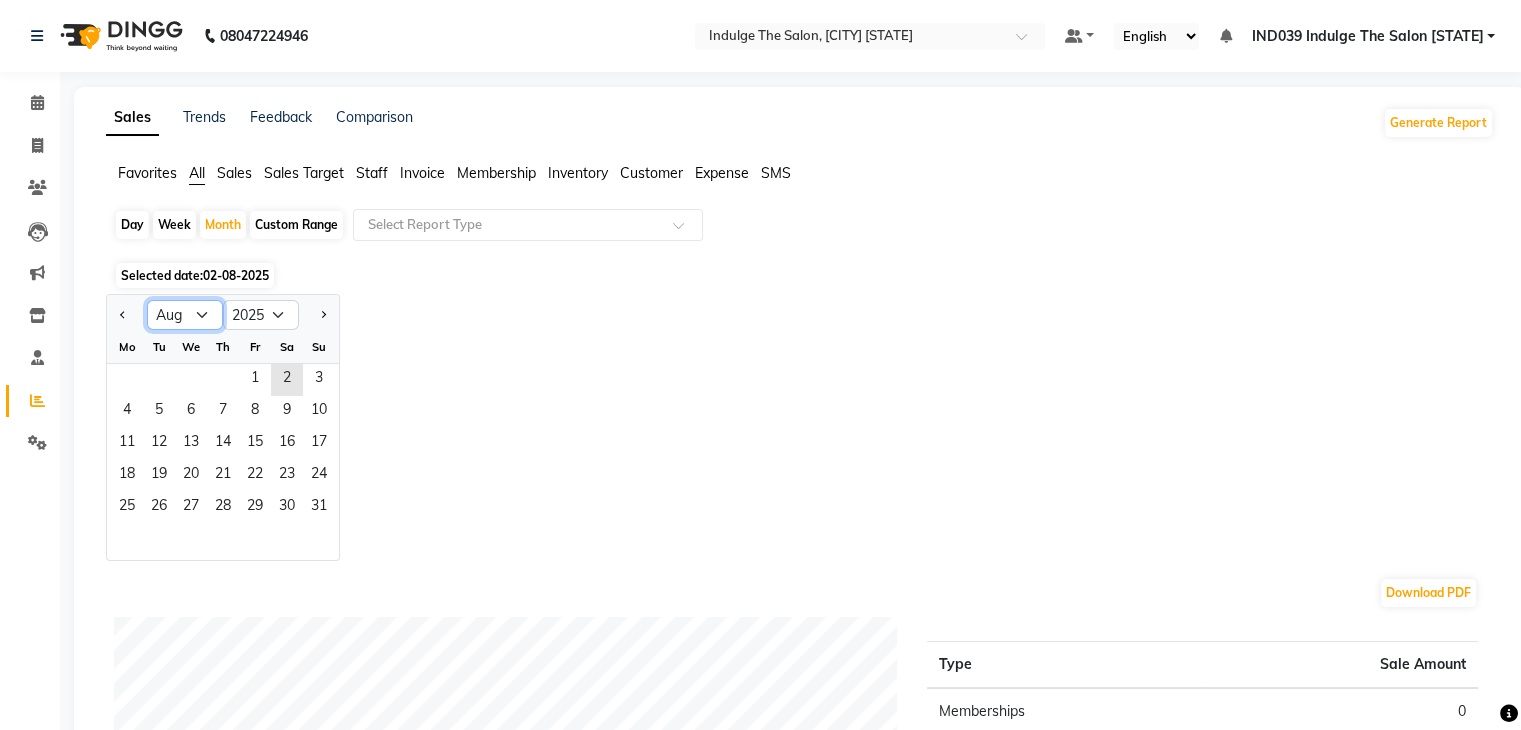 click on "Jan Feb Mar Apr May Jun Jul Aug Sep Oct Nov Dec" 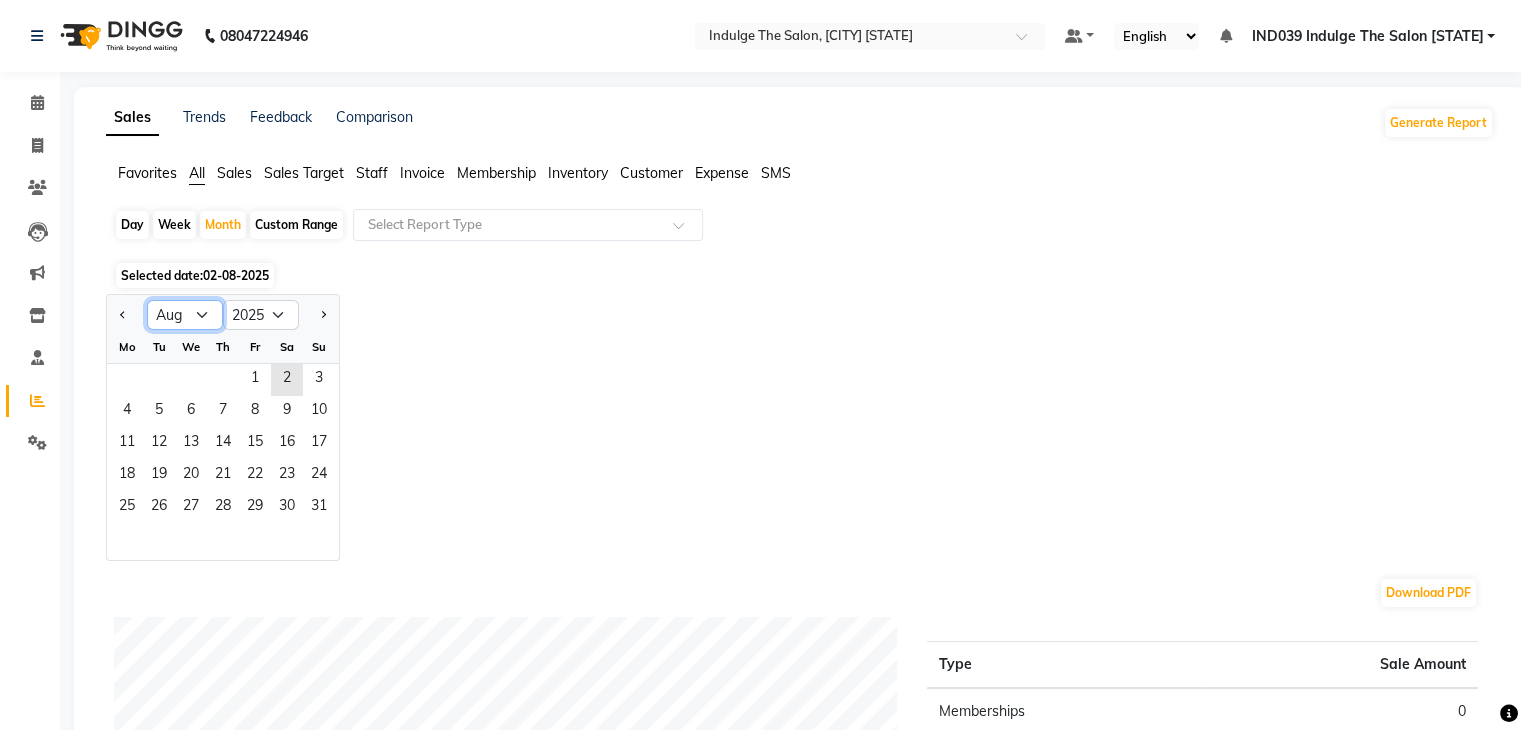 select on "7" 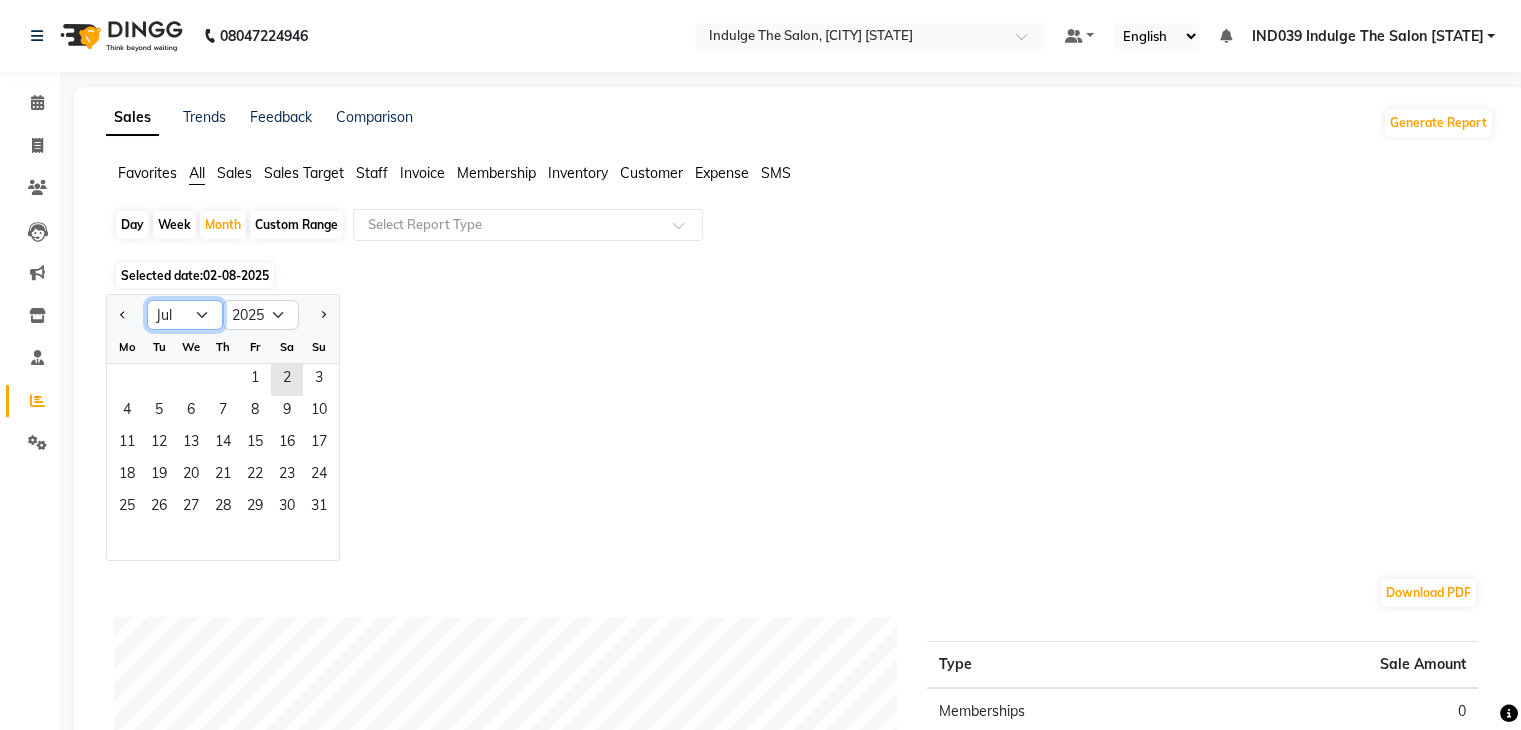 click on "Jan Feb Mar Apr May Jun Jul Aug Sep Oct Nov Dec" 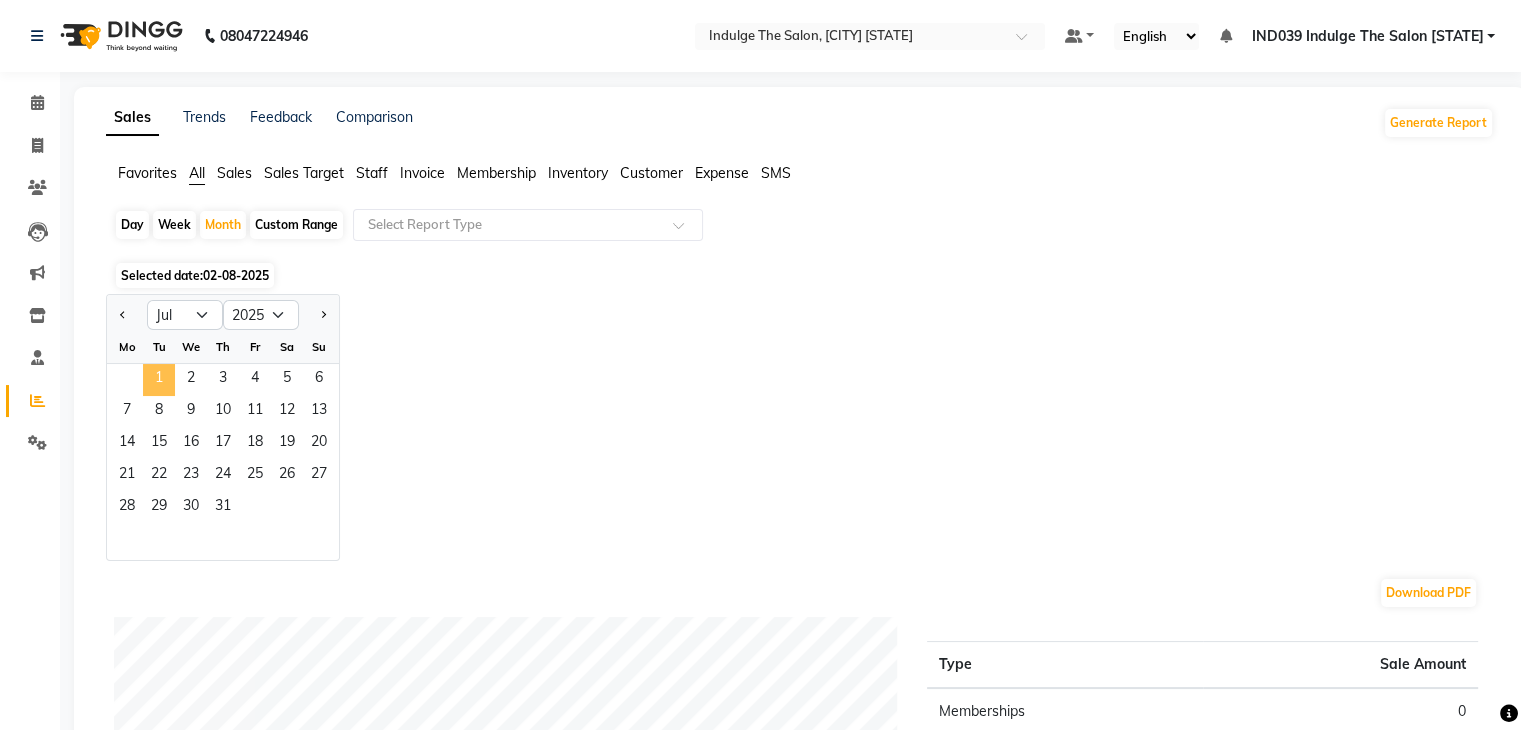 click on "1" 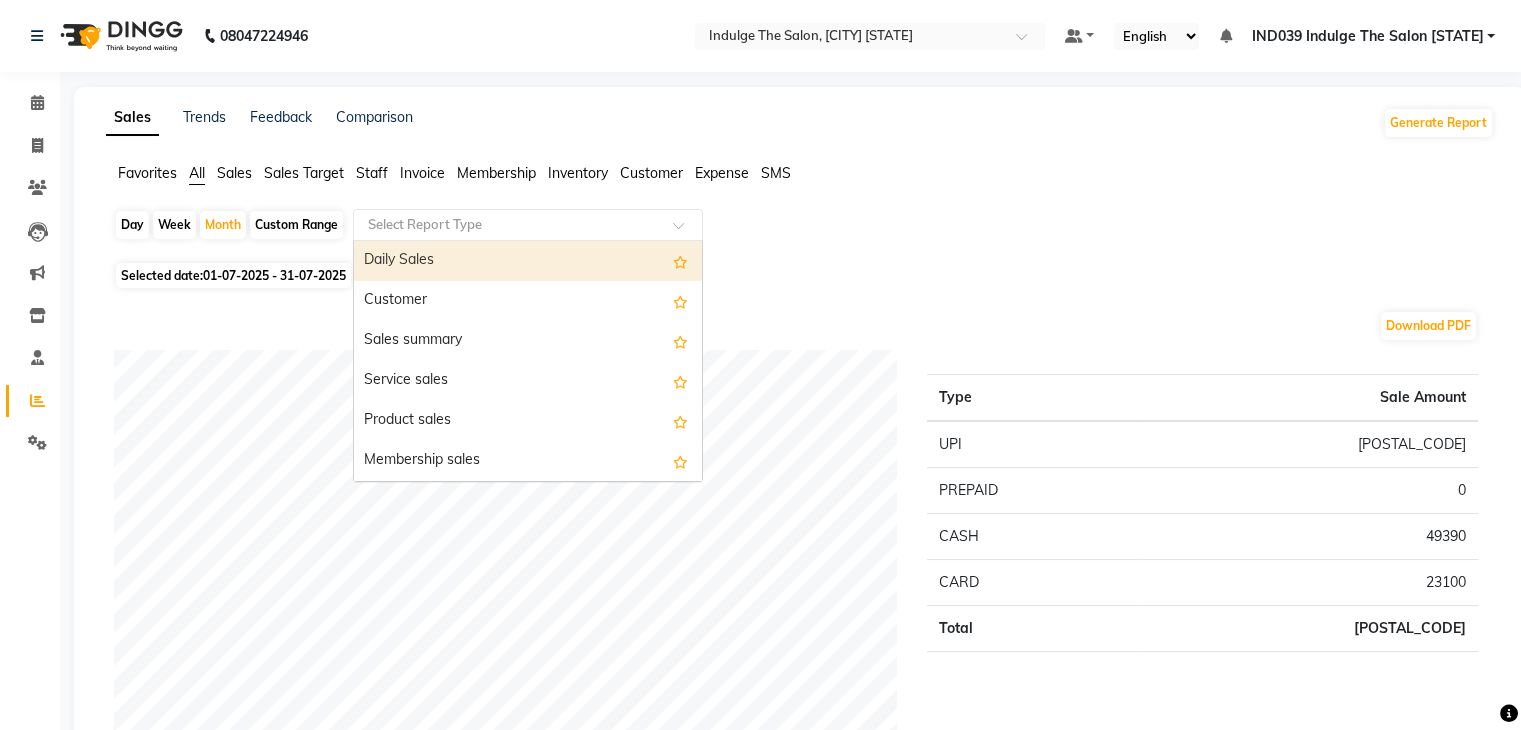 click 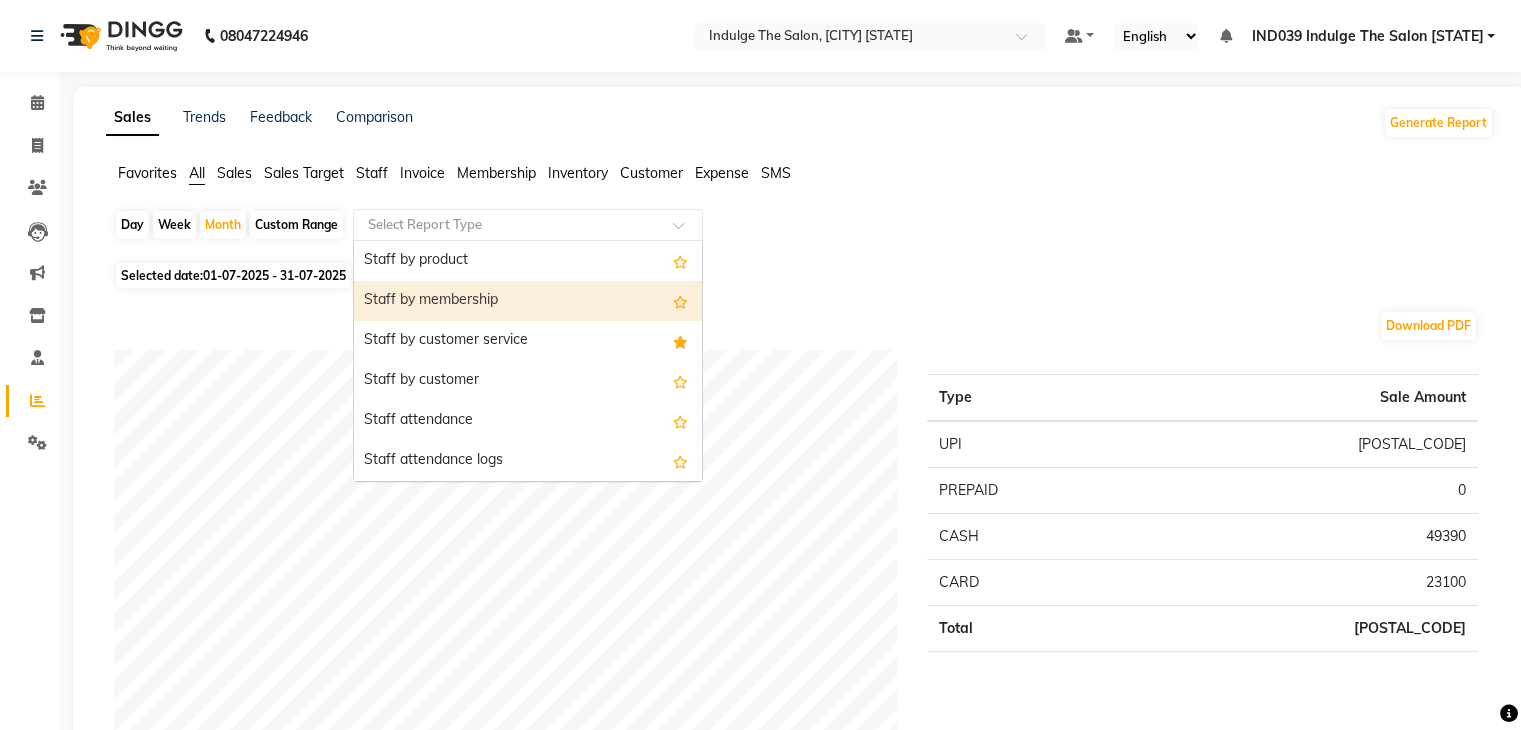 scroll, scrollTop: 600, scrollLeft: 0, axis: vertical 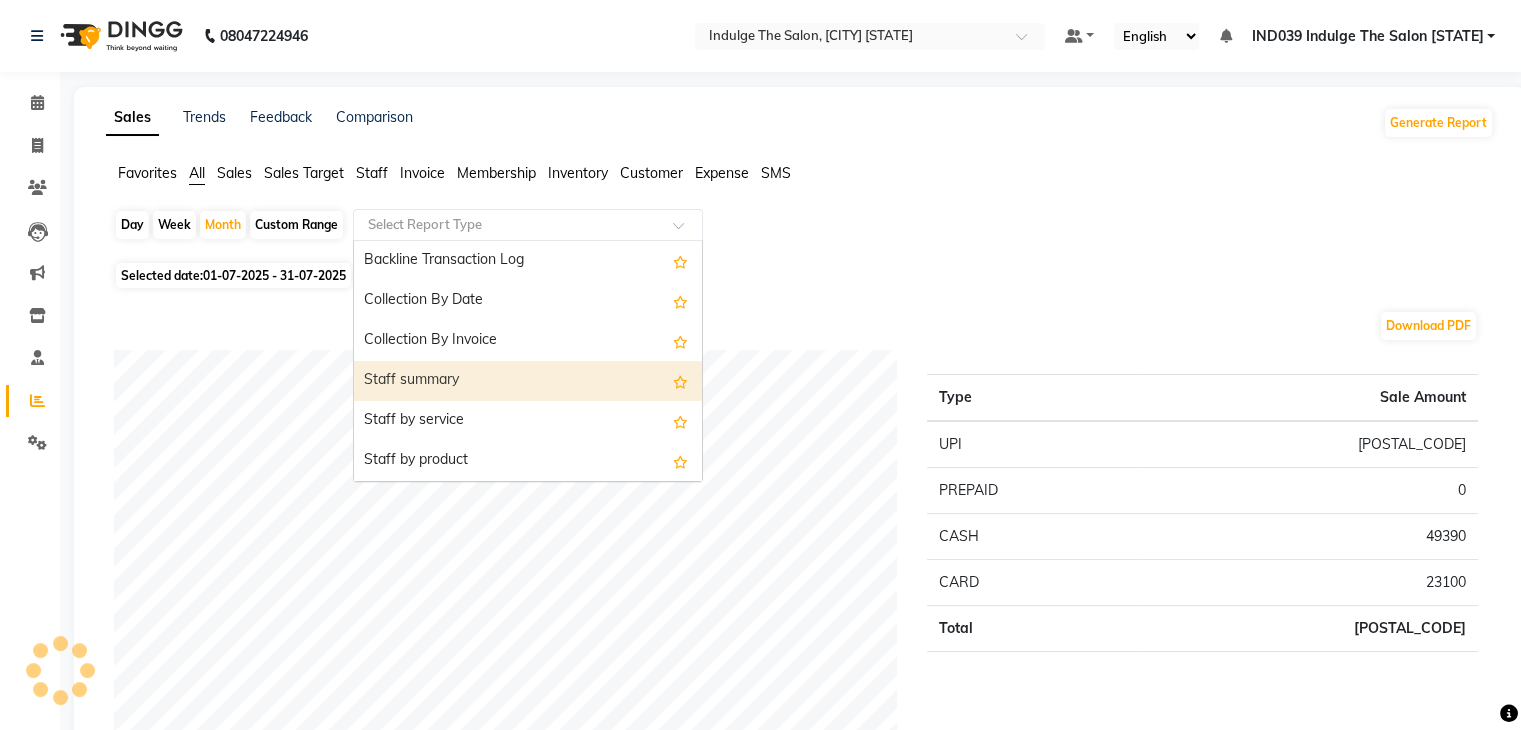 click on "Staff summary" at bounding box center [528, 381] 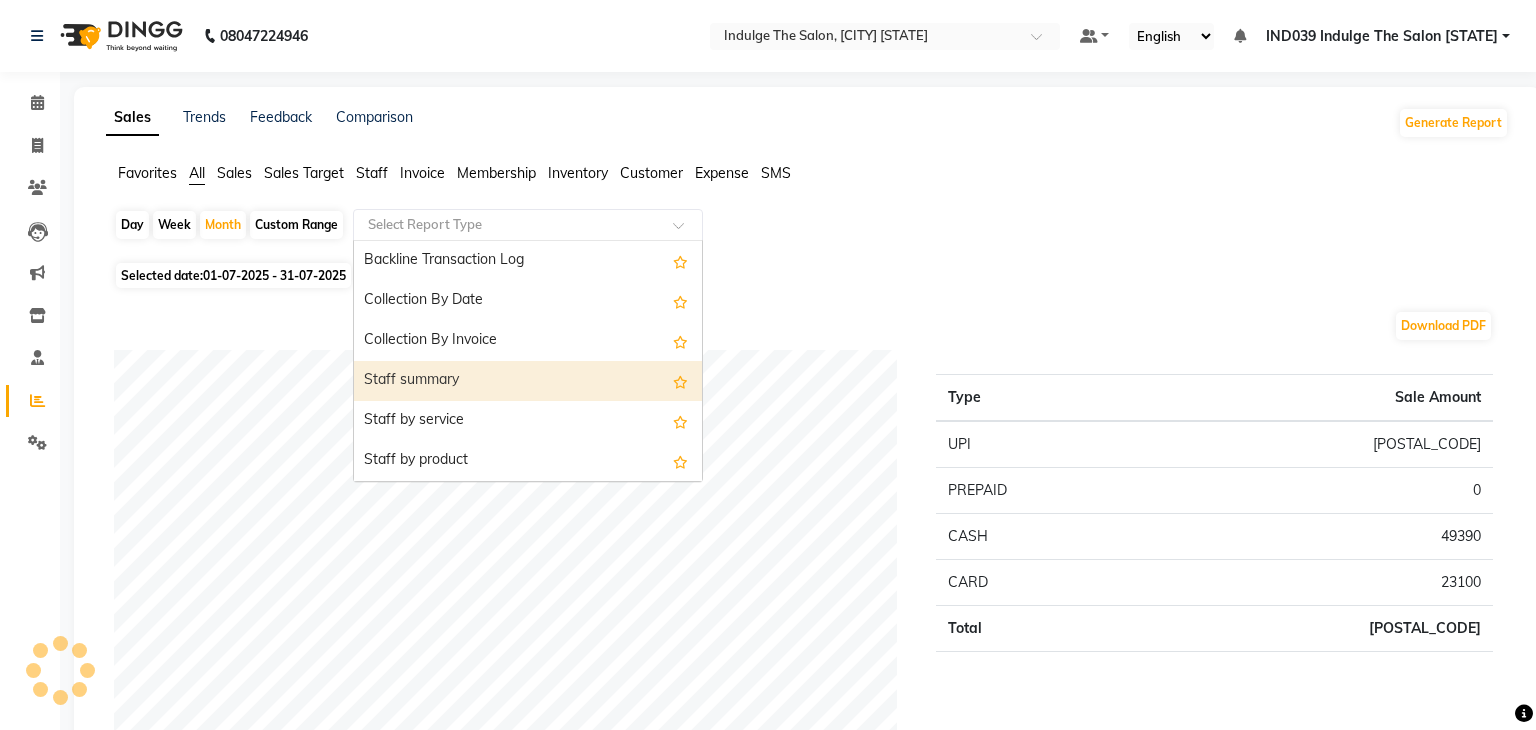 select on "full_report" 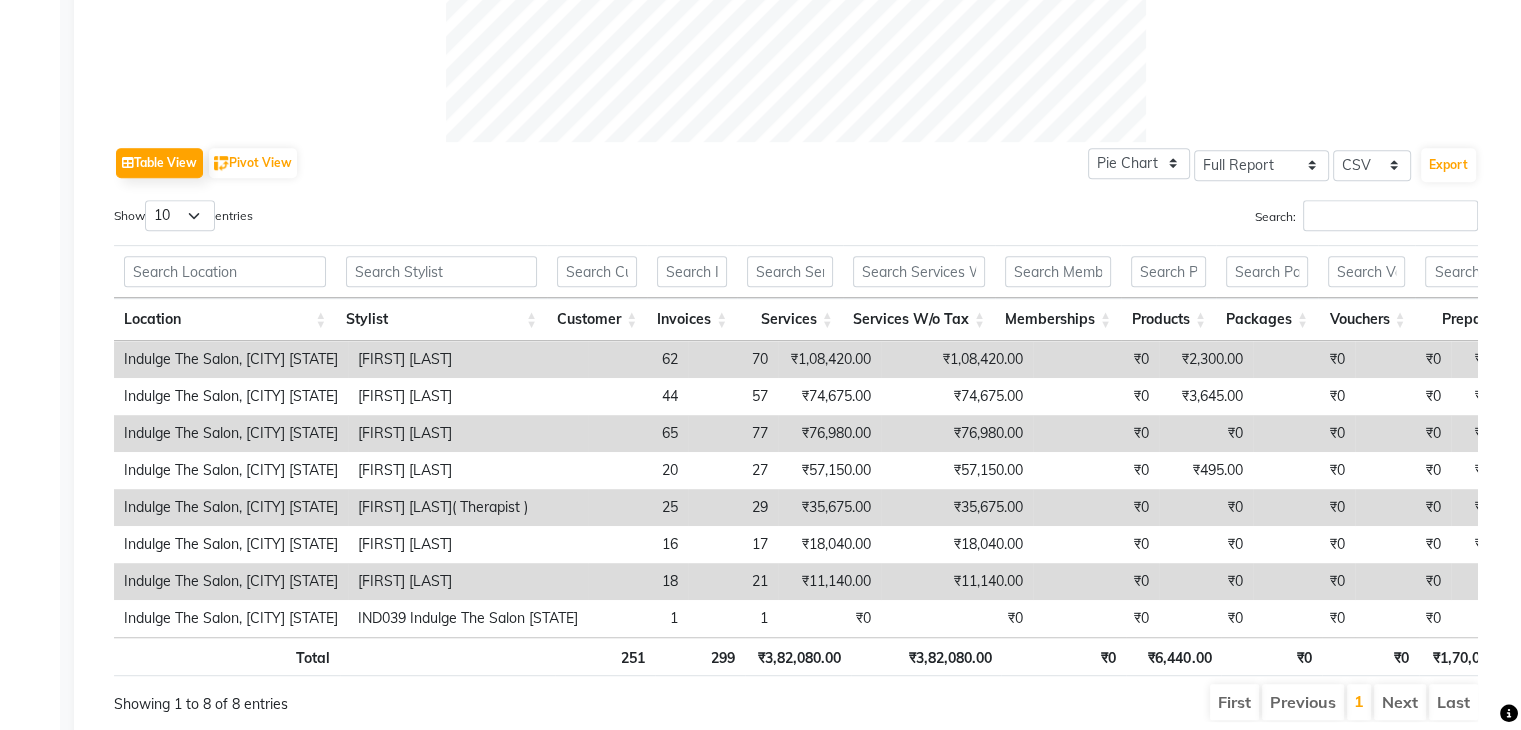 scroll, scrollTop: 900, scrollLeft: 0, axis: vertical 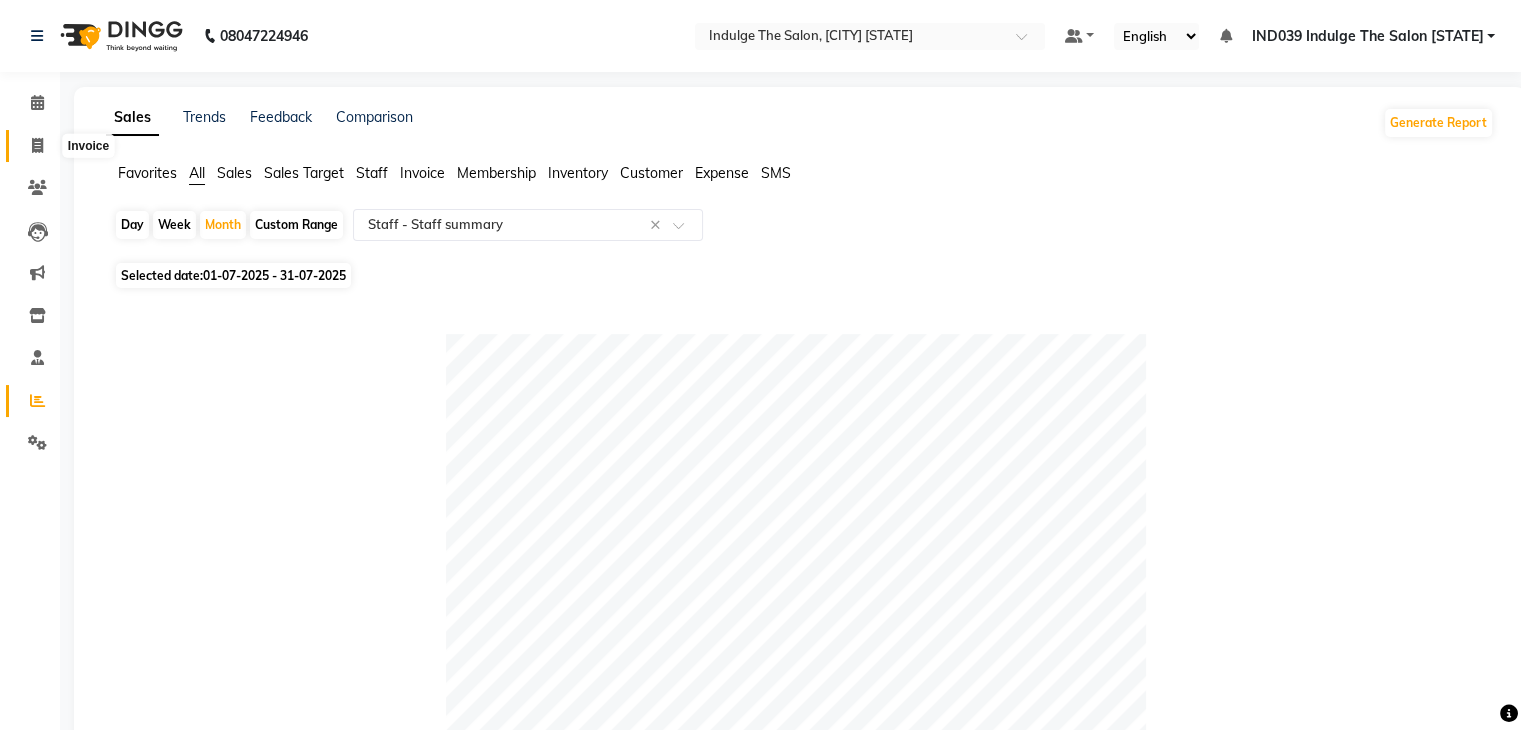 click 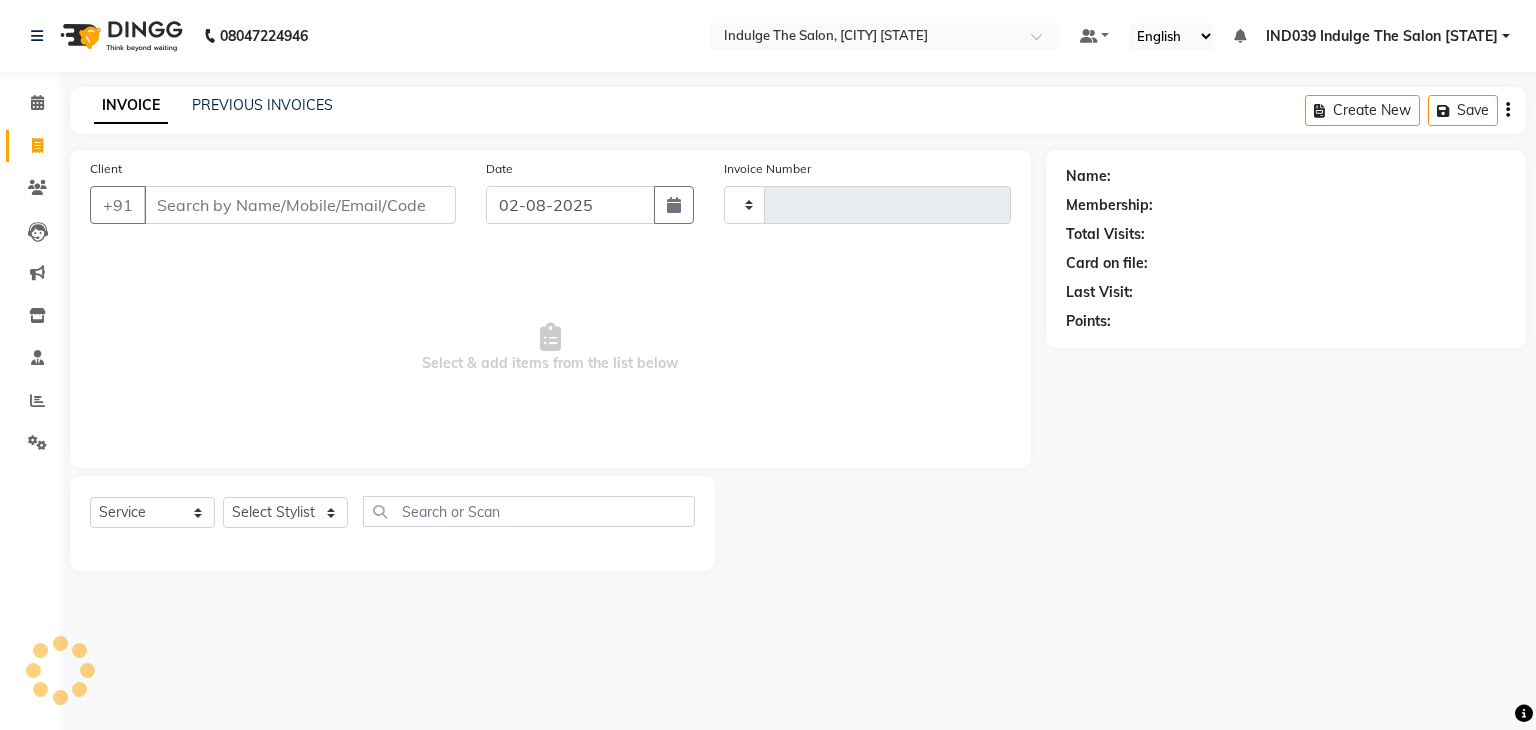 type on "0918" 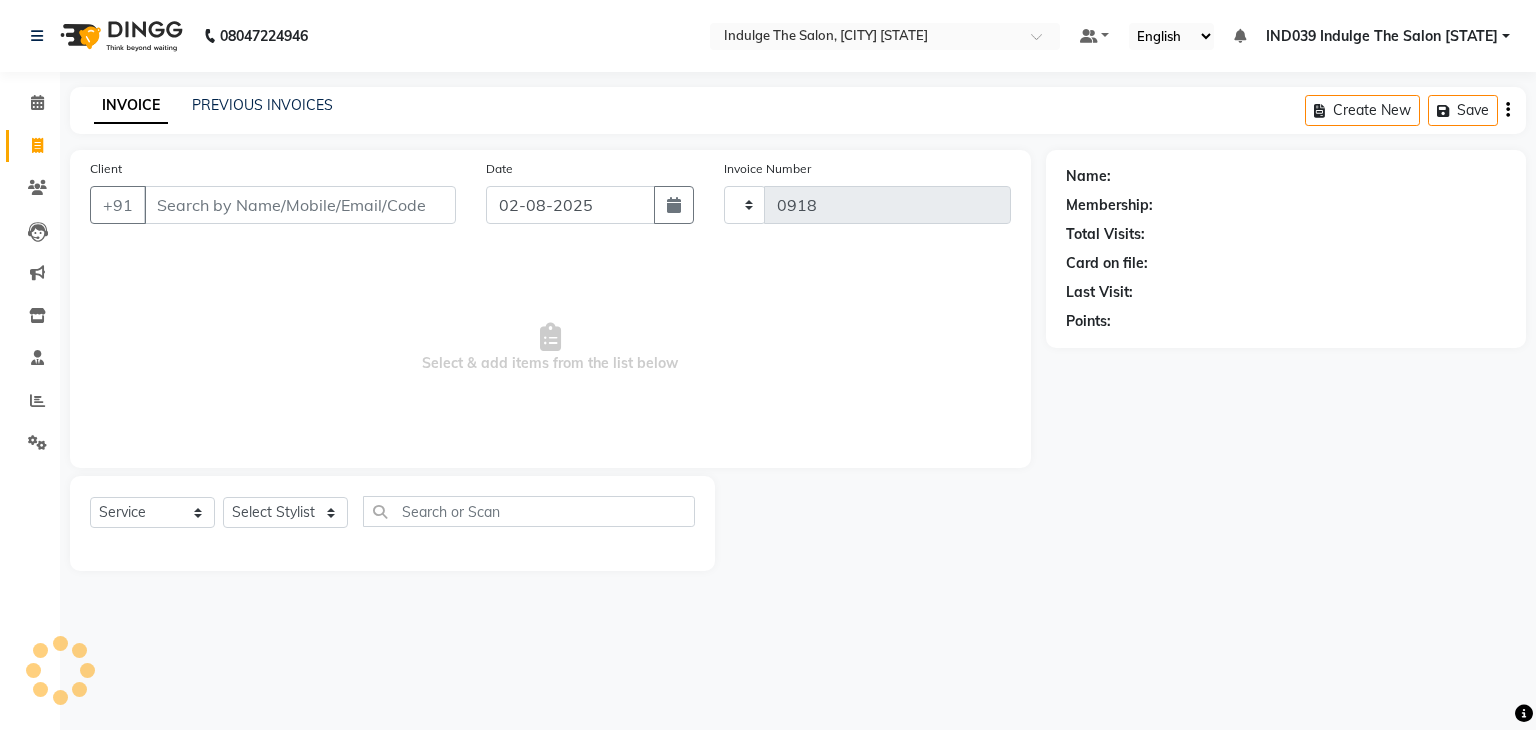 select on "7297" 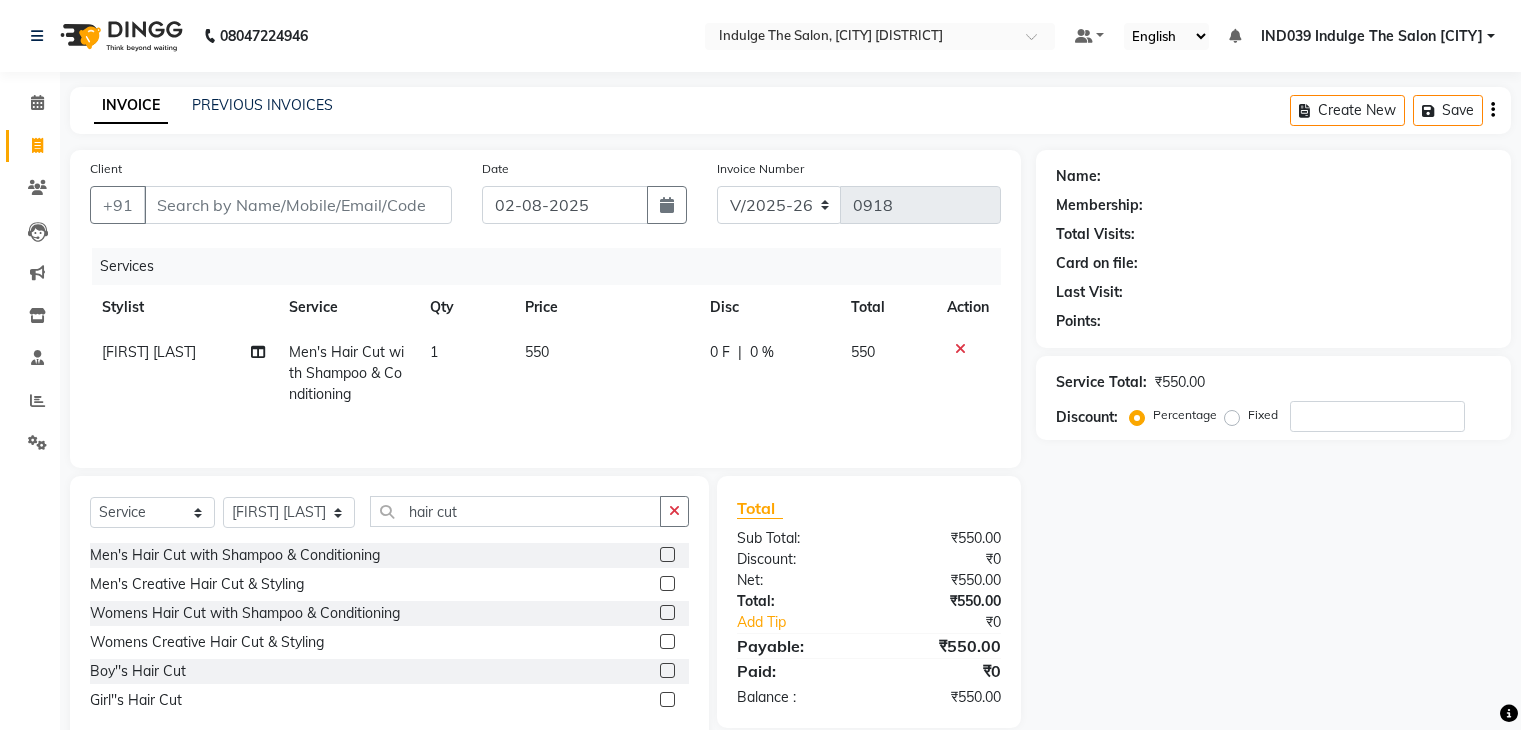 select on "7297" 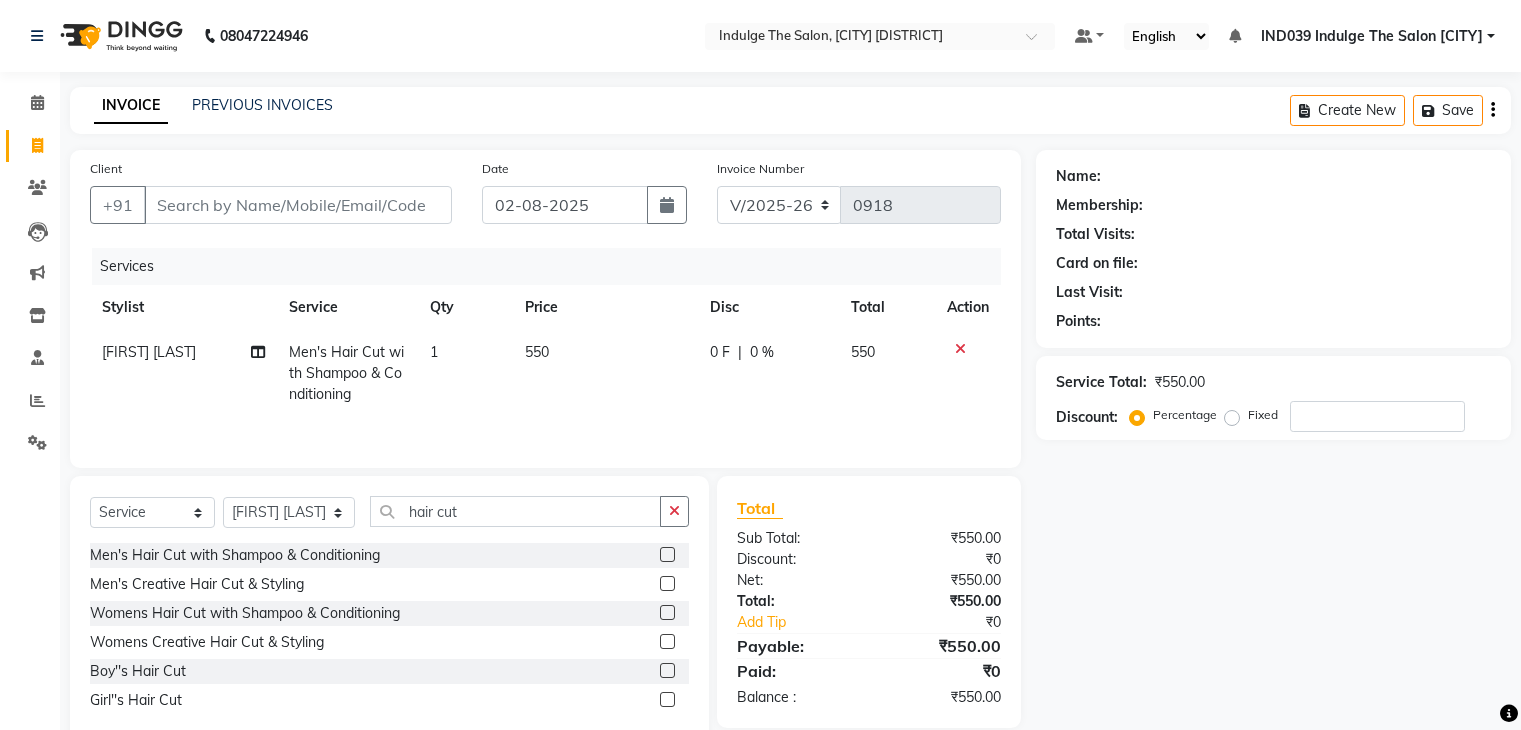scroll, scrollTop: 0, scrollLeft: 0, axis: both 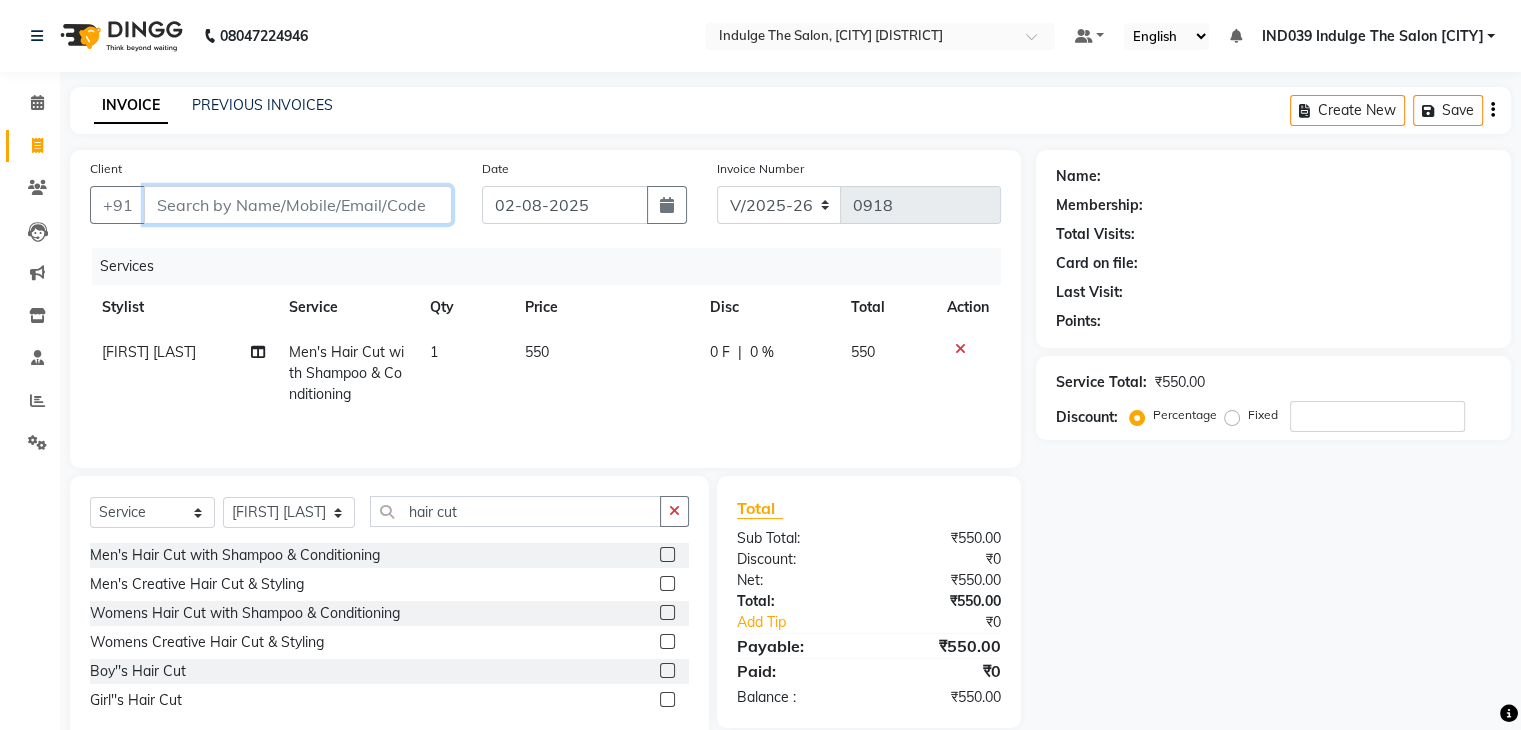 click on "Client" at bounding box center [298, 205] 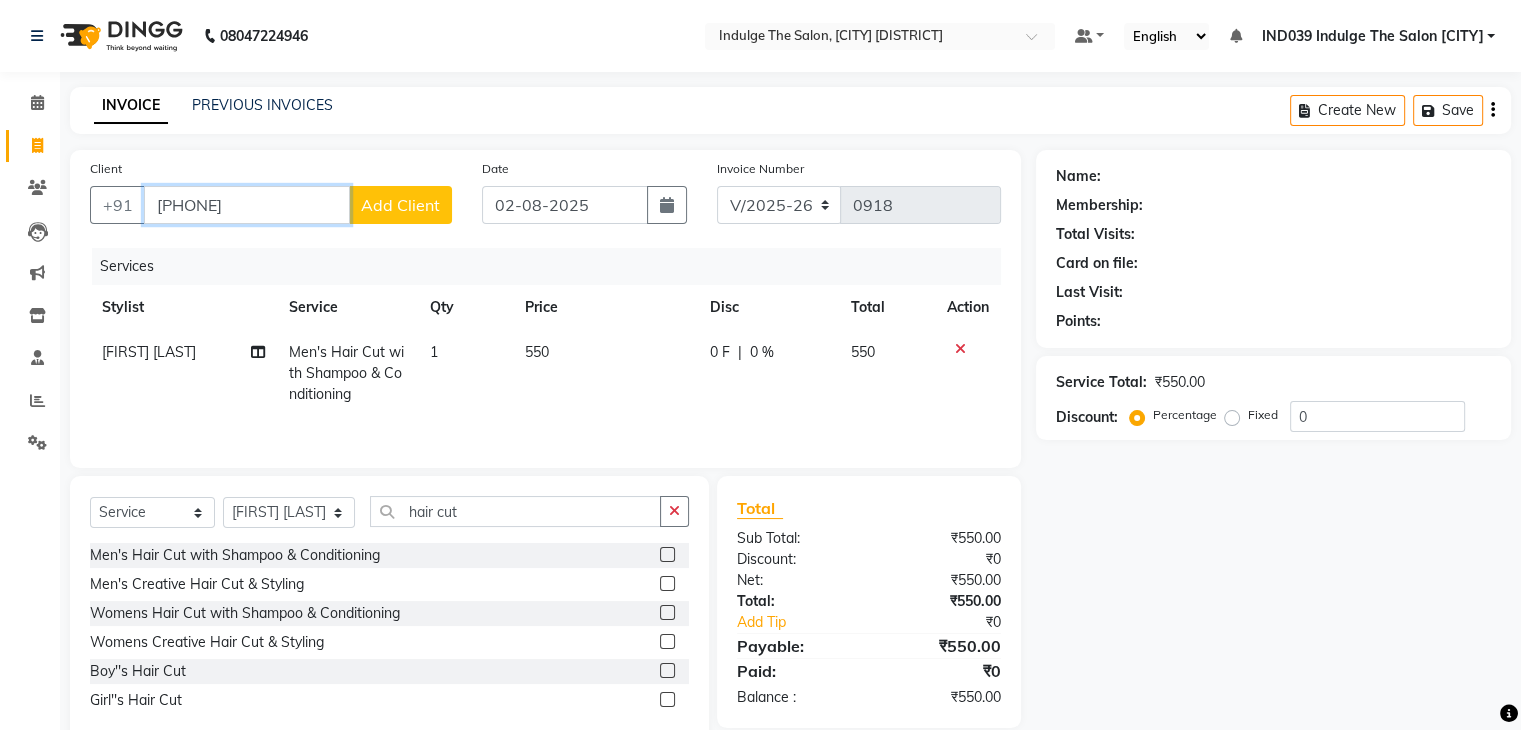 type on "9348715859" 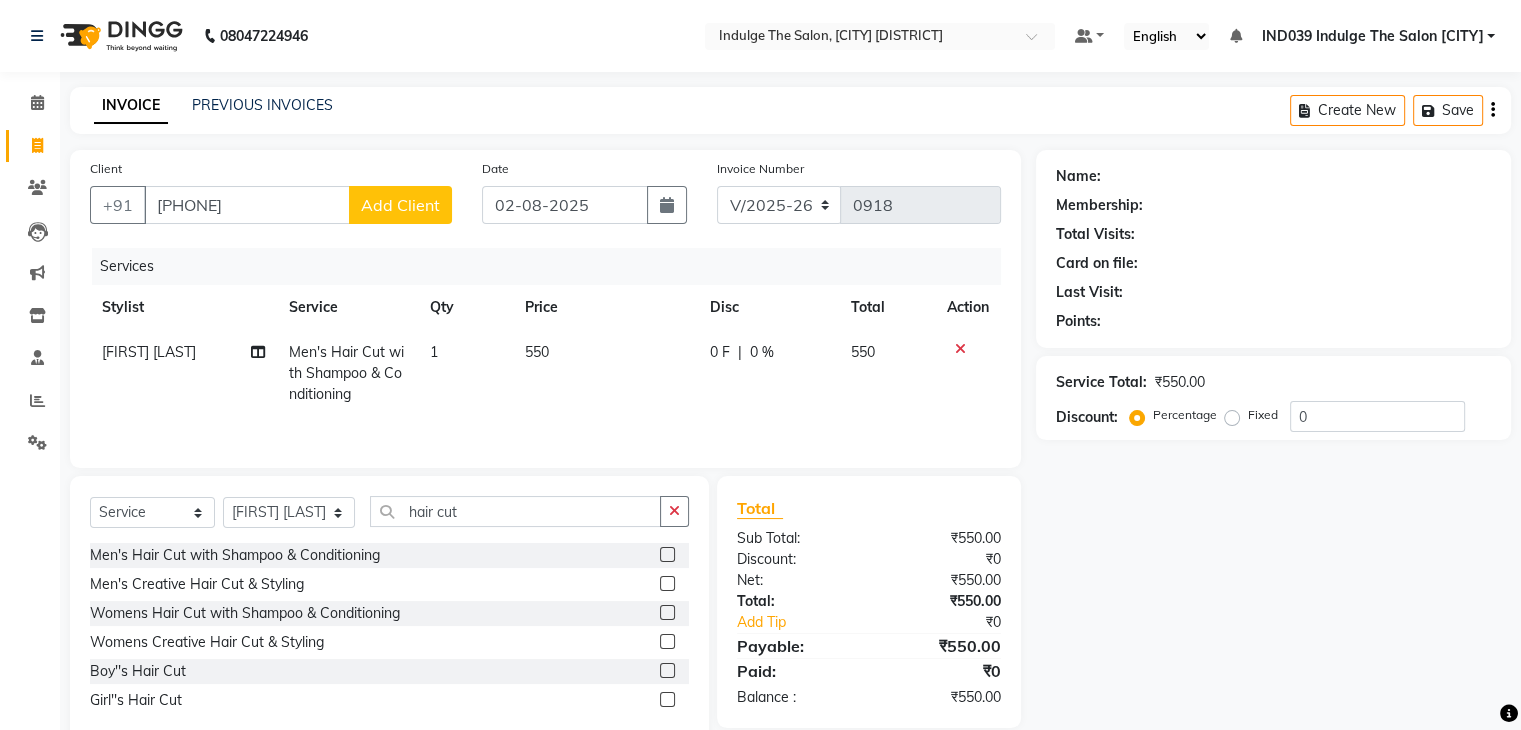 click on "Add Client" 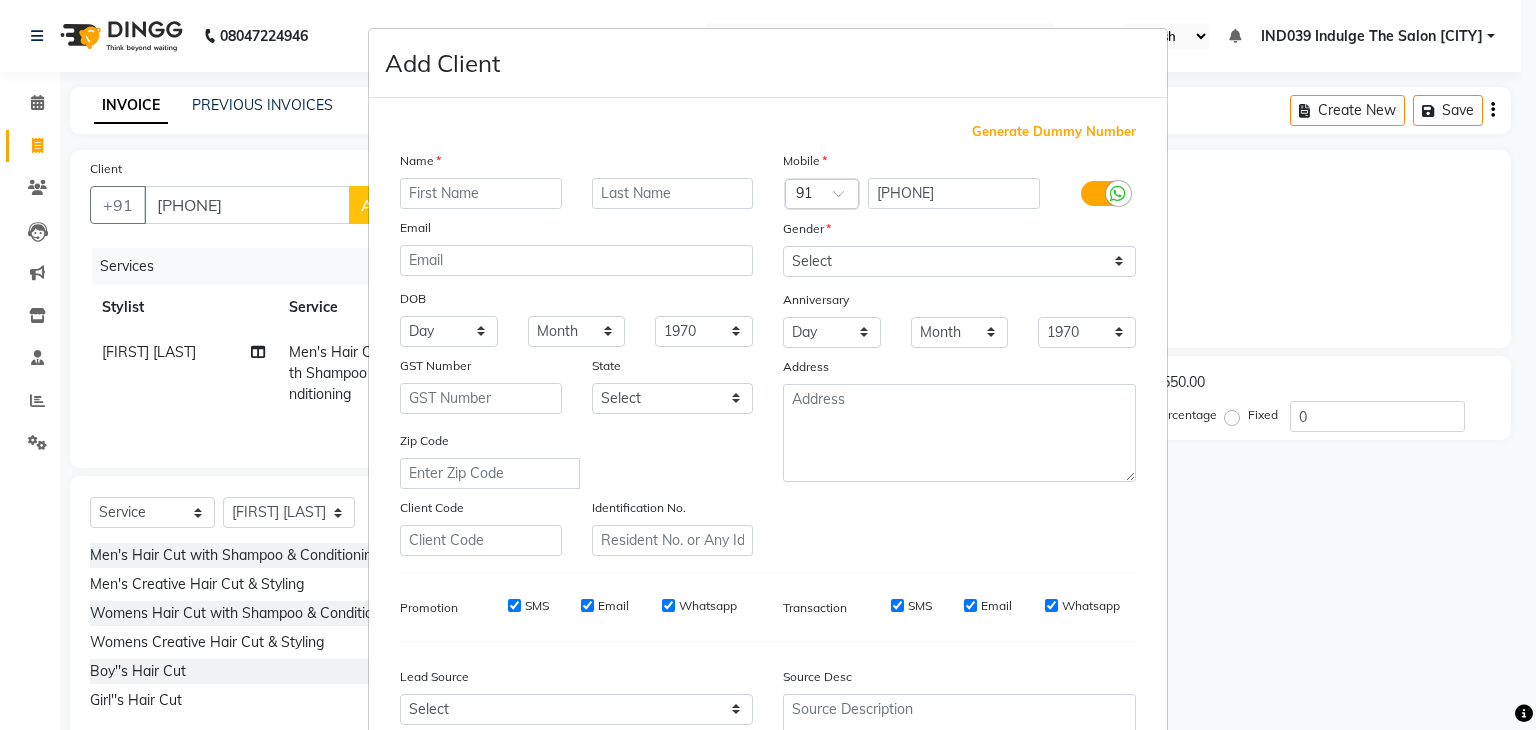 click at bounding box center [481, 193] 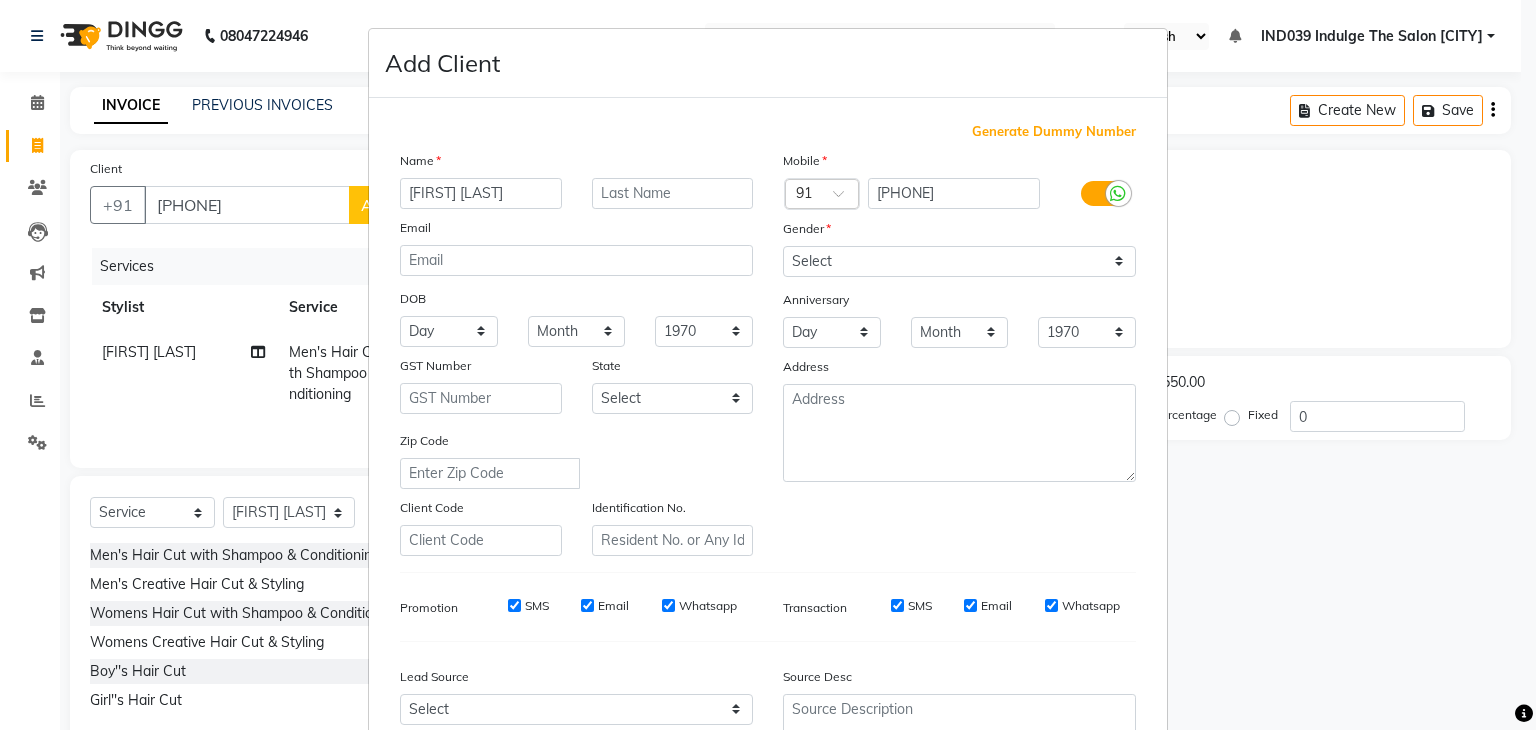 type on "RAMESH KUMAR" 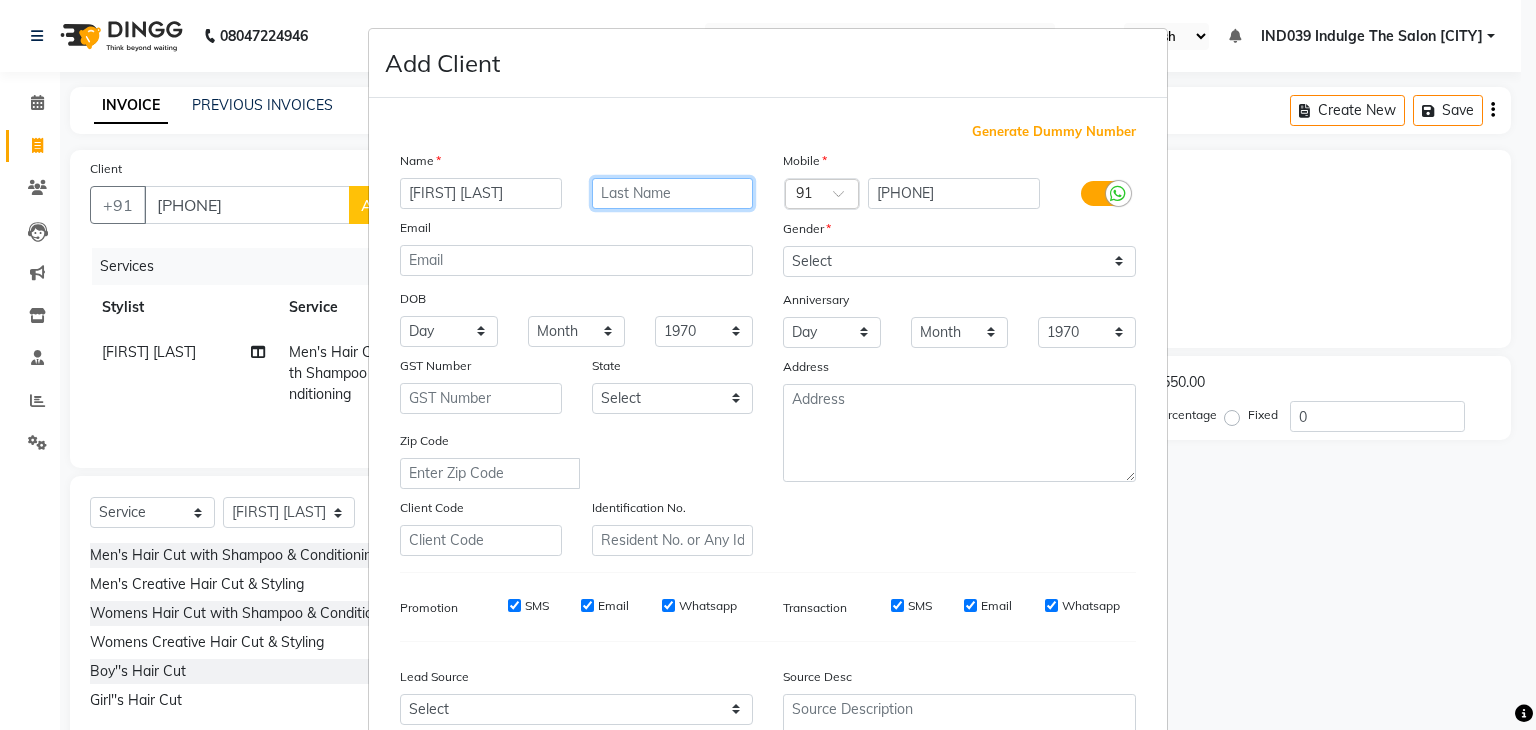 click at bounding box center [673, 193] 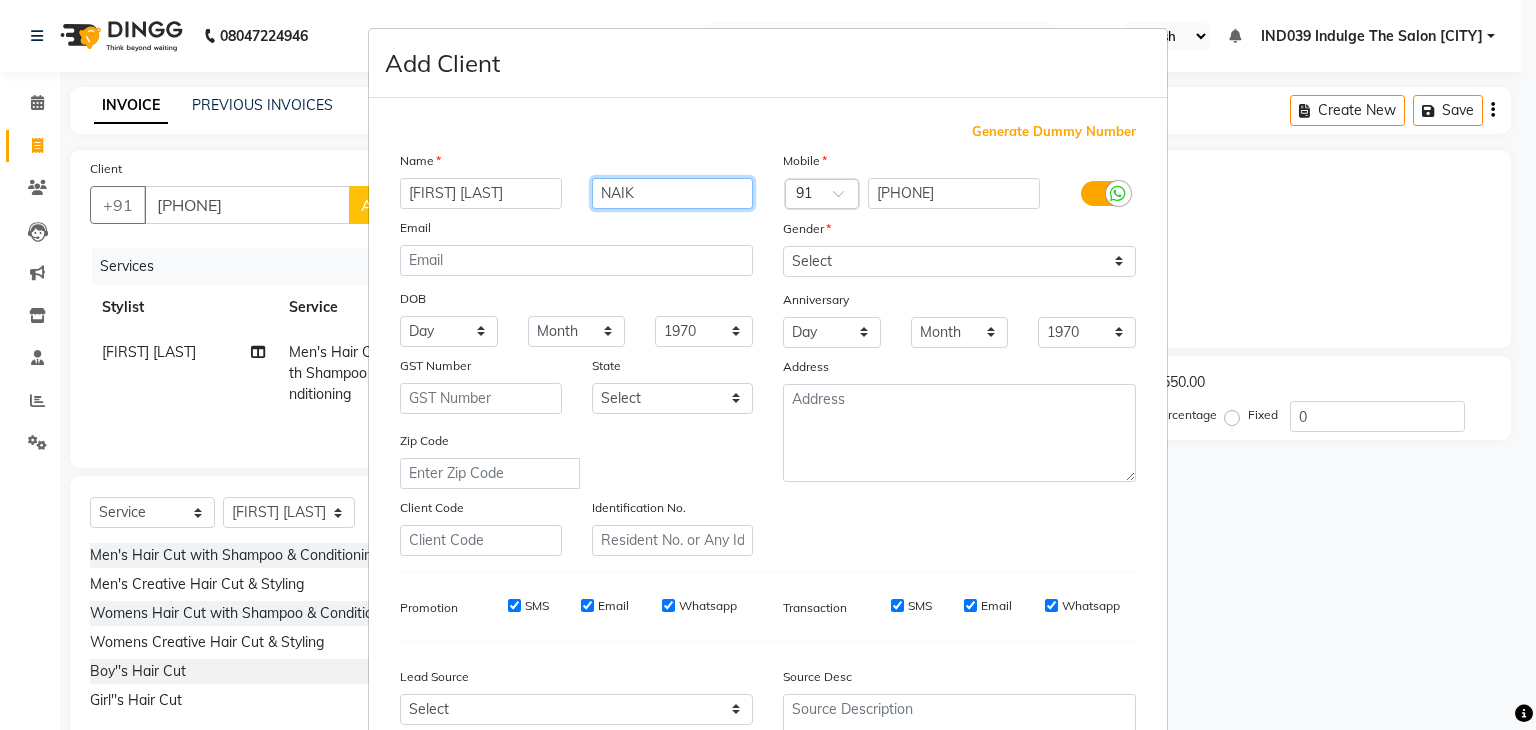 type on "NAIK" 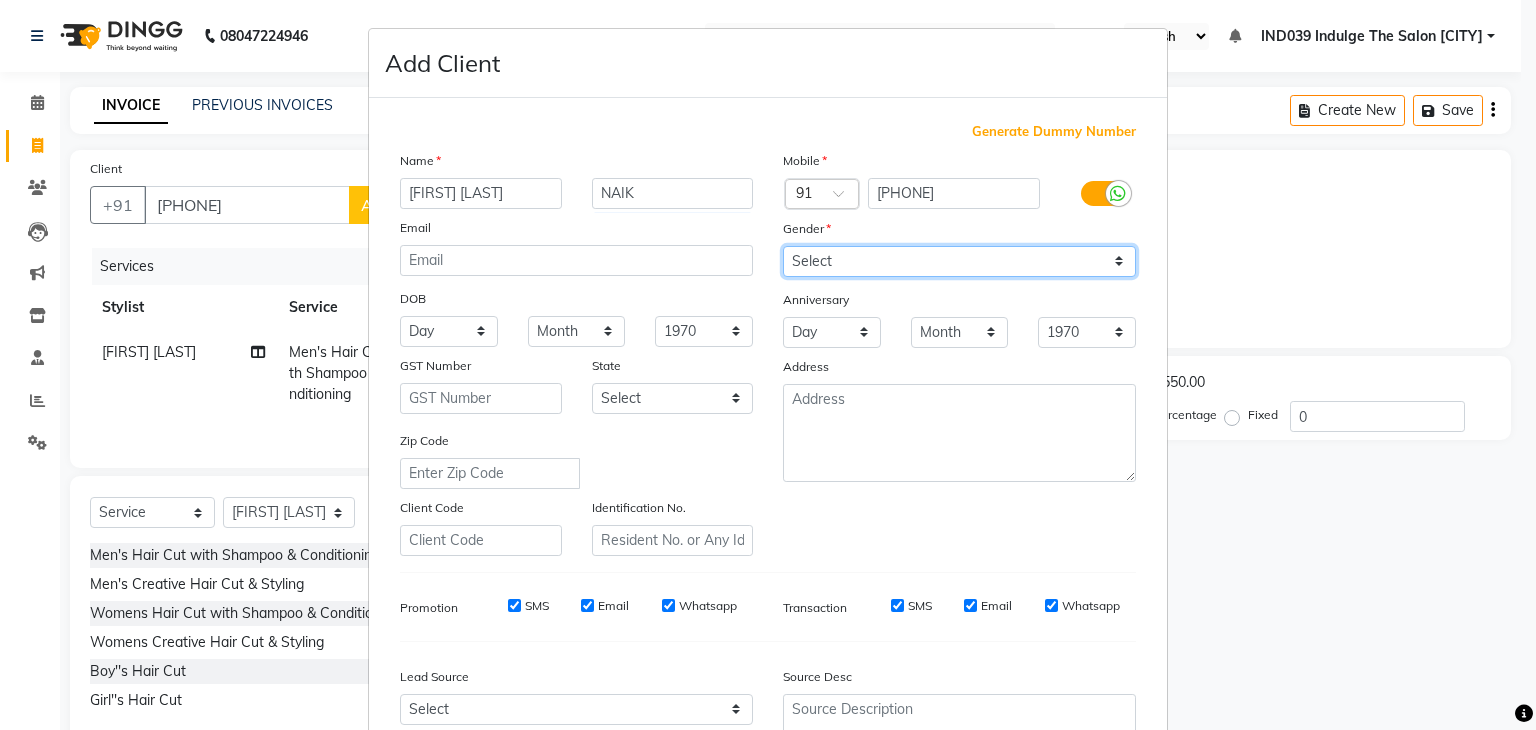 click on "Select Male Female Other Prefer Not To Say" at bounding box center [959, 261] 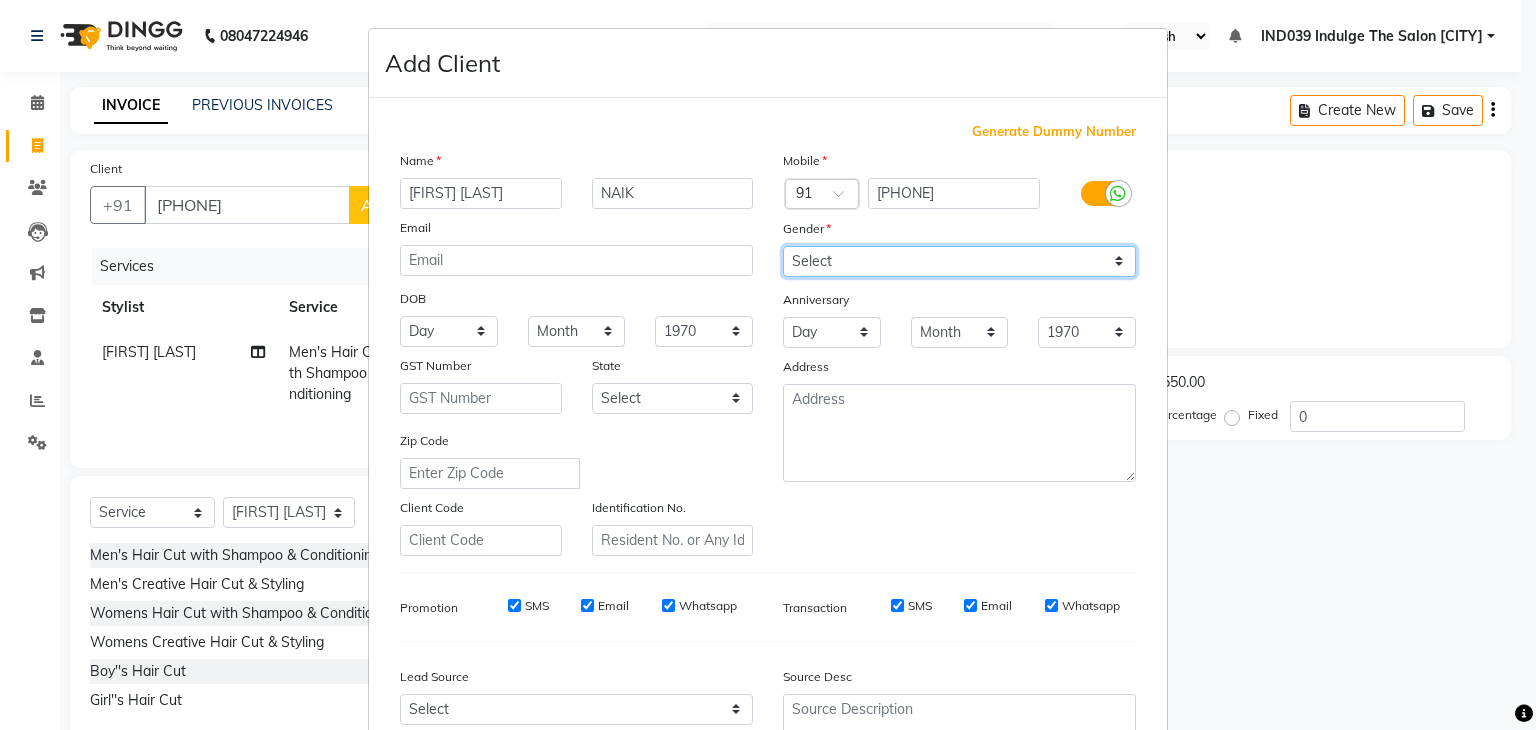 select on "male" 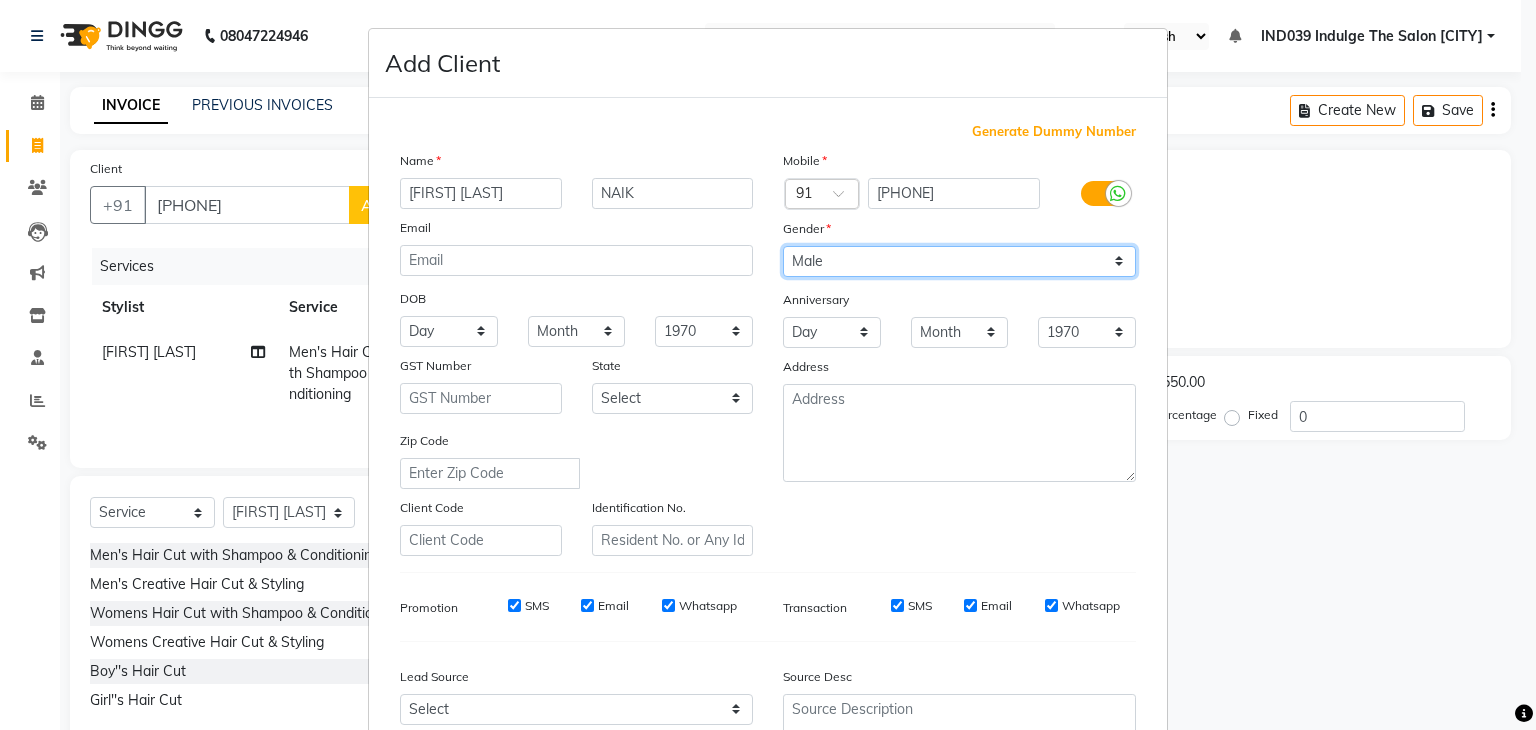 click on "Select Male Female Other Prefer Not To Say" at bounding box center (959, 261) 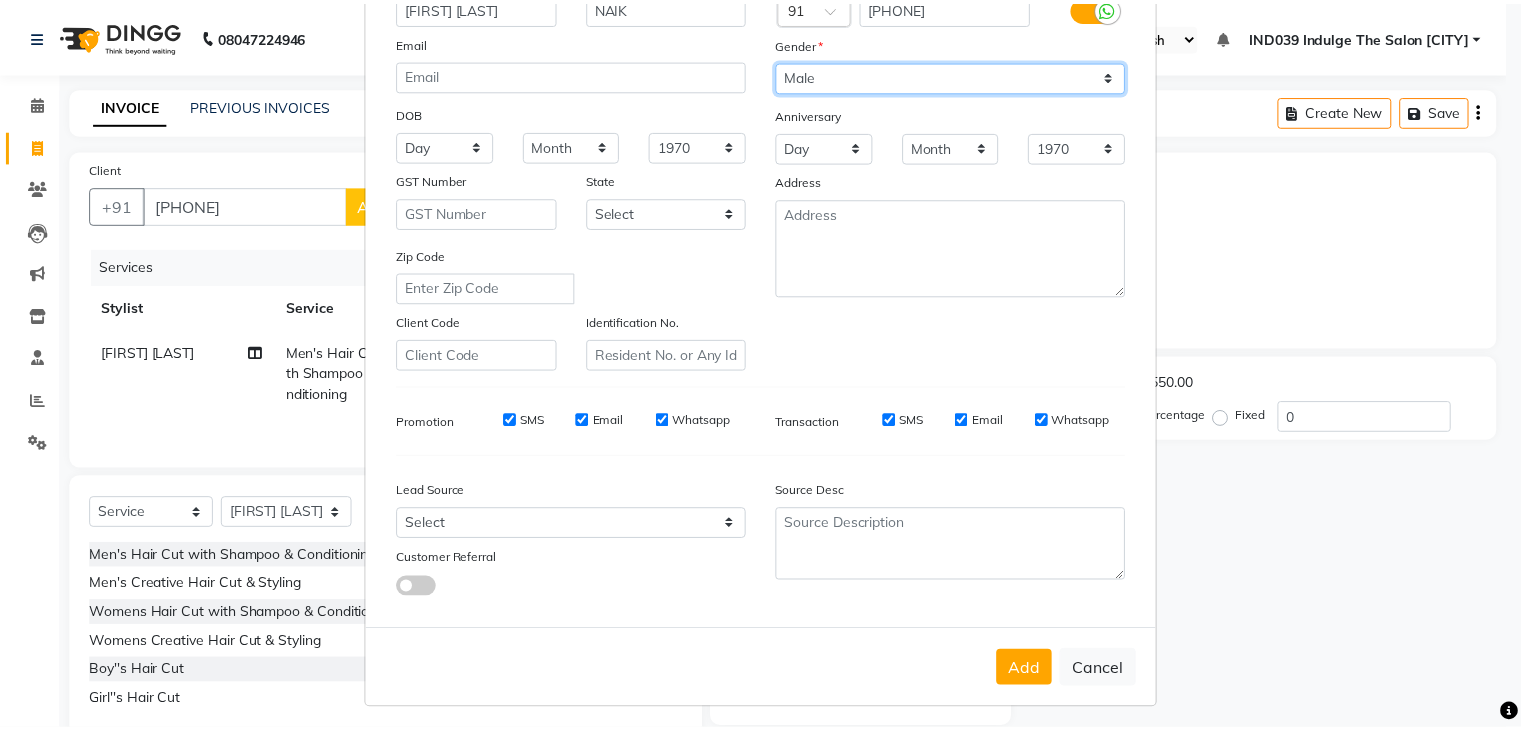 scroll, scrollTop: 203, scrollLeft: 0, axis: vertical 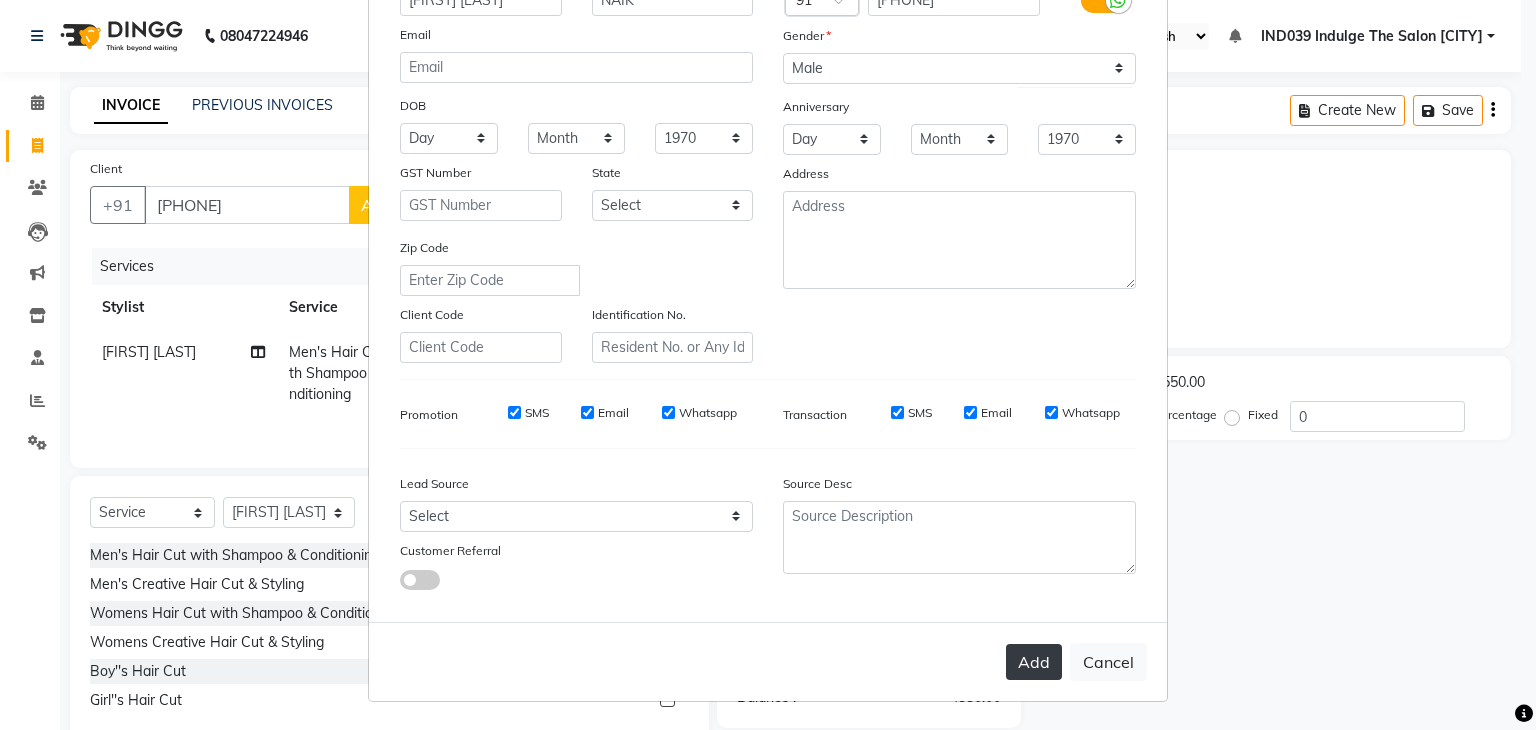 click on "Add" at bounding box center [1034, 662] 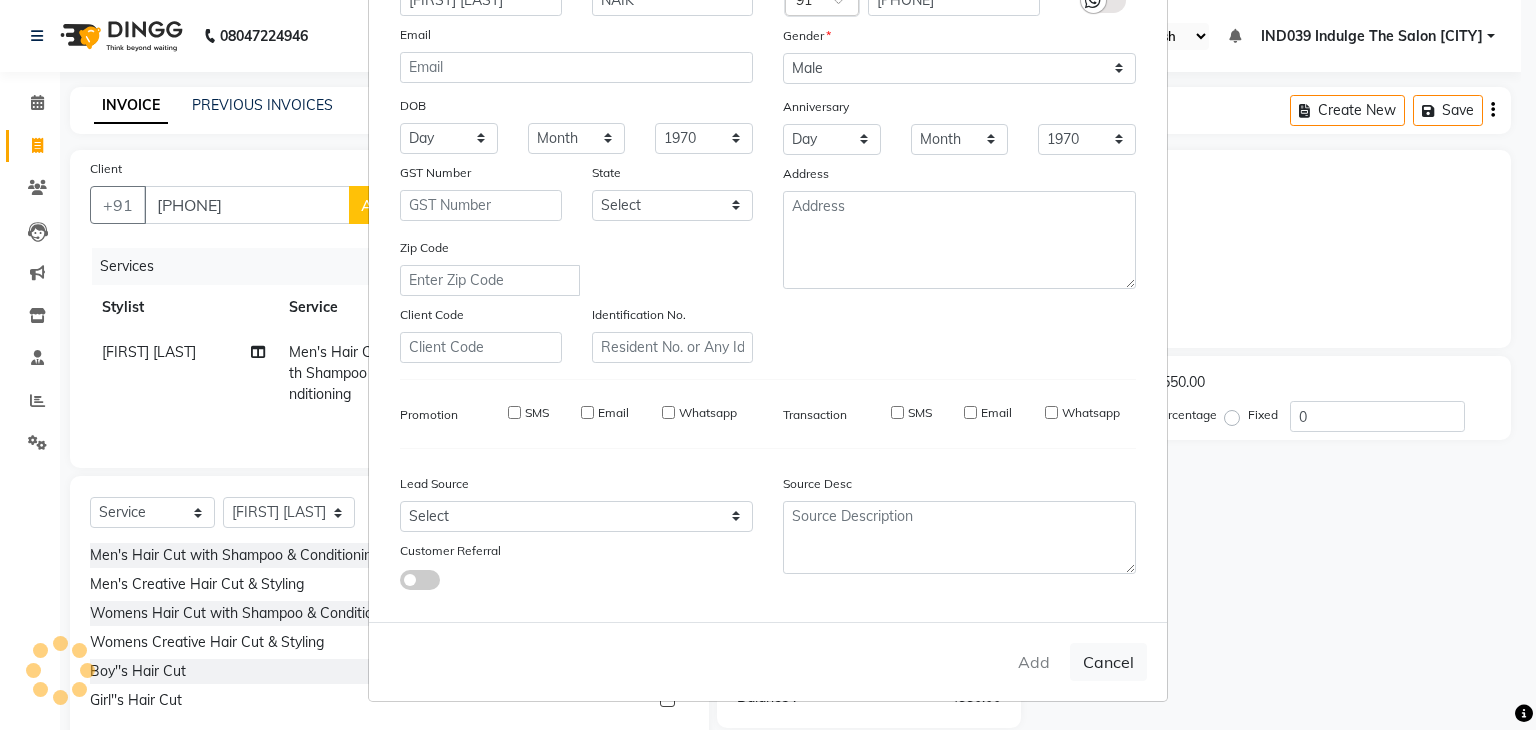 type 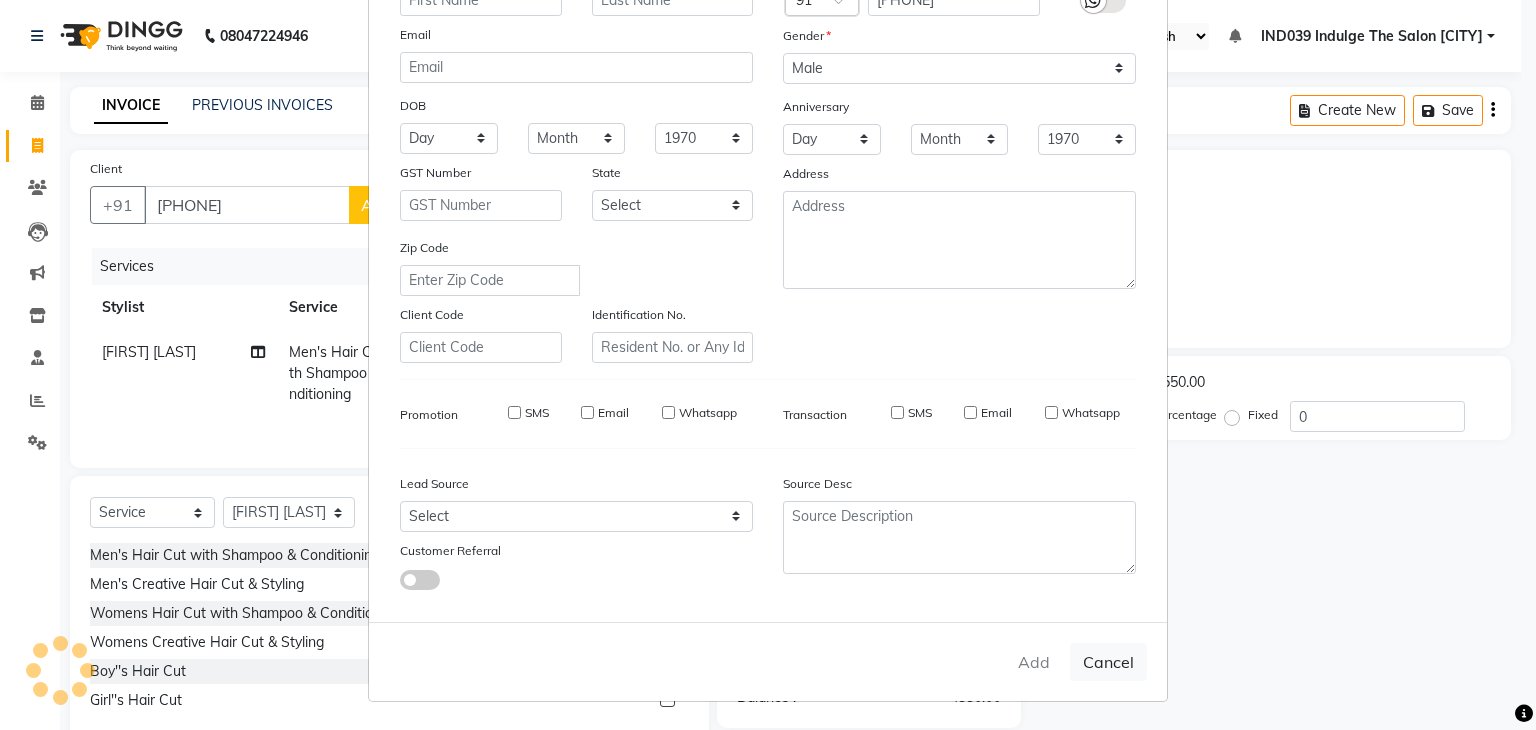 select 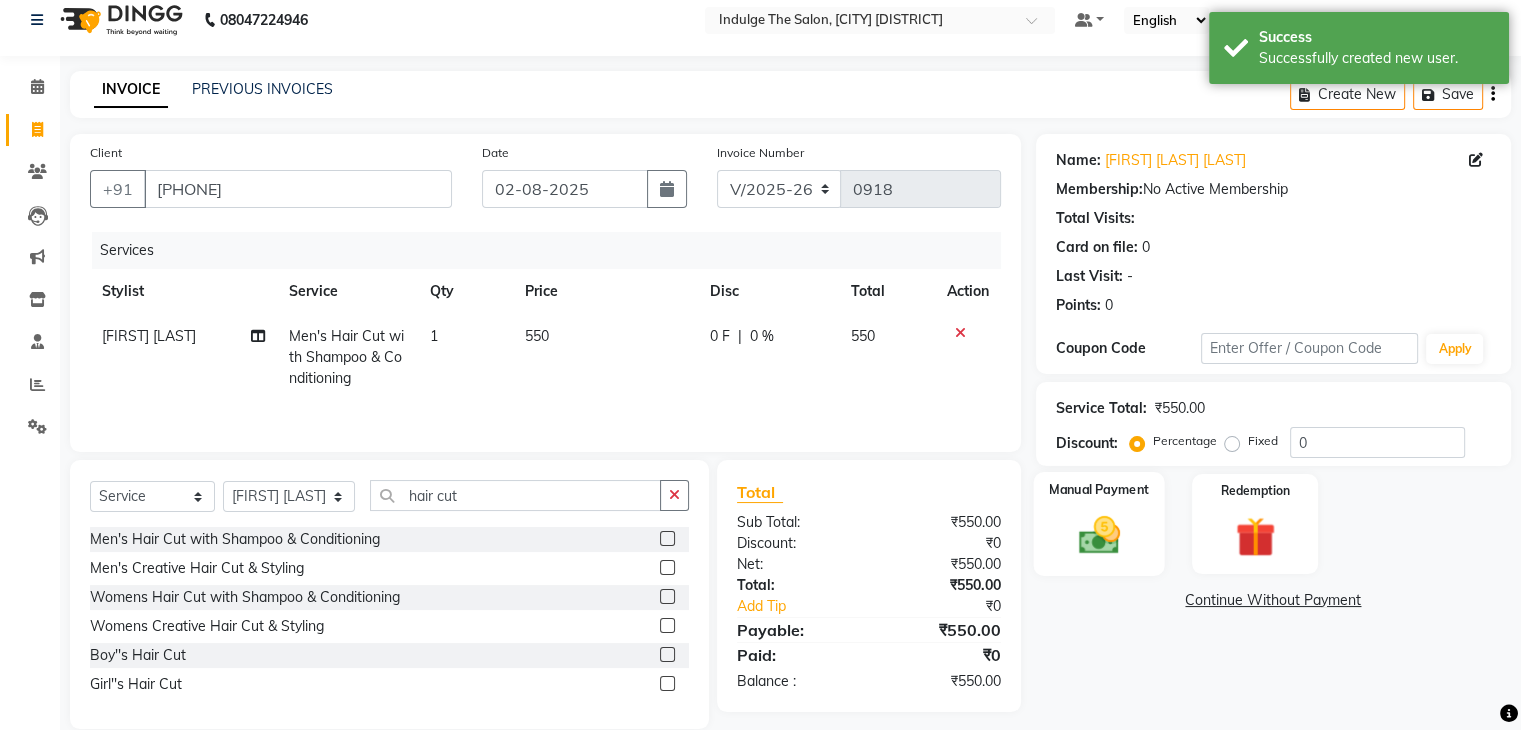 scroll, scrollTop: 0, scrollLeft: 0, axis: both 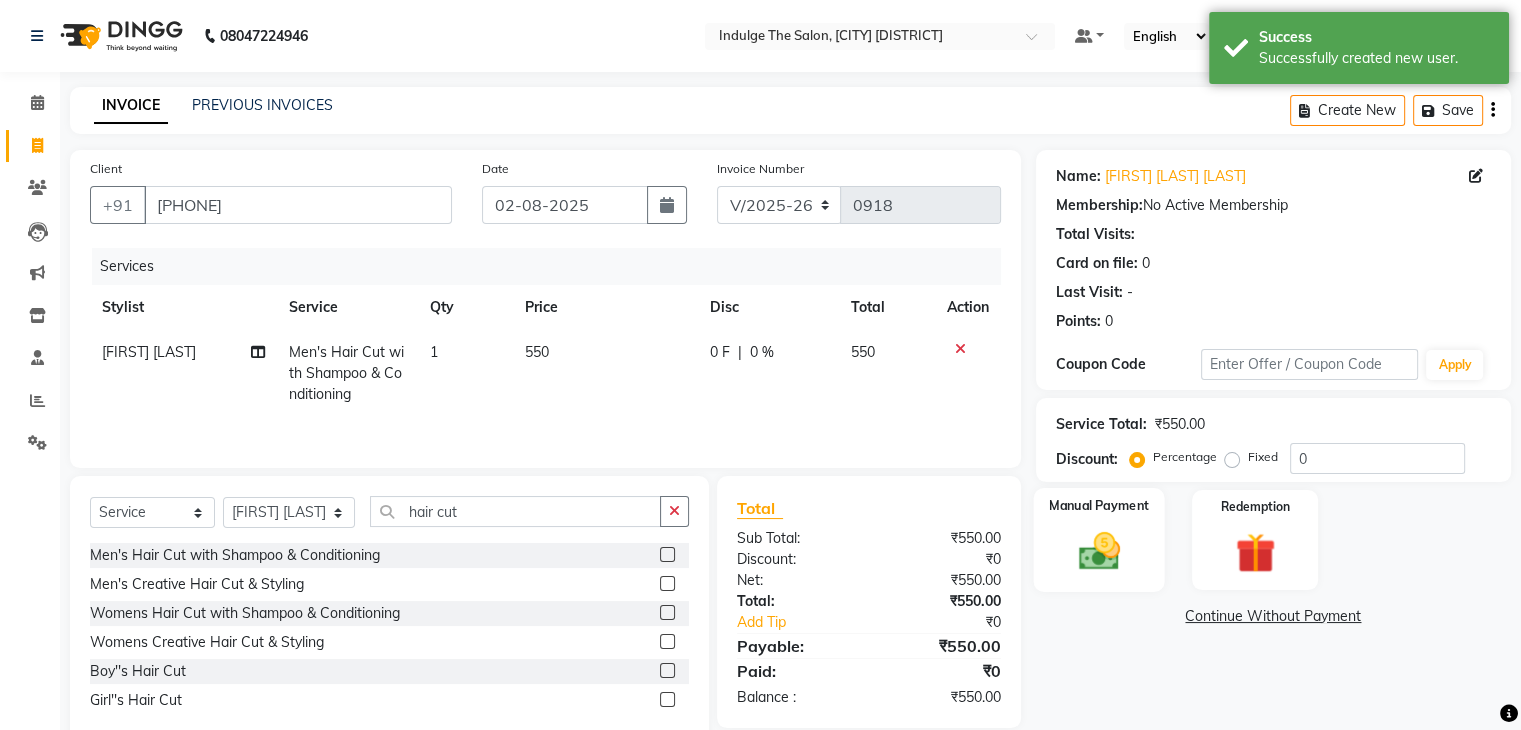 click 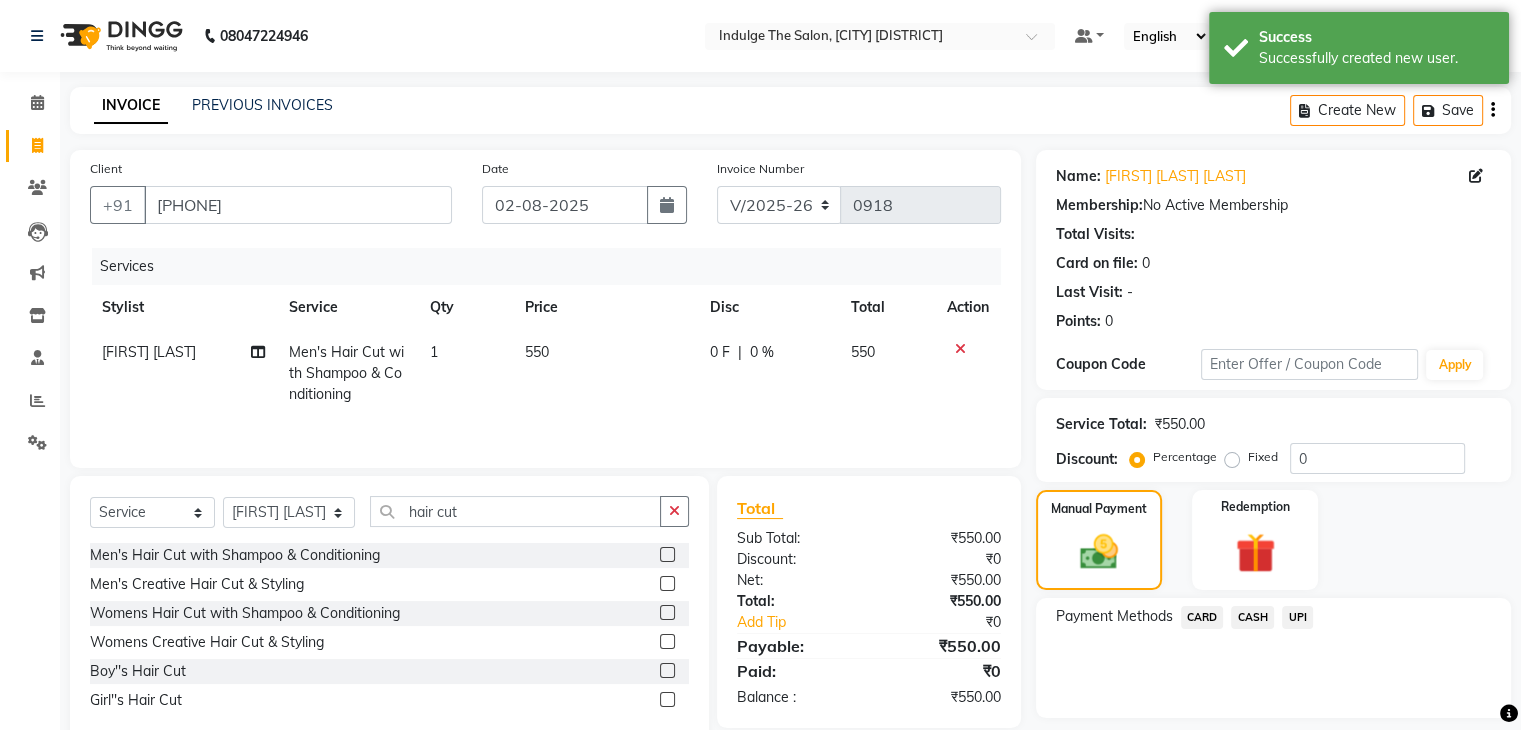 click on "UPI" 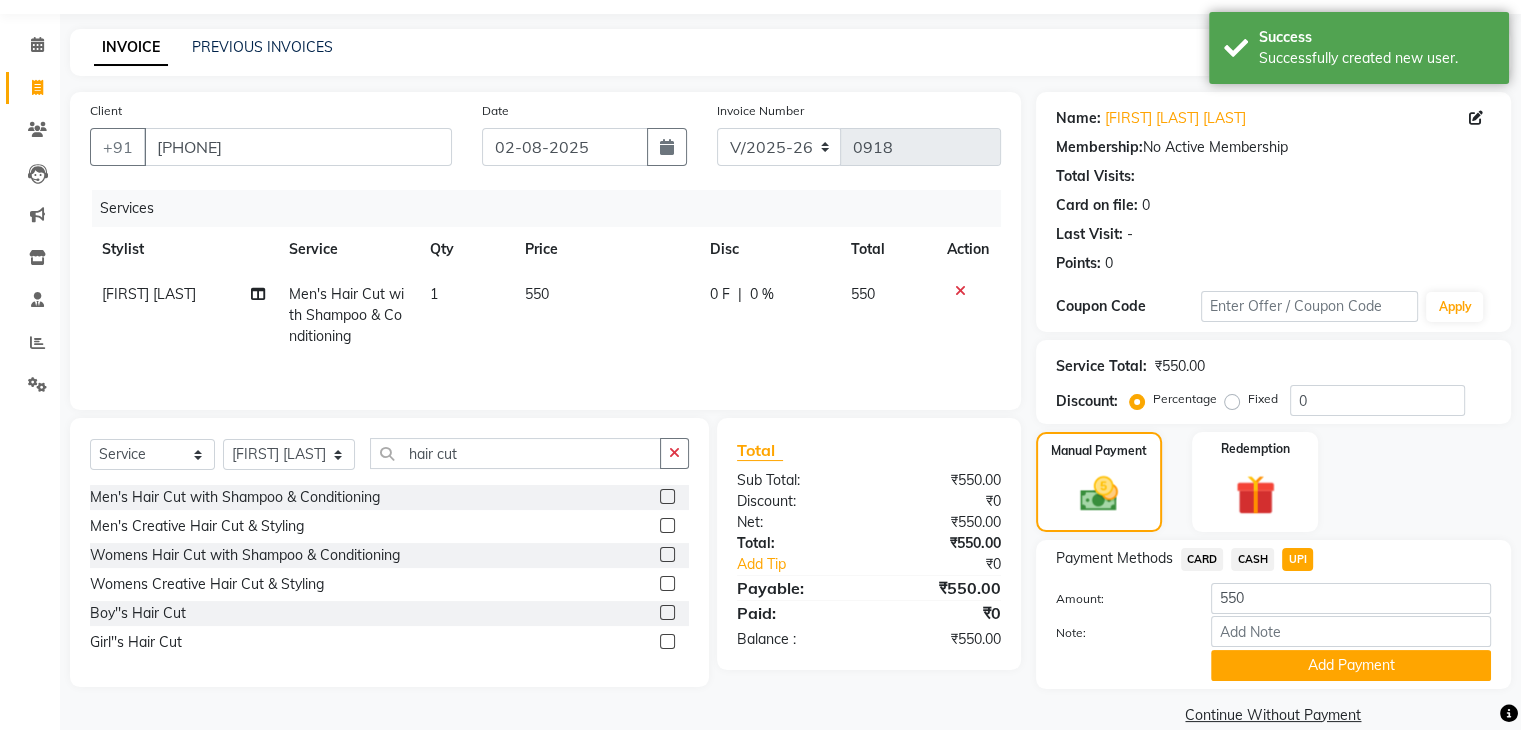 scroll, scrollTop: 89, scrollLeft: 0, axis: vertical 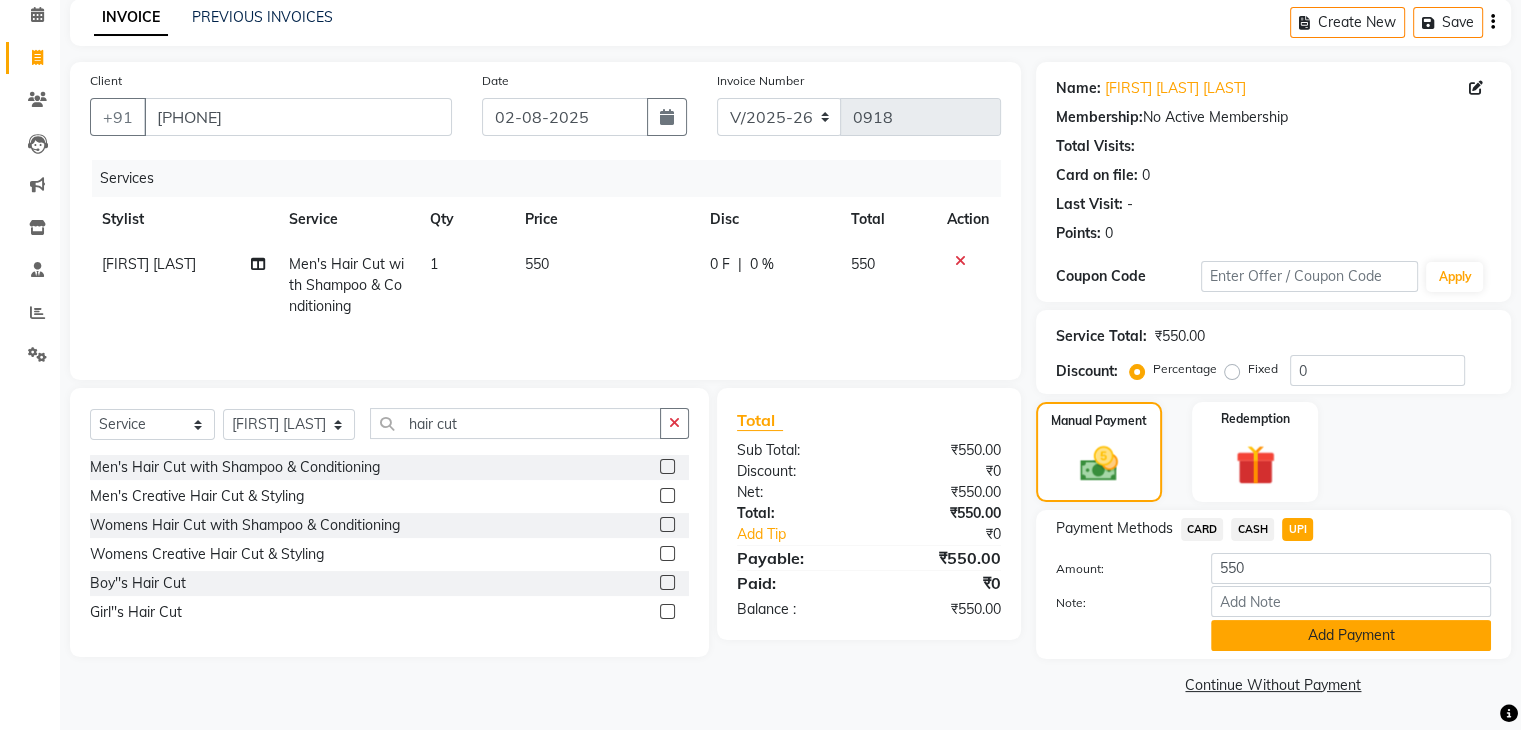 click on "Add Payment" 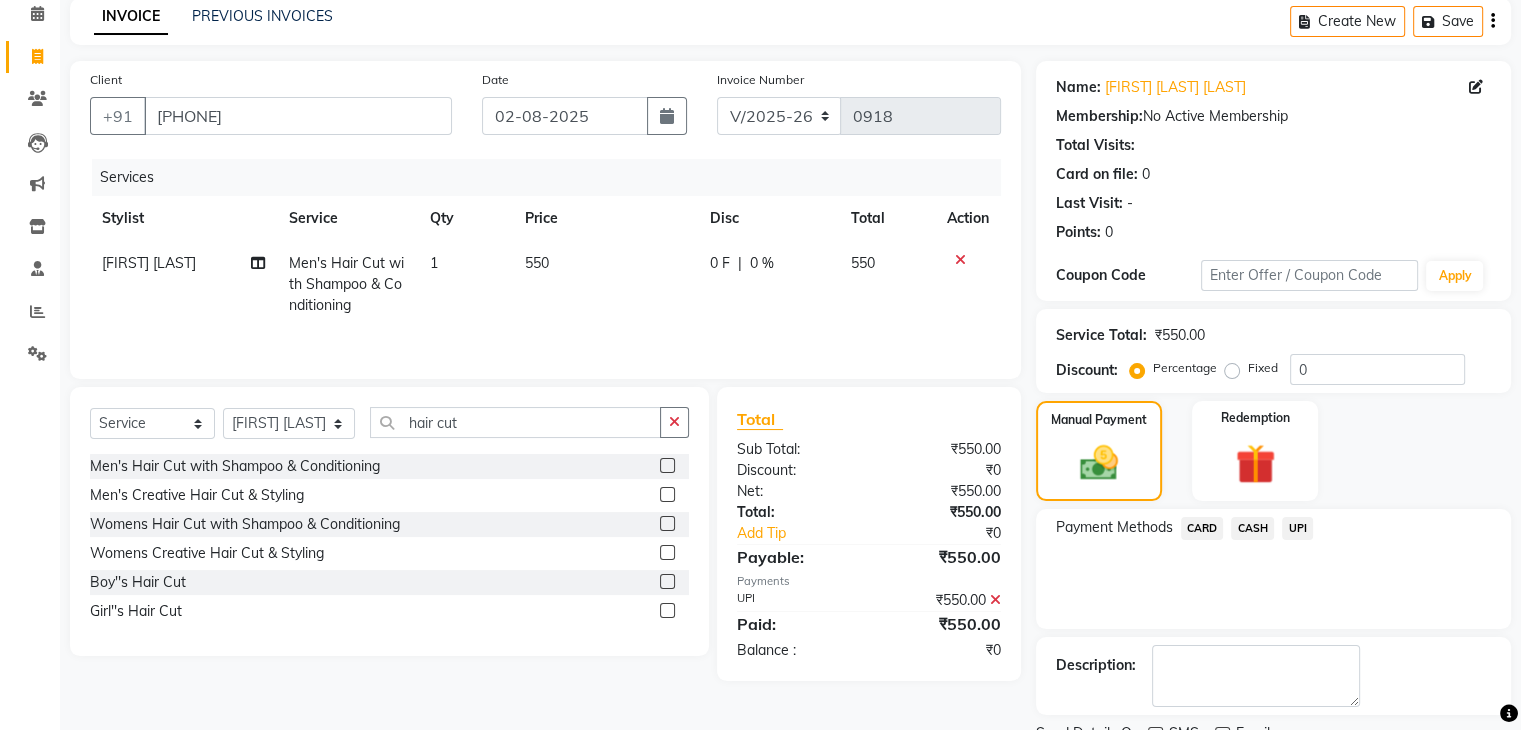scroll, scrollTop: 171, scrollLeft: 0, axis: vertical 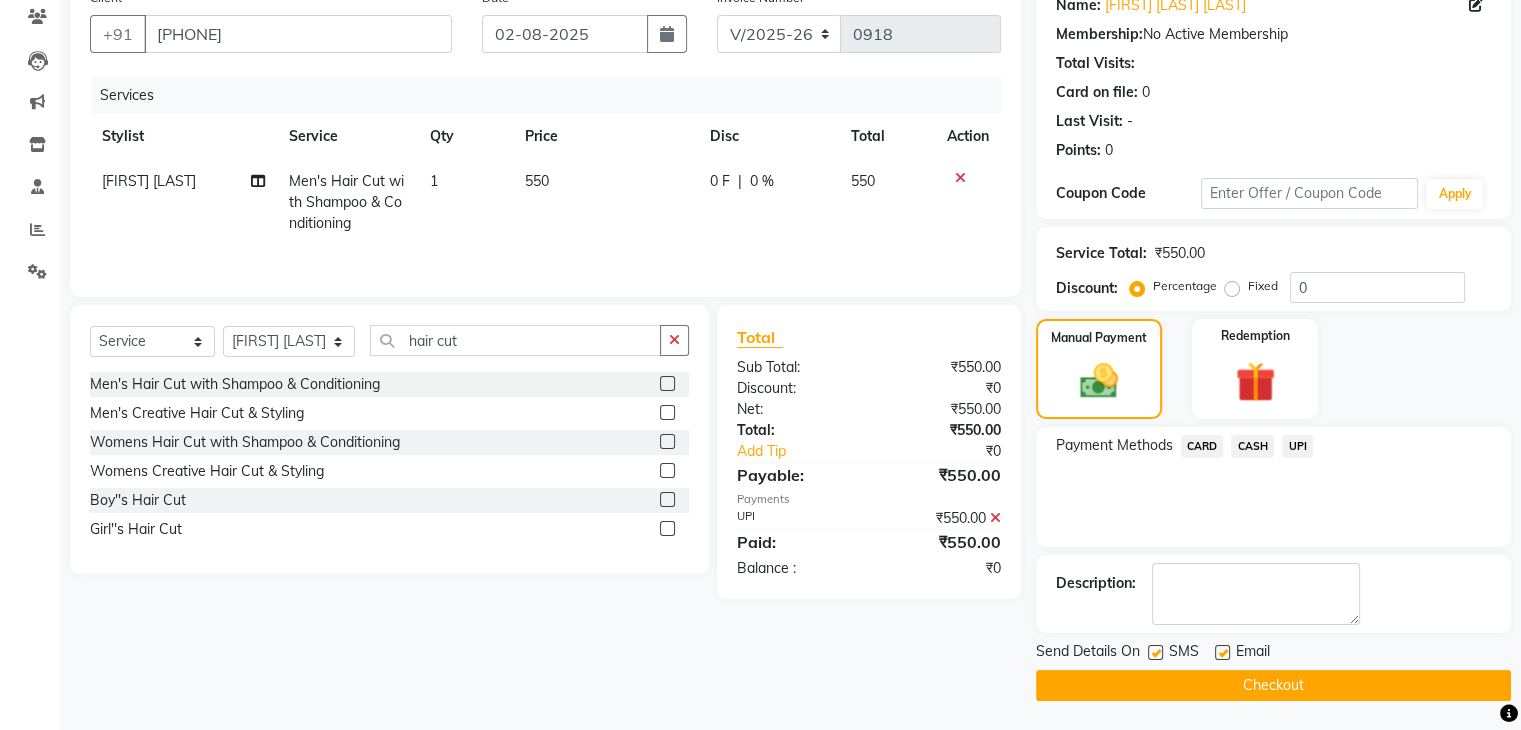 click on "Checkout" 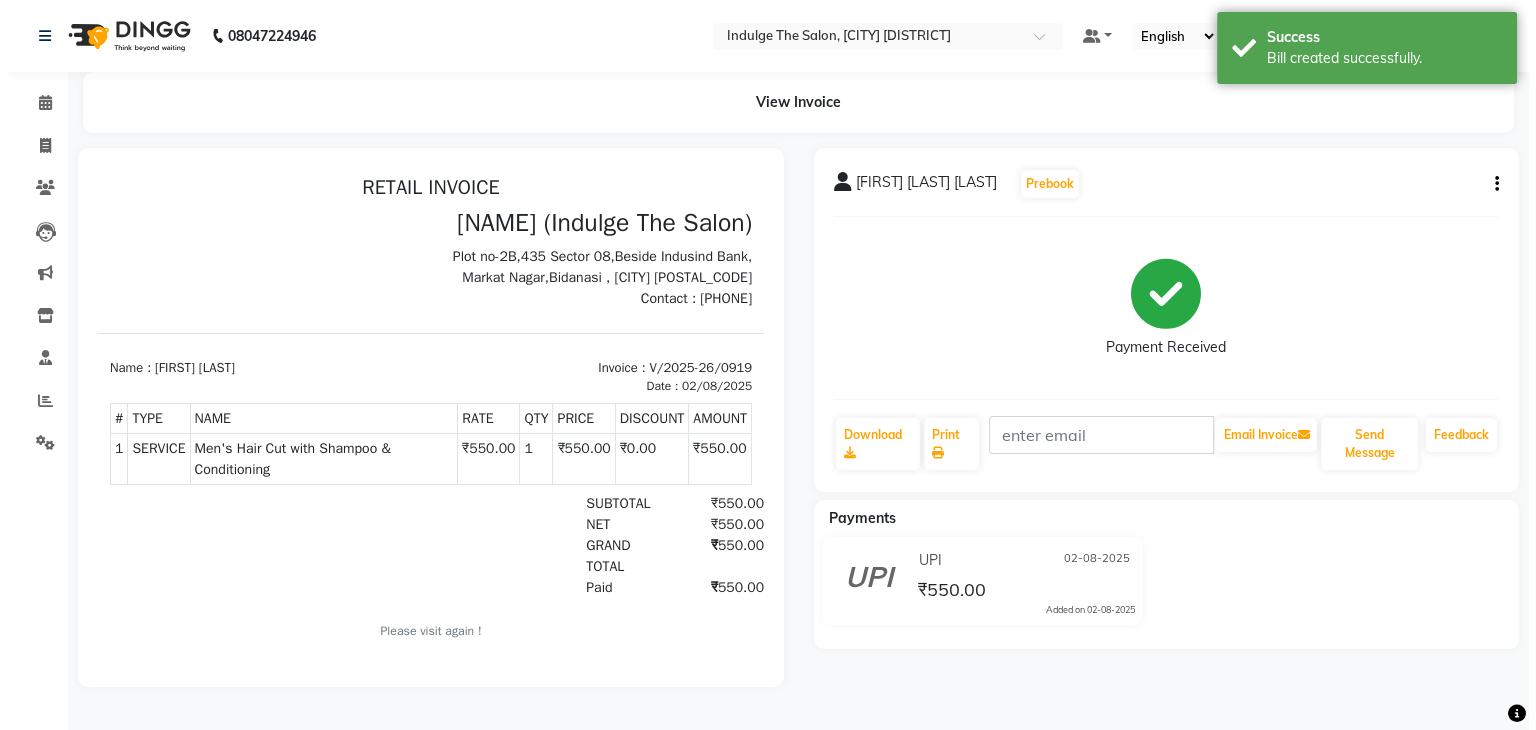 scroll, scrollTop: 0, scrollLeft: 0, axis: both 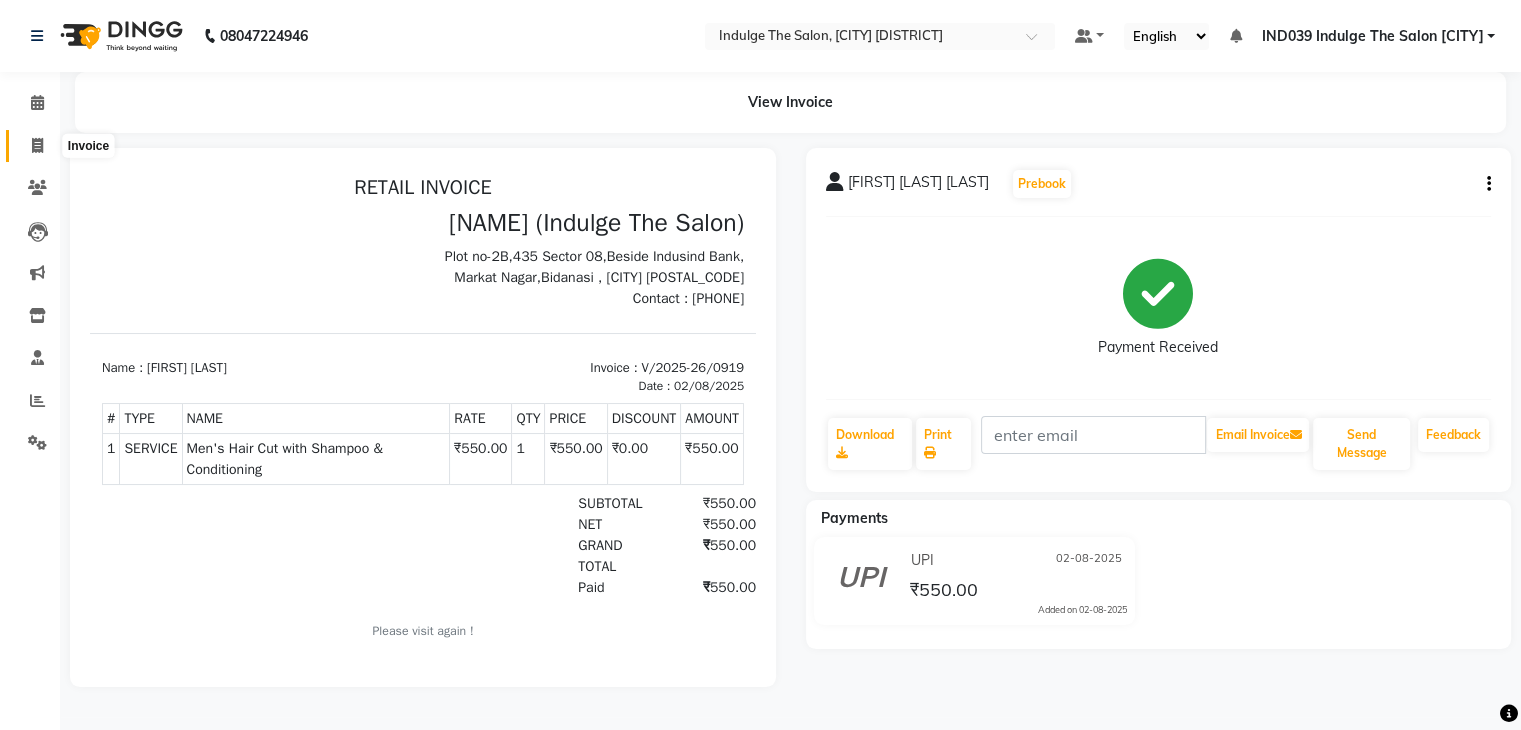 click 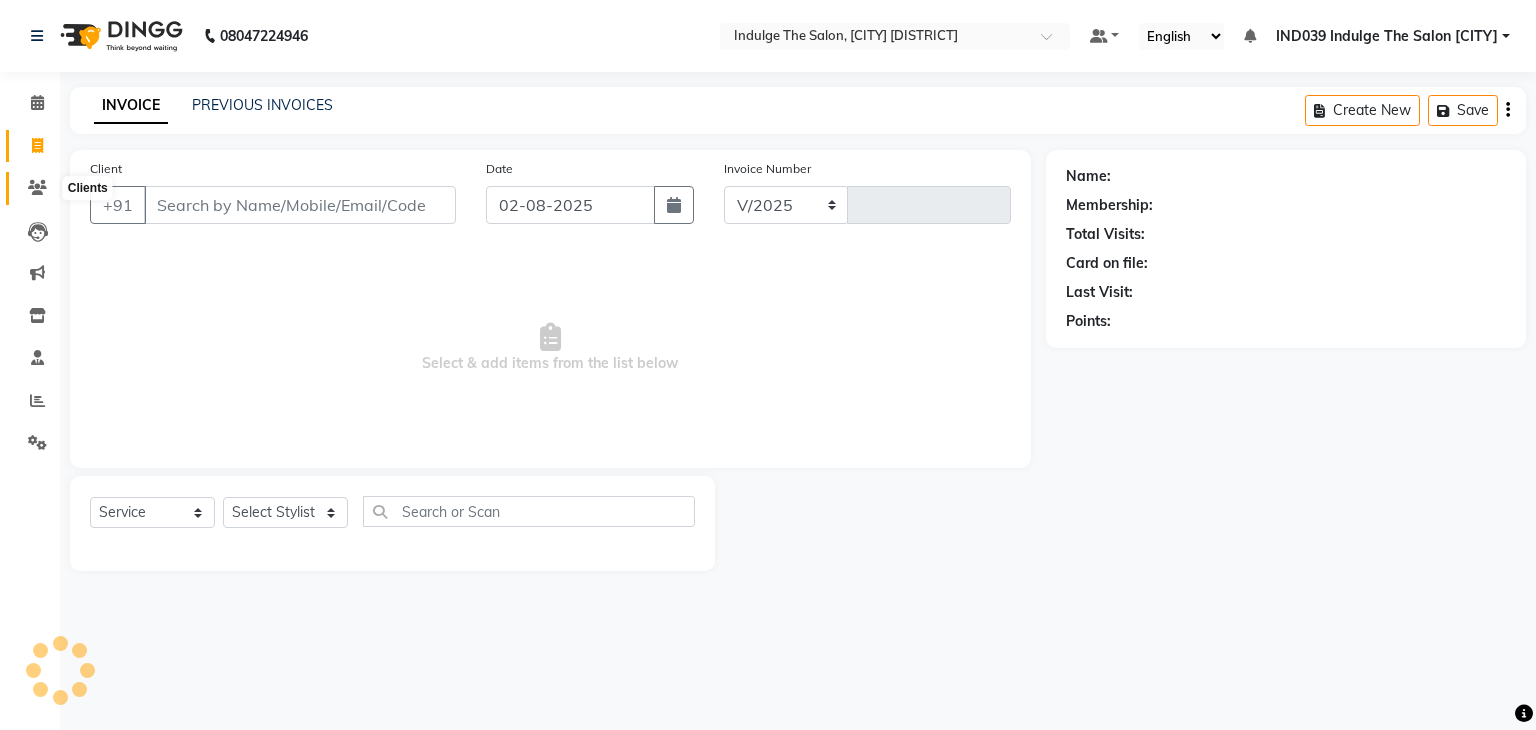 select on "7297" 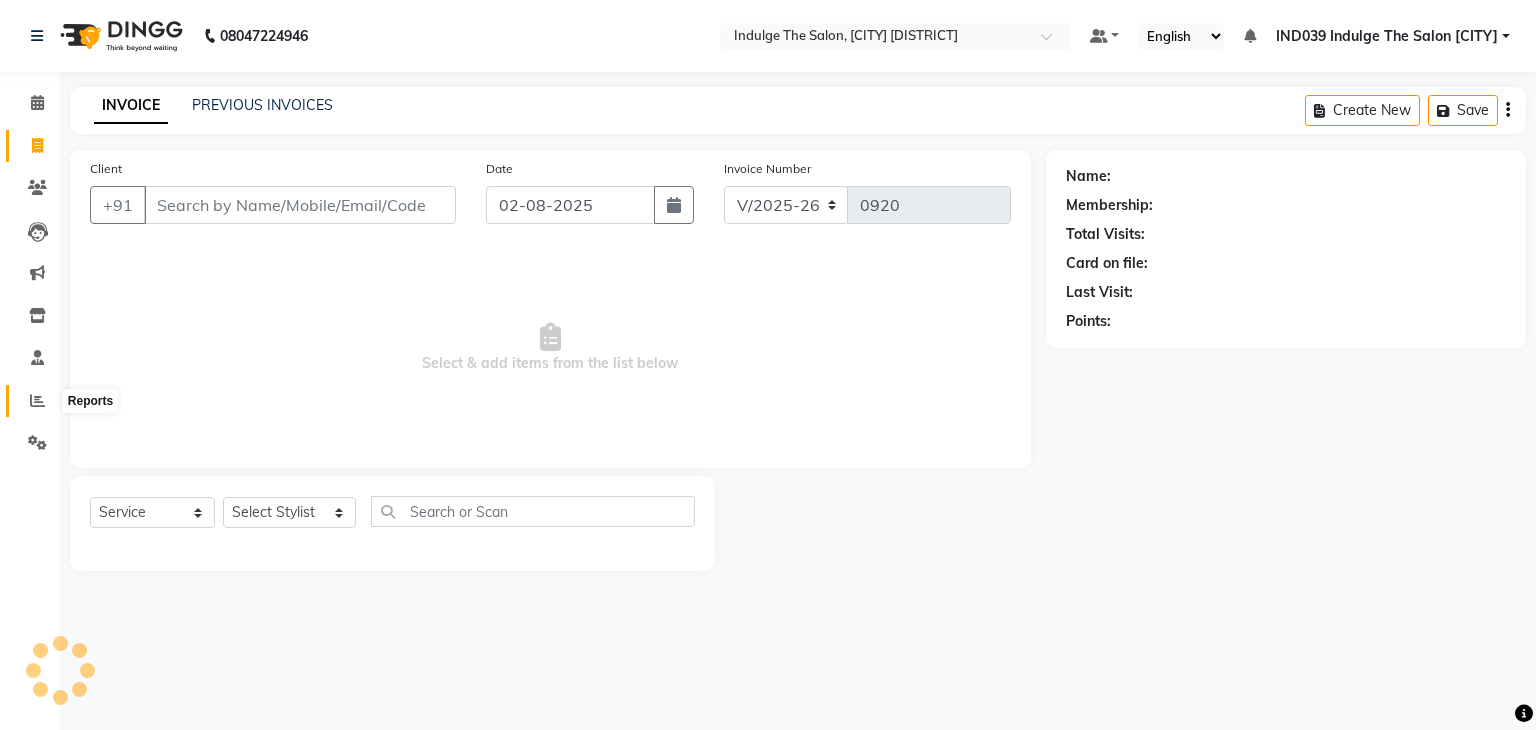 click 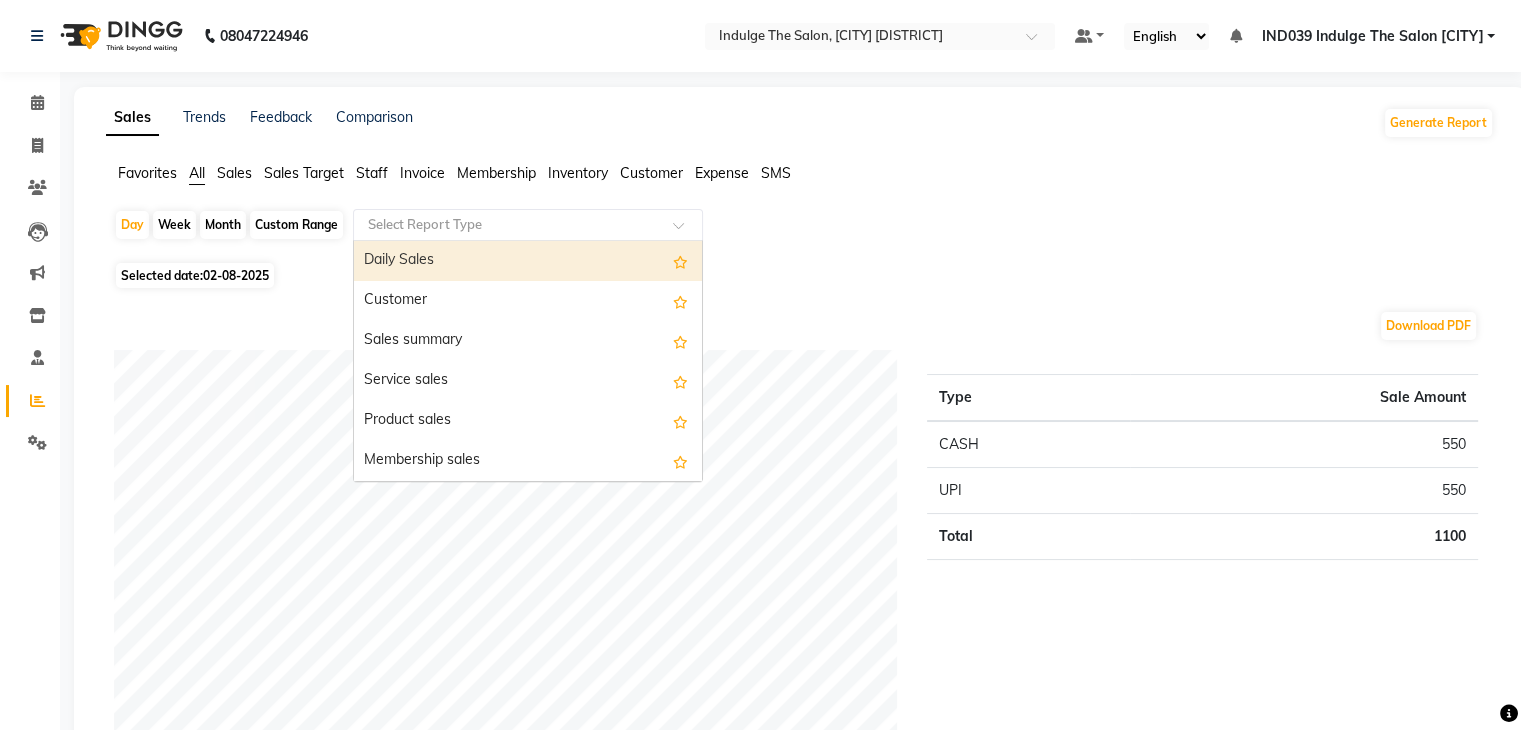 drag, startPoint x: 518, startPoint y: 226, endPoint x: 499, endPoint y: 246, distance: 27.58623 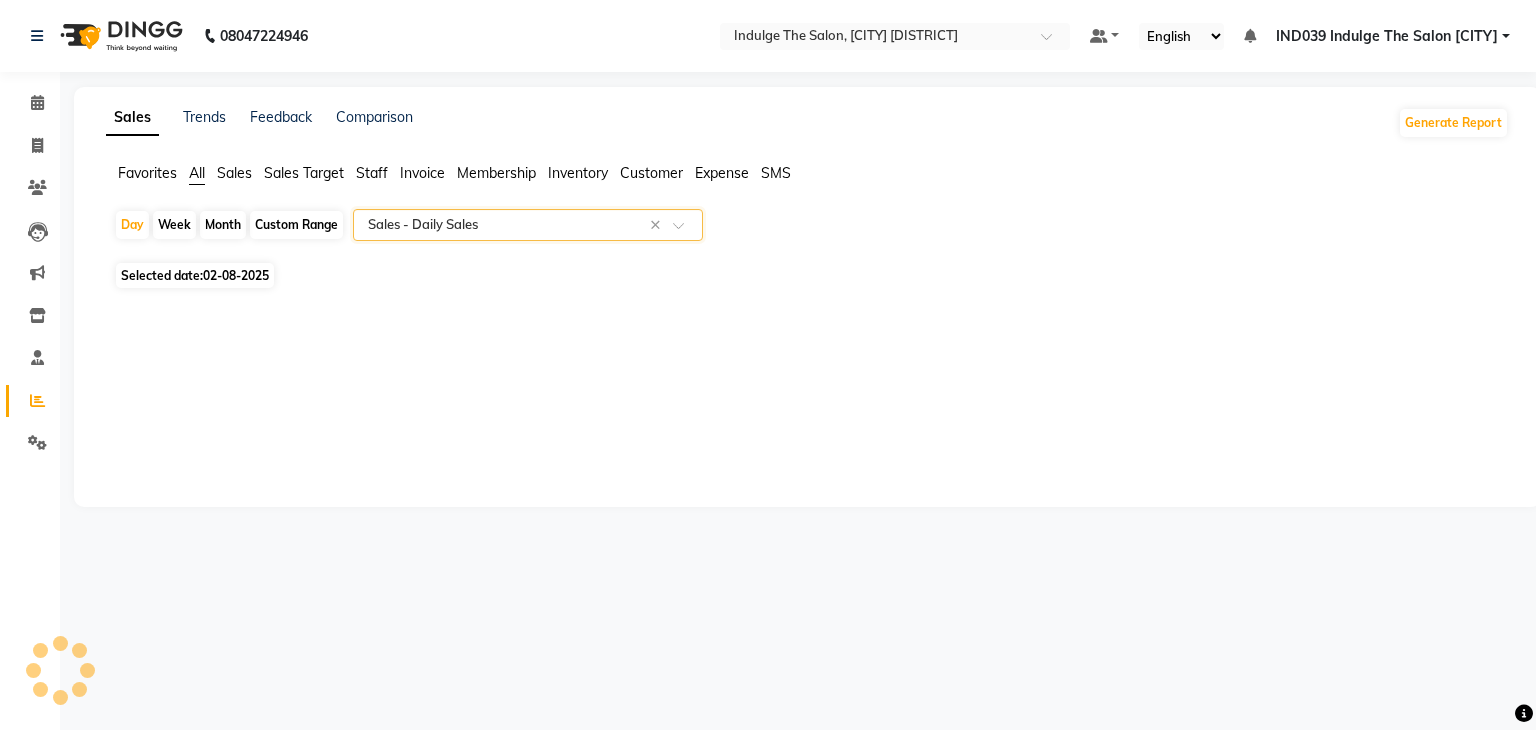 select on "full_report" 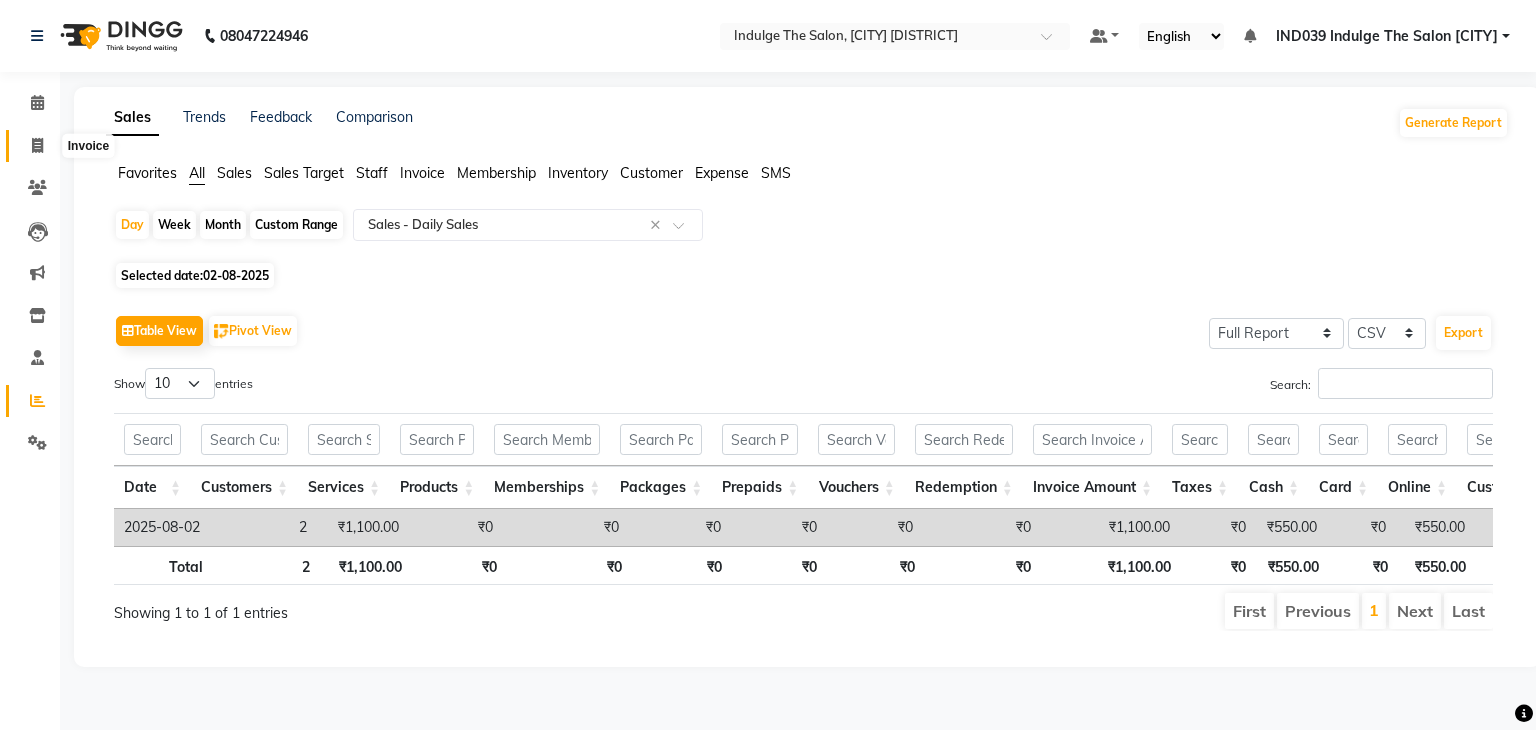 click 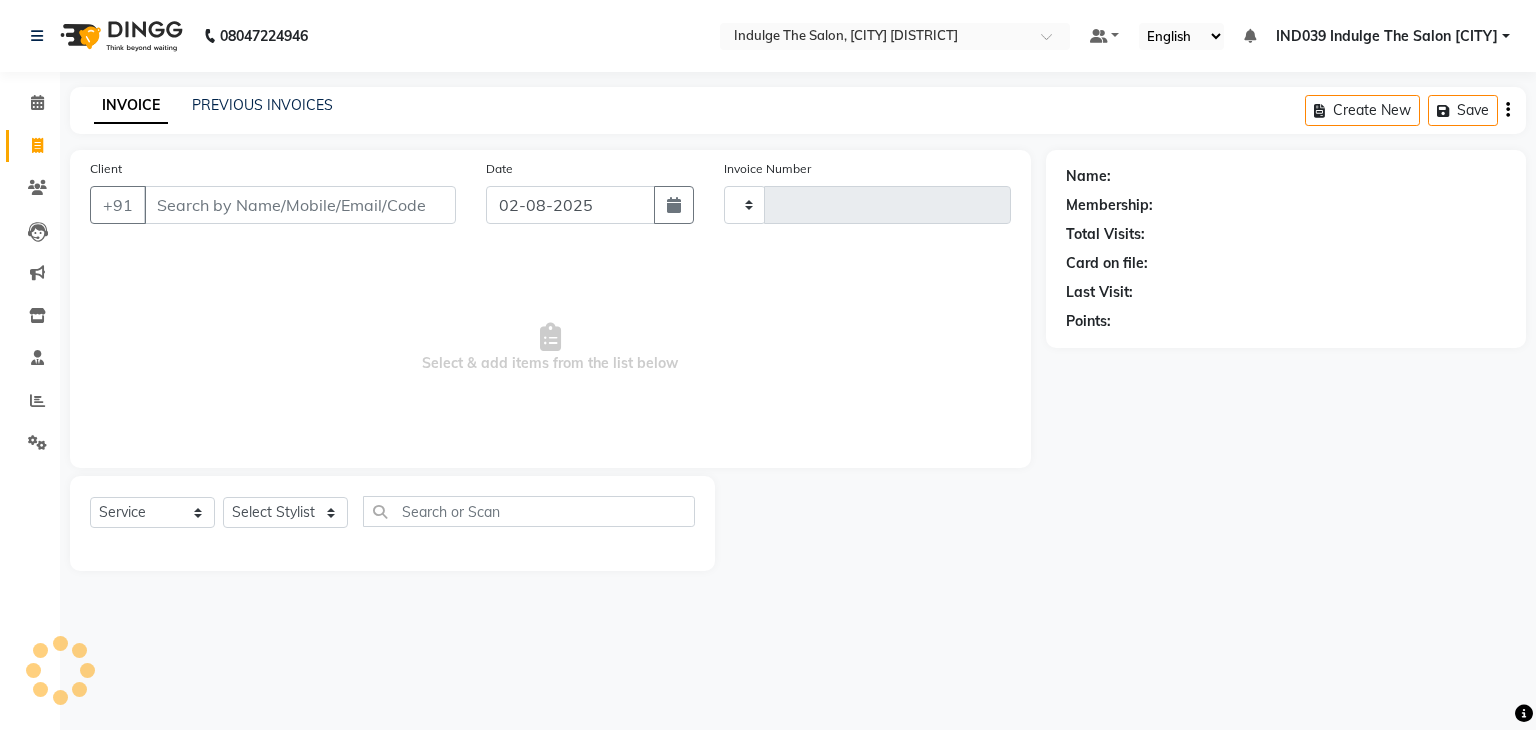 type on "0920" 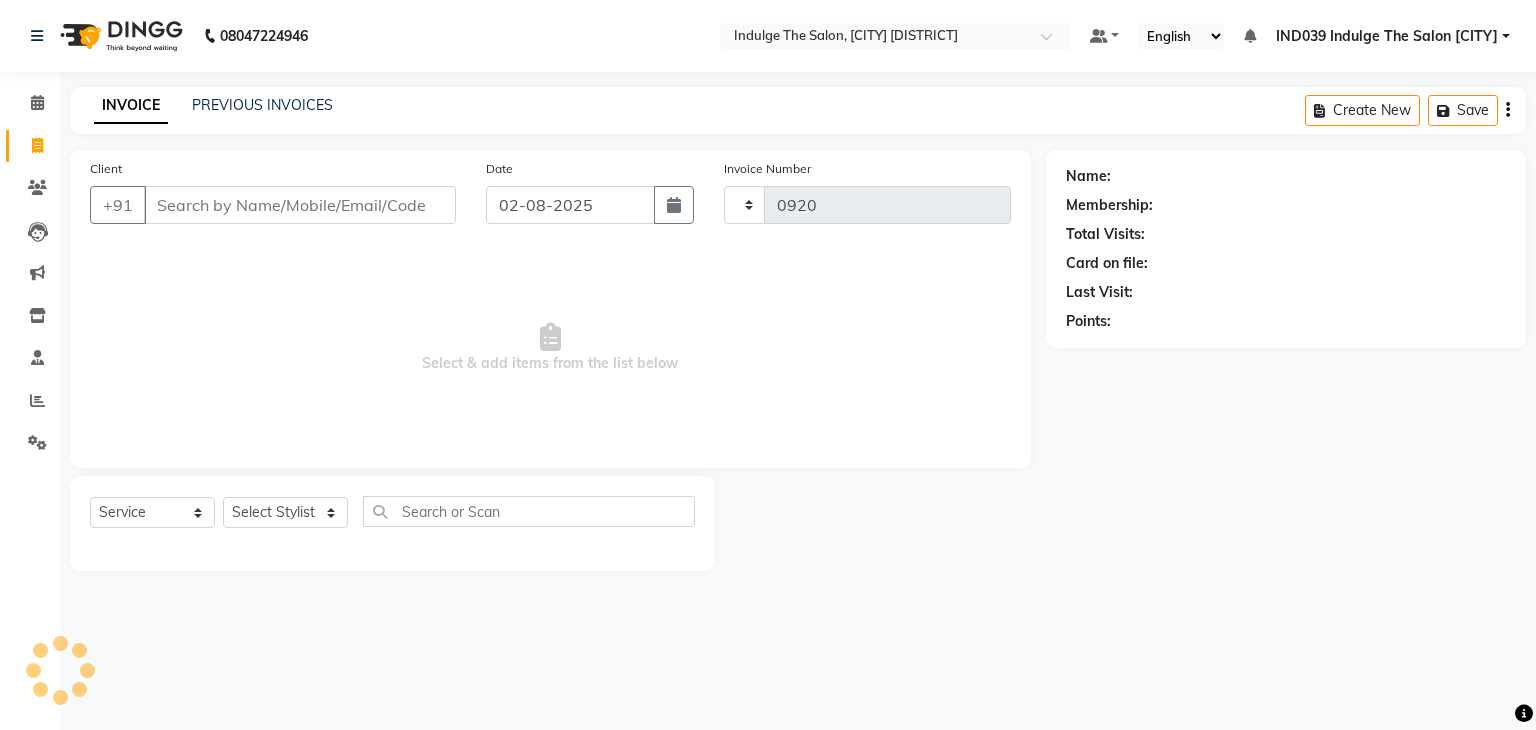 select on "7297" 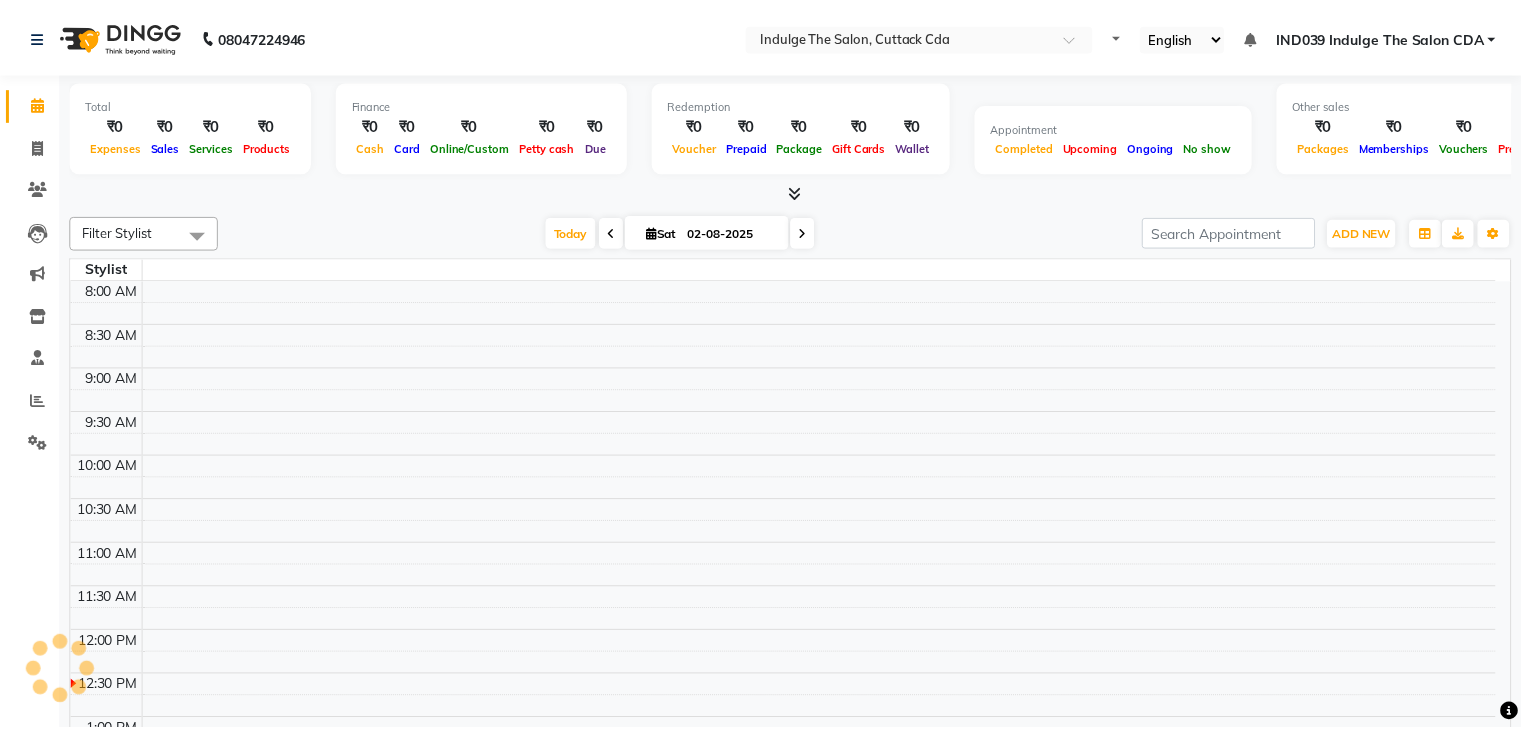 scroll, scrollTop: 0, scrollLeft: 0, axis: both 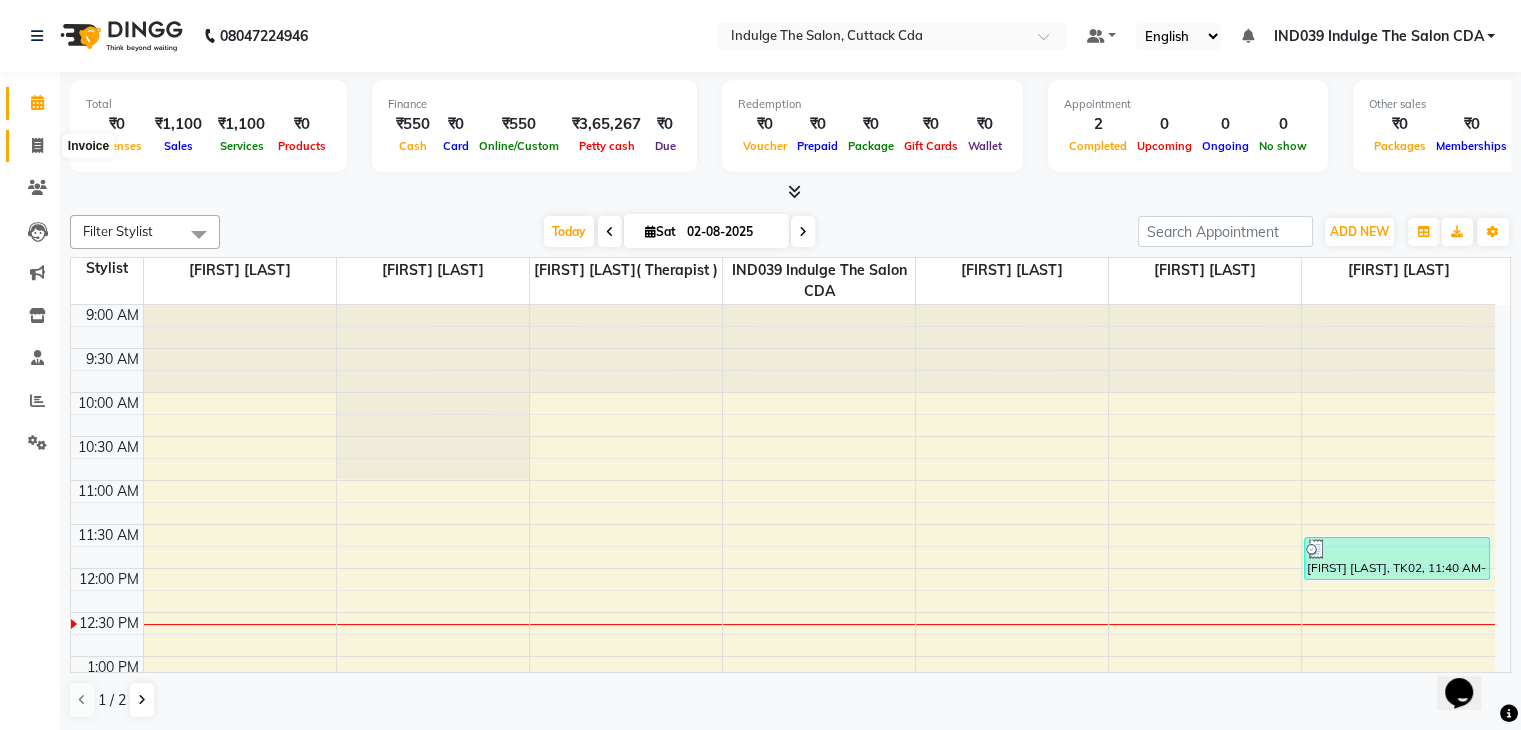 click 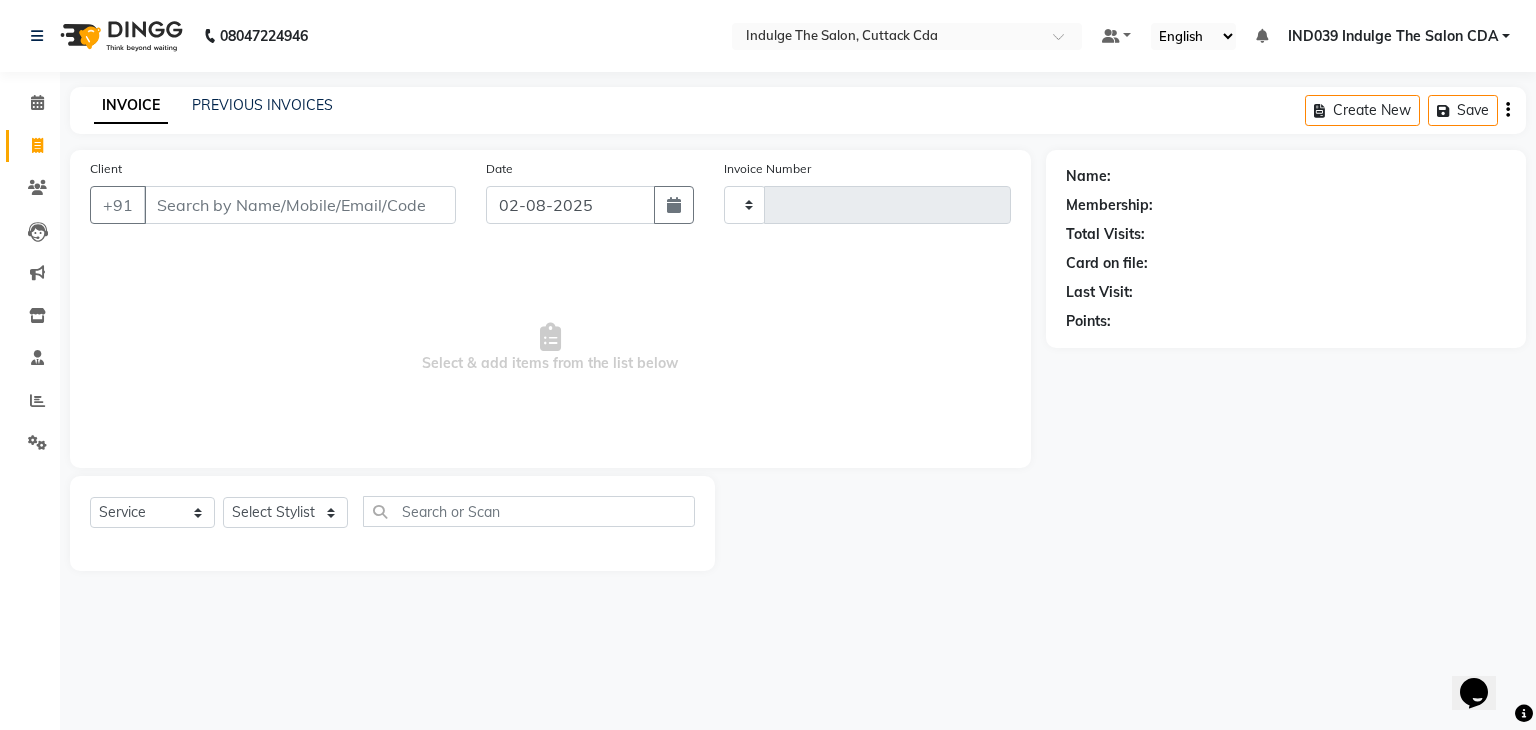 type on "0920" 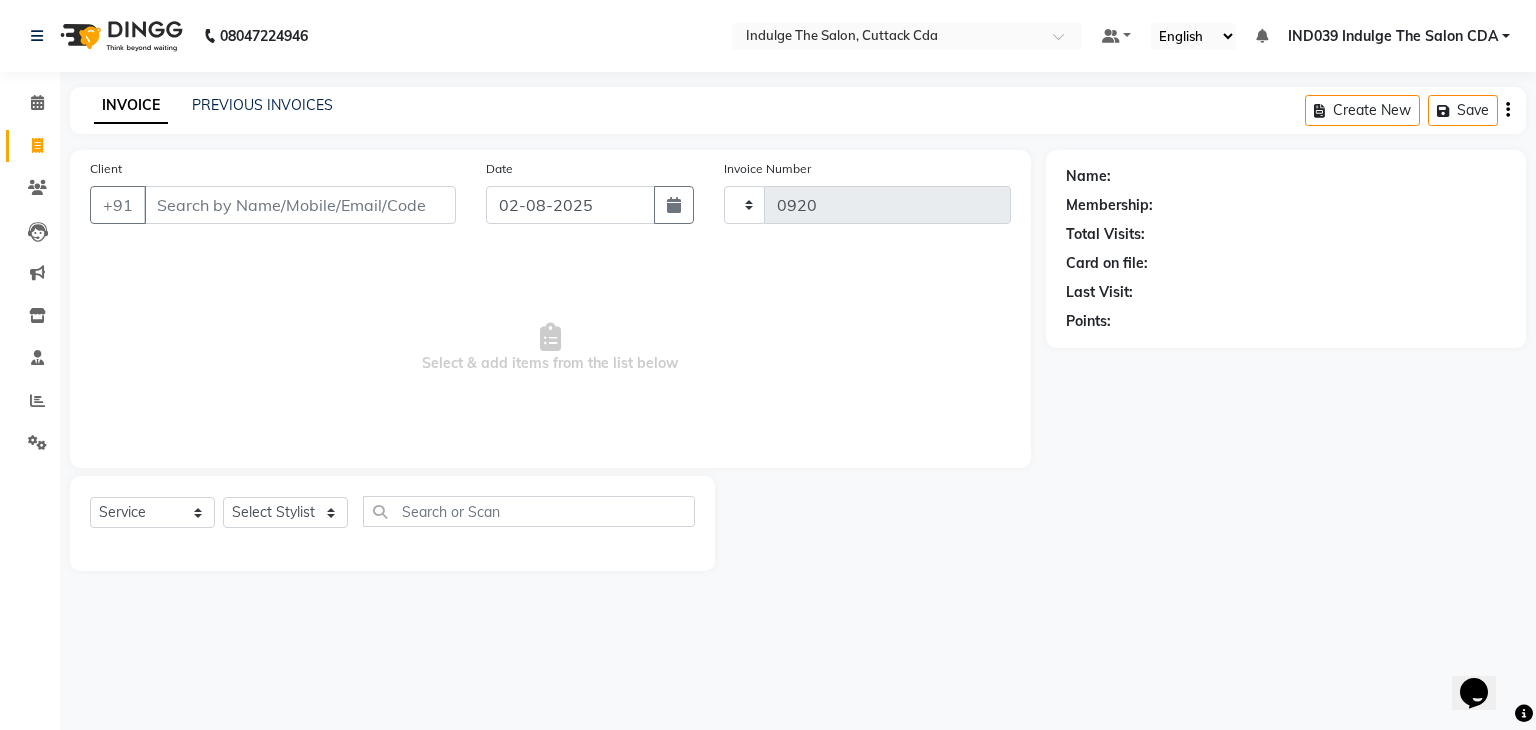 select on "7297" 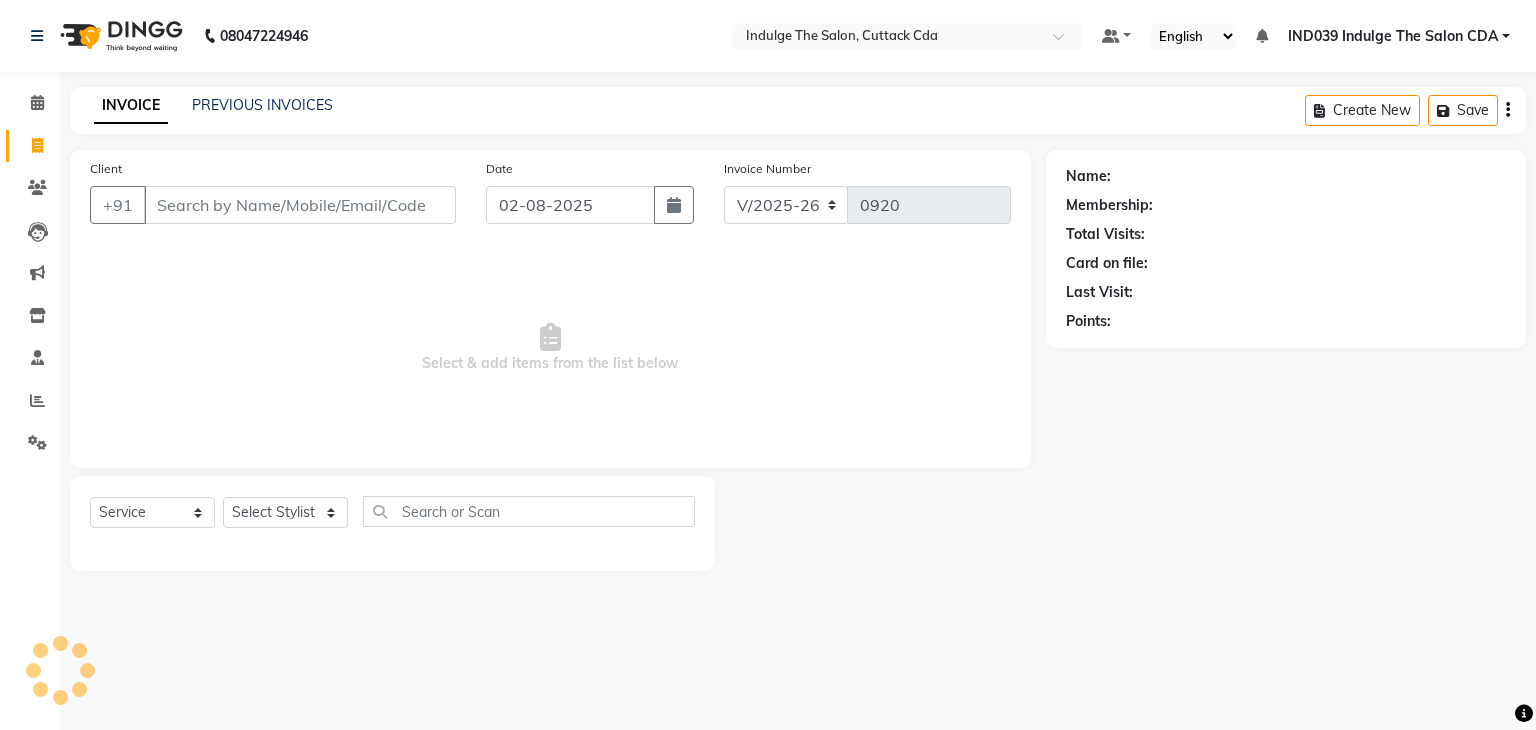 click on "Client" at bounding box center [300, 205] 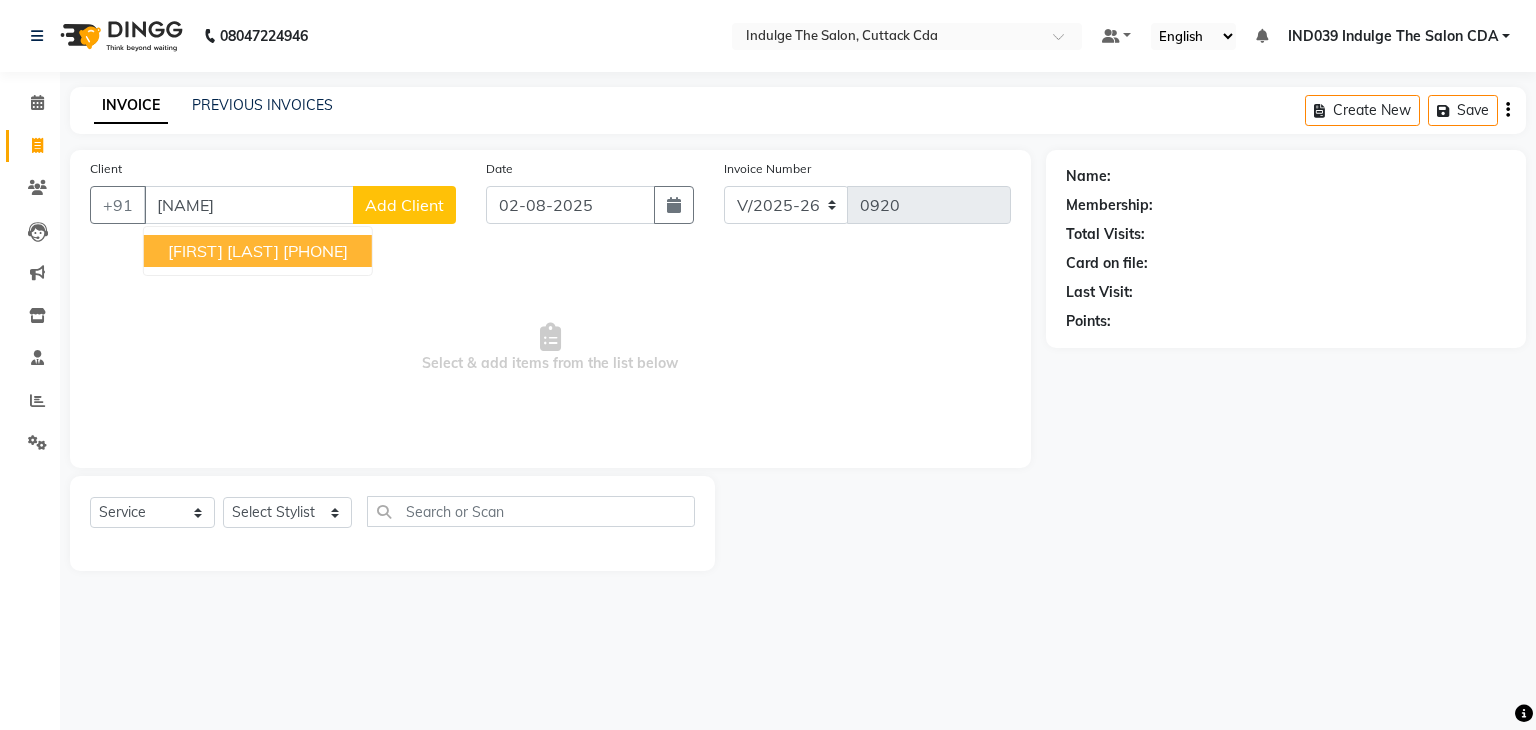 click on "[PHONE]" at bounding box center [315, 251] 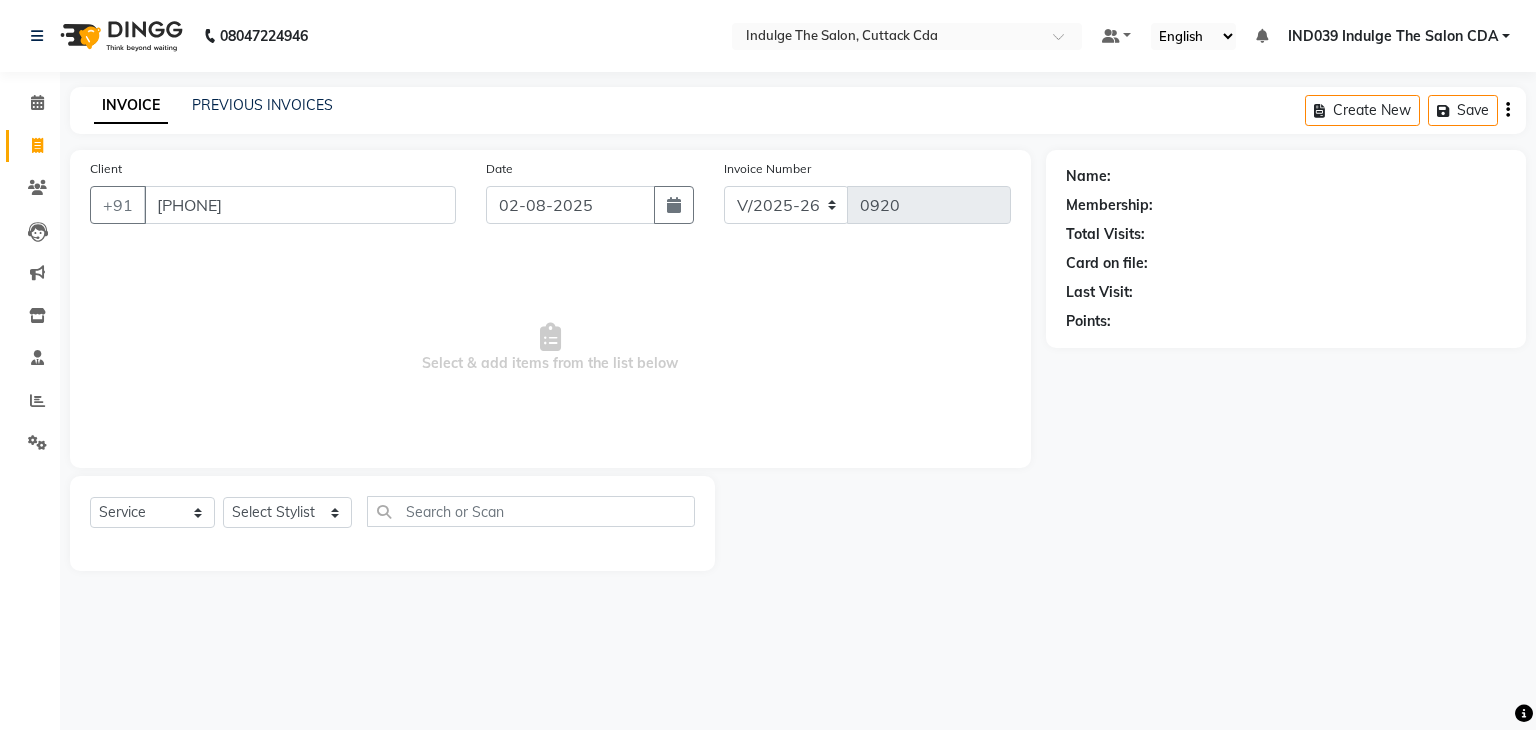 type on "[PHONE]" 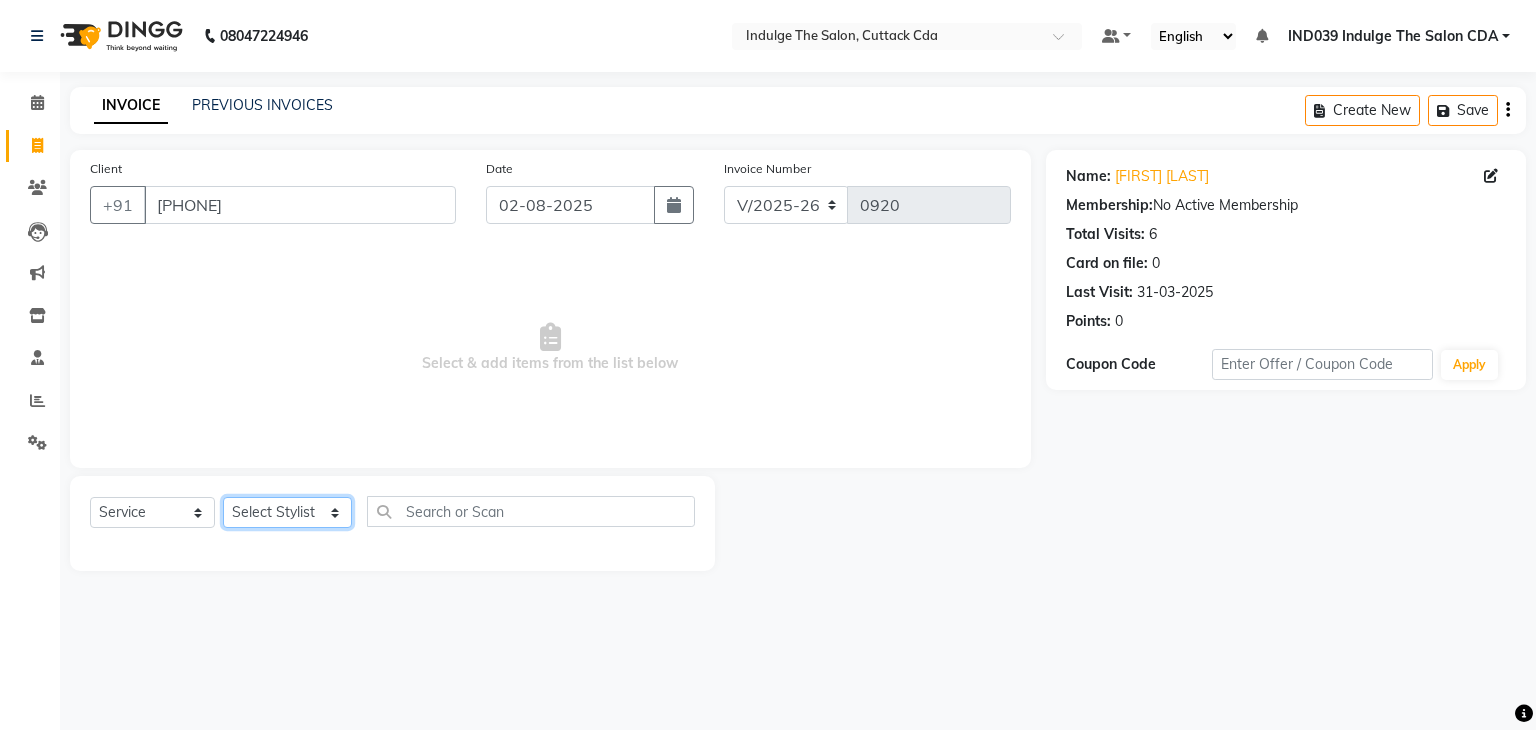 click on "Select Stylist [FIRST] [LAST]( Therapist ) [FIRST] [LAST] IND039 Indulge The Salon CDA [FIRST] [LAST] [FIRST] [LAST] [FIRST] [LAST] [FIRST] [LAST] [FIRST] [LAST] [FIRST] [LAST] [FIRST] [LAST]" 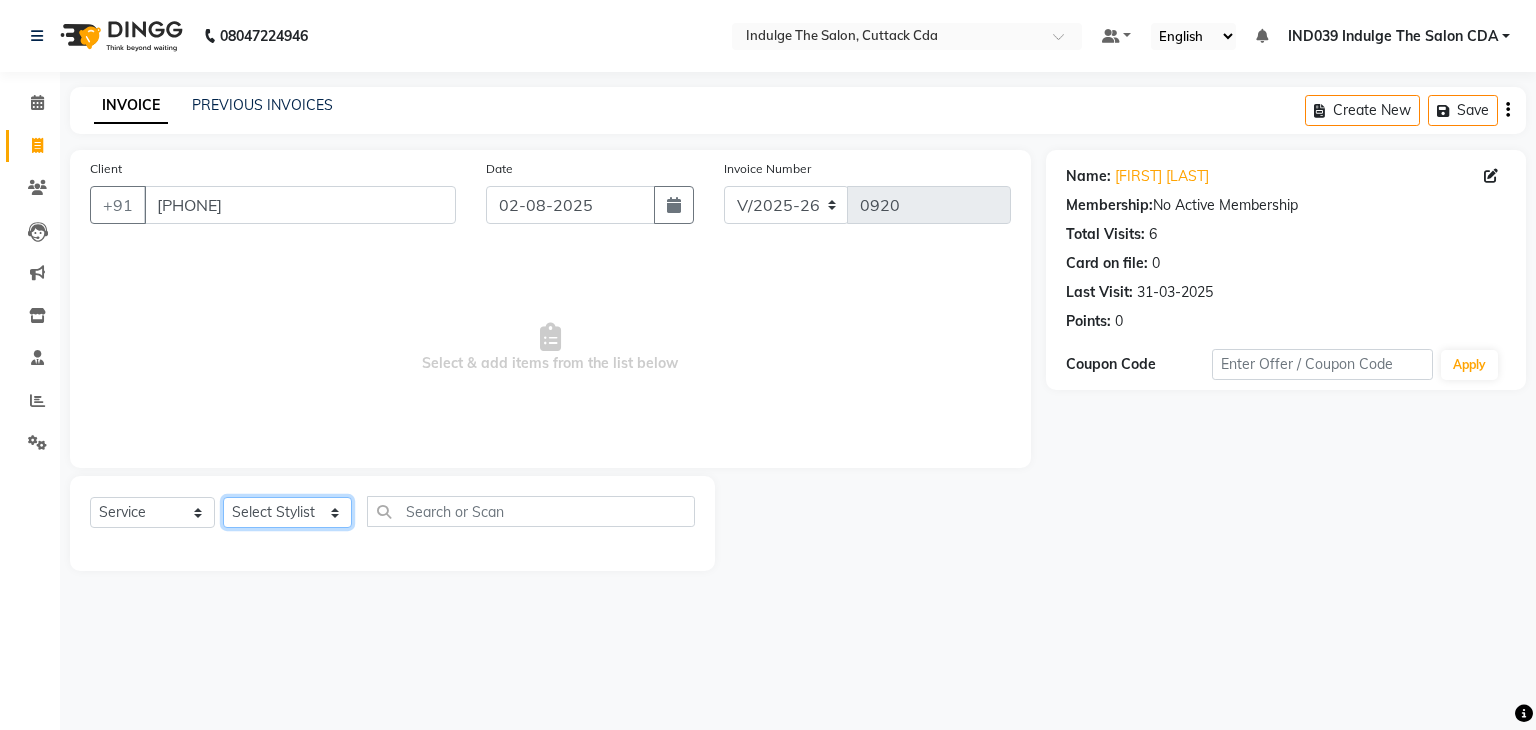 select on "63737" 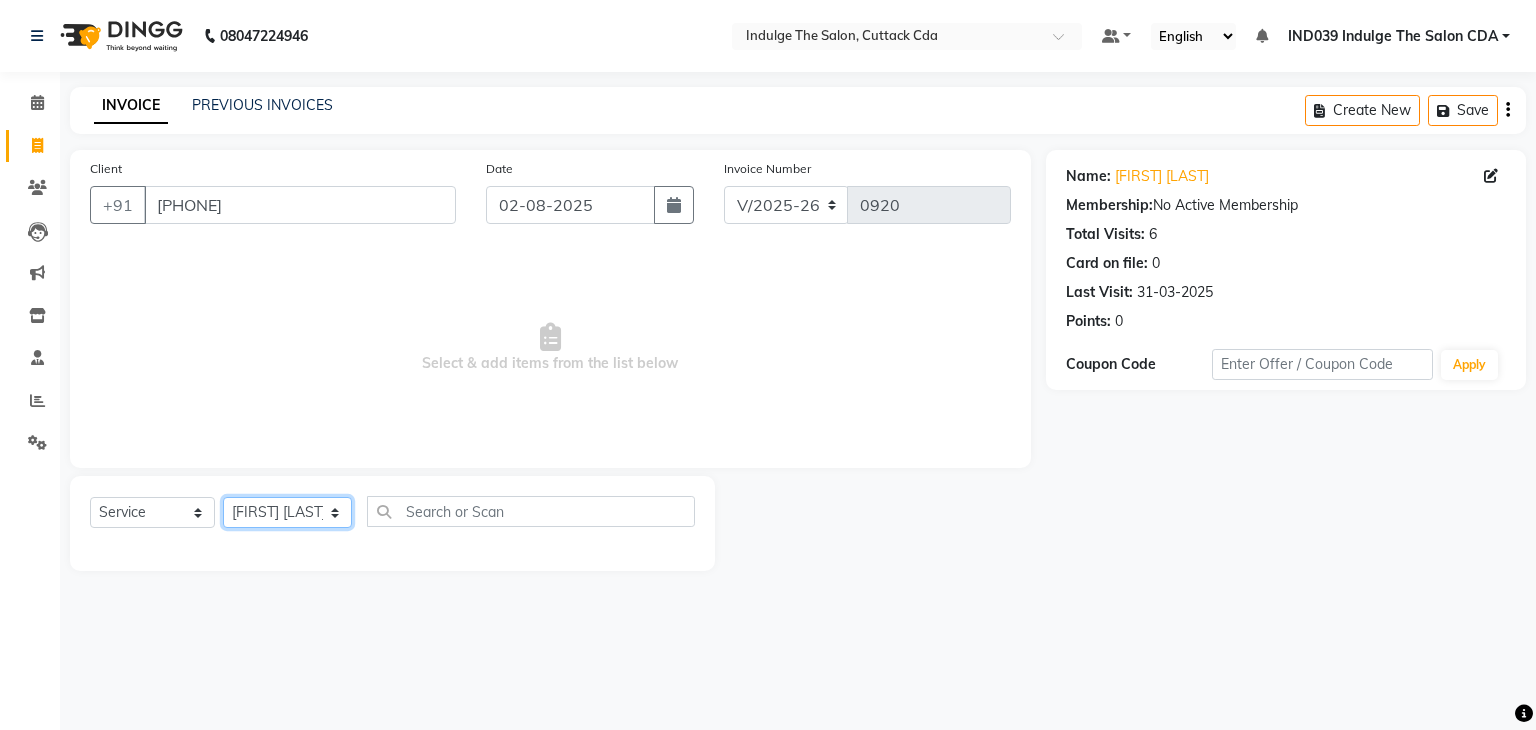 click on "Select Stylist [FIRST] [LAST]( Therapist ) [FIRST] [LAST] IND039 Indulge The Salon CDA [FIRST] [LAST] [FIRST] [LAST] [FIRST] [LAST] [FIRST] [LAST] [FIRST] [LAST] [FIRST] [LAST] [FIRST] [LAST]" 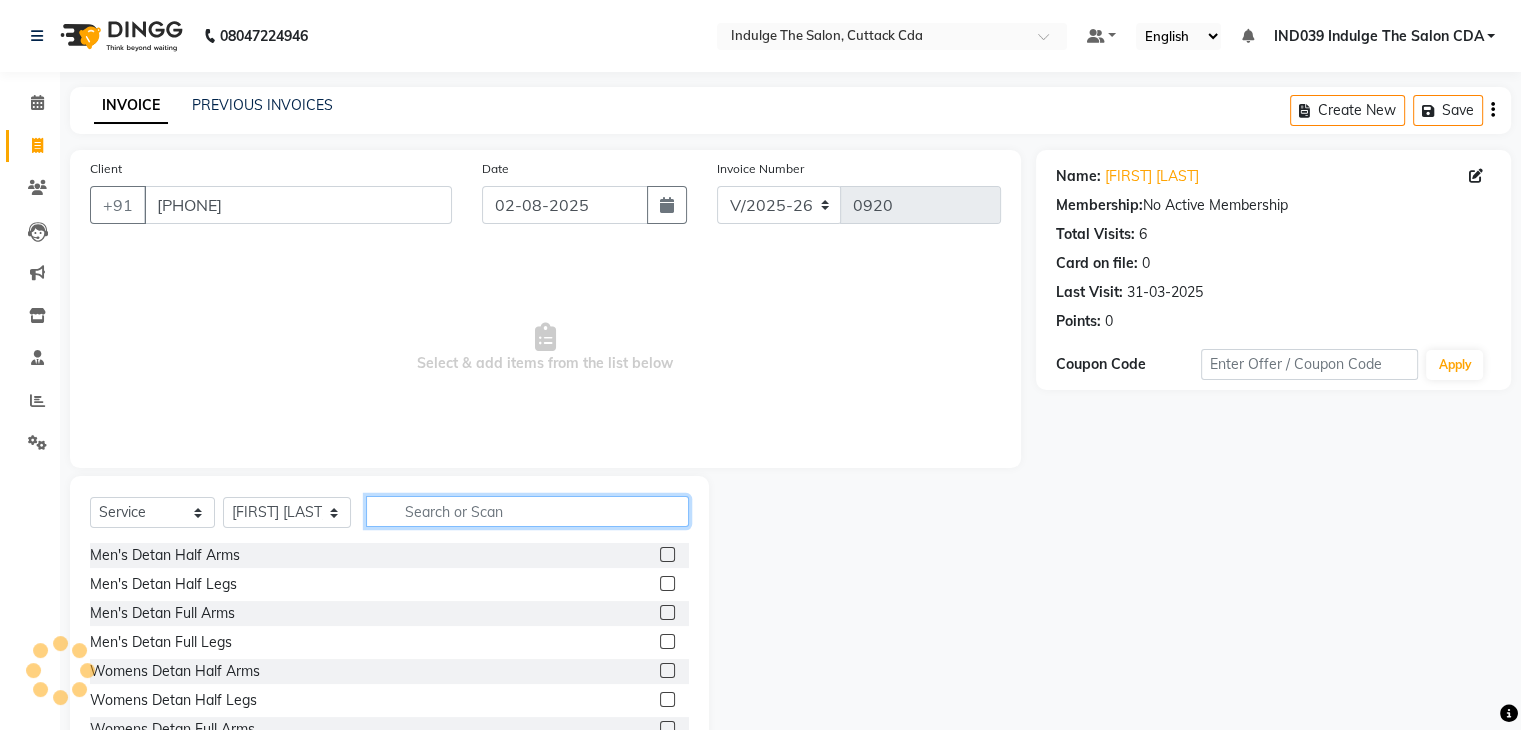 click 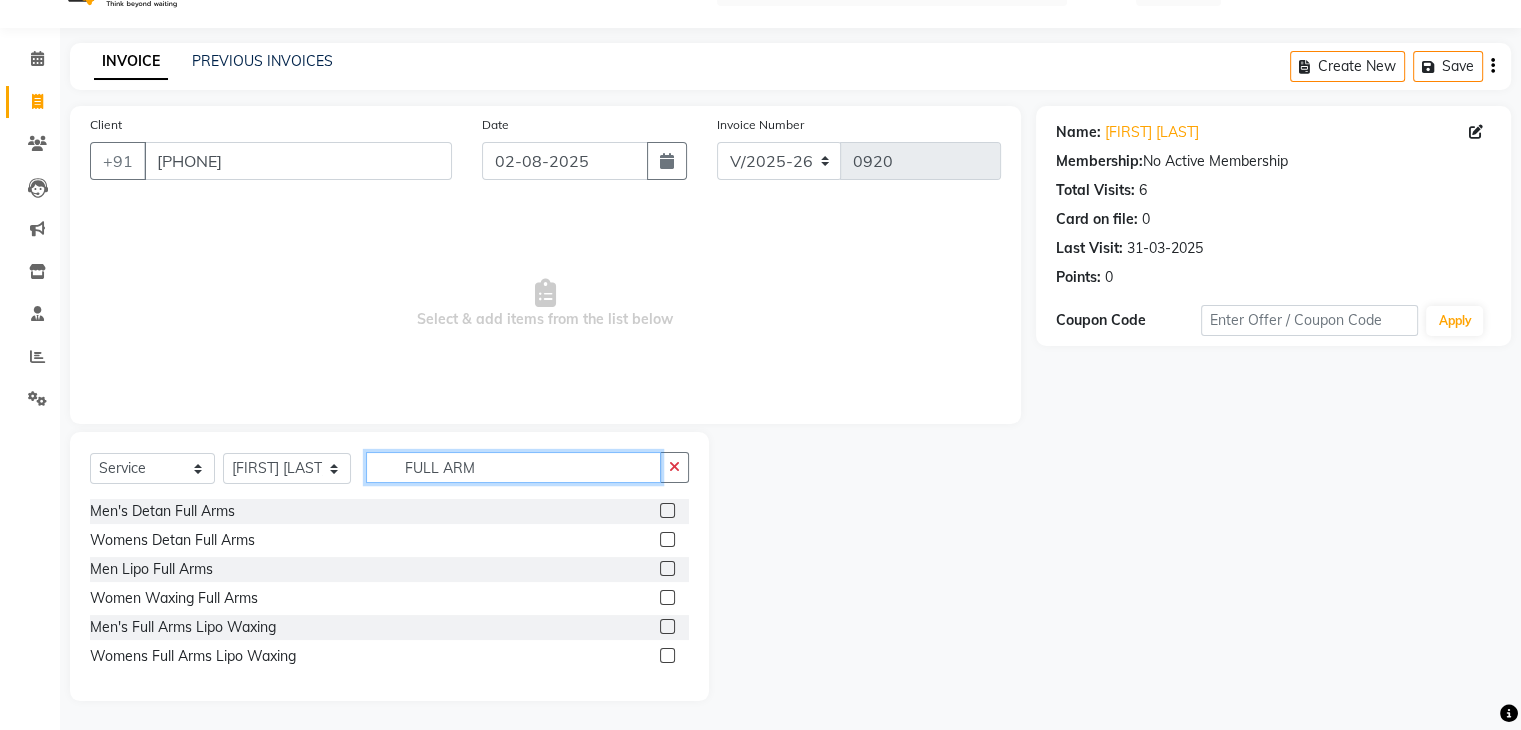 scroll, scrollTop: 46, scrollLeft: 0, axis: vertical 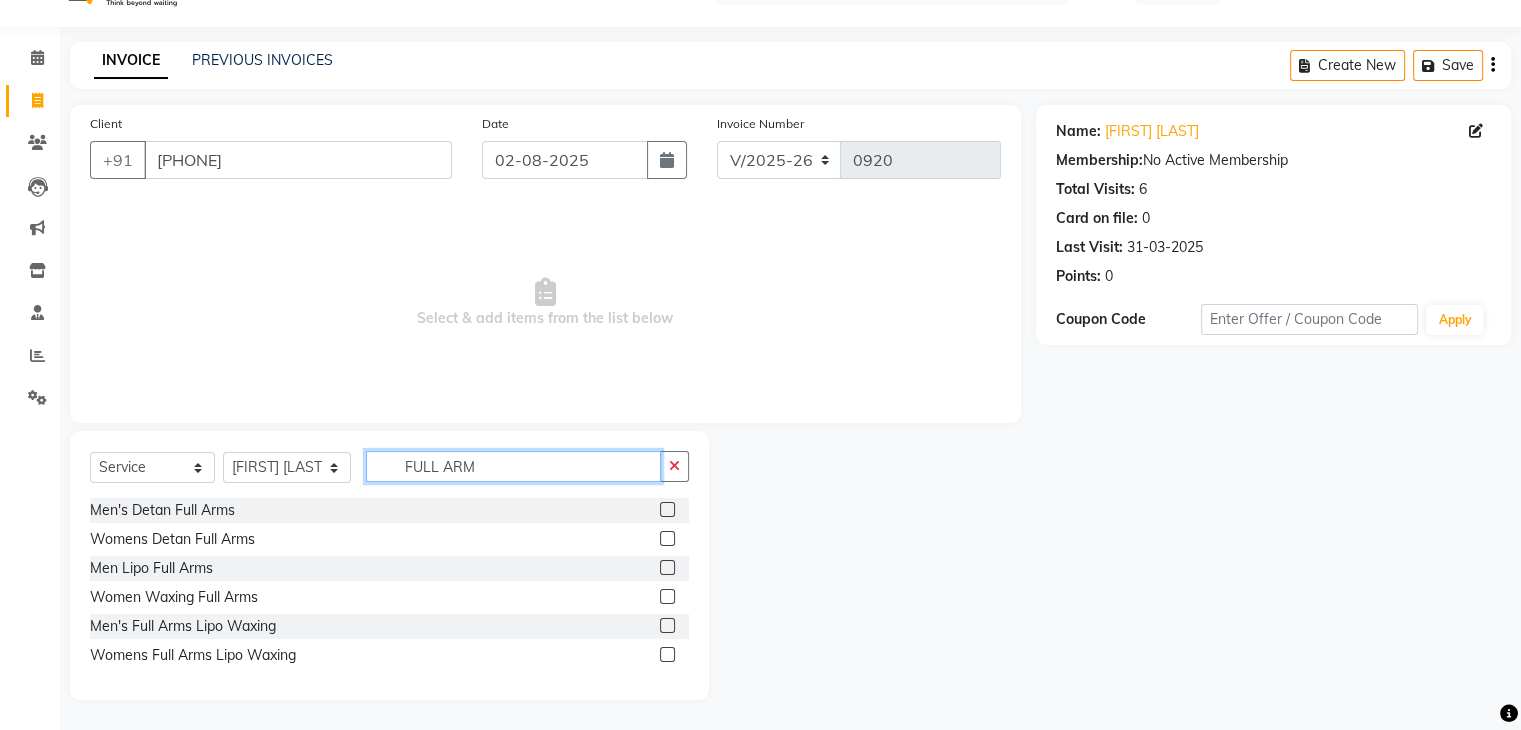 type on "FULL ARM" 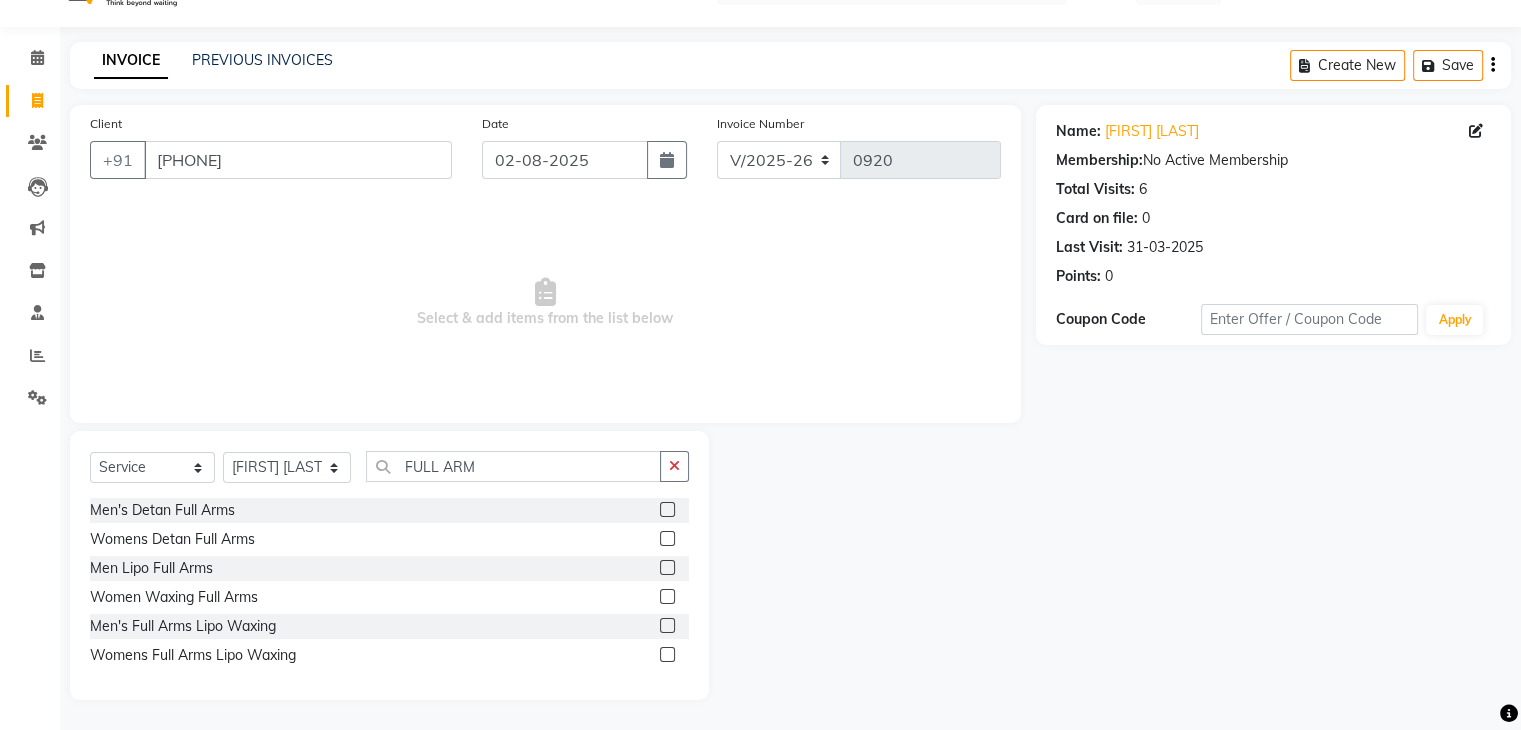 click 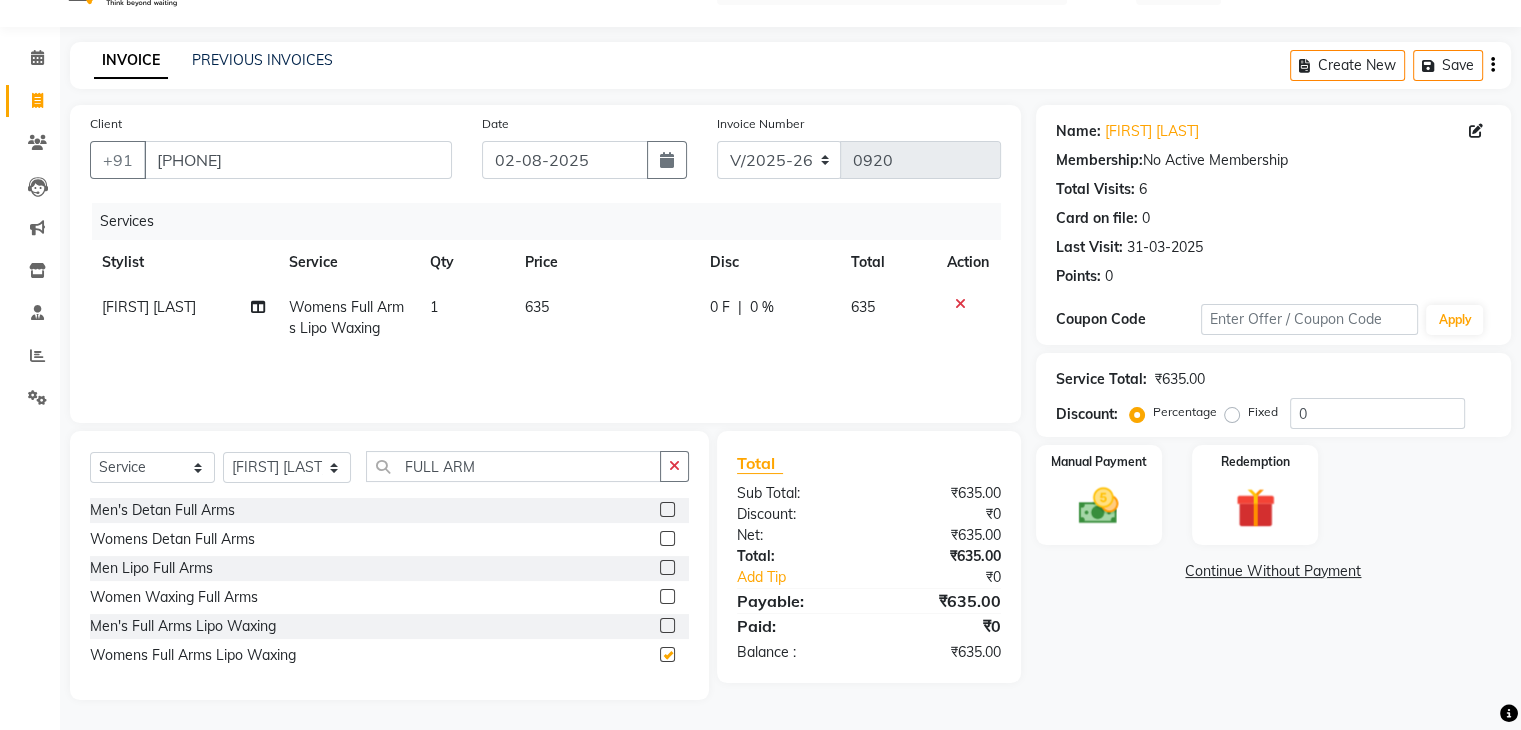 checkbox on "false" 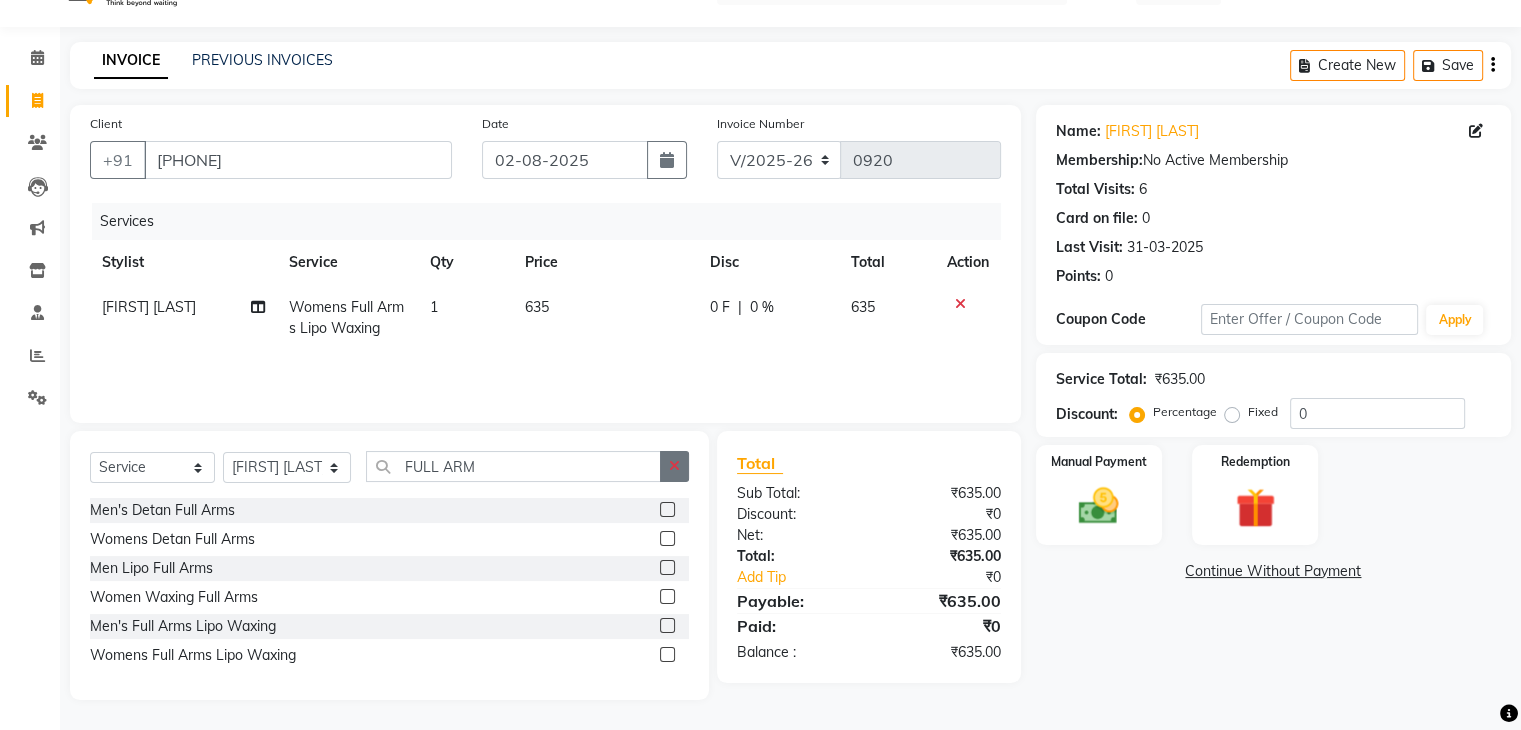 click 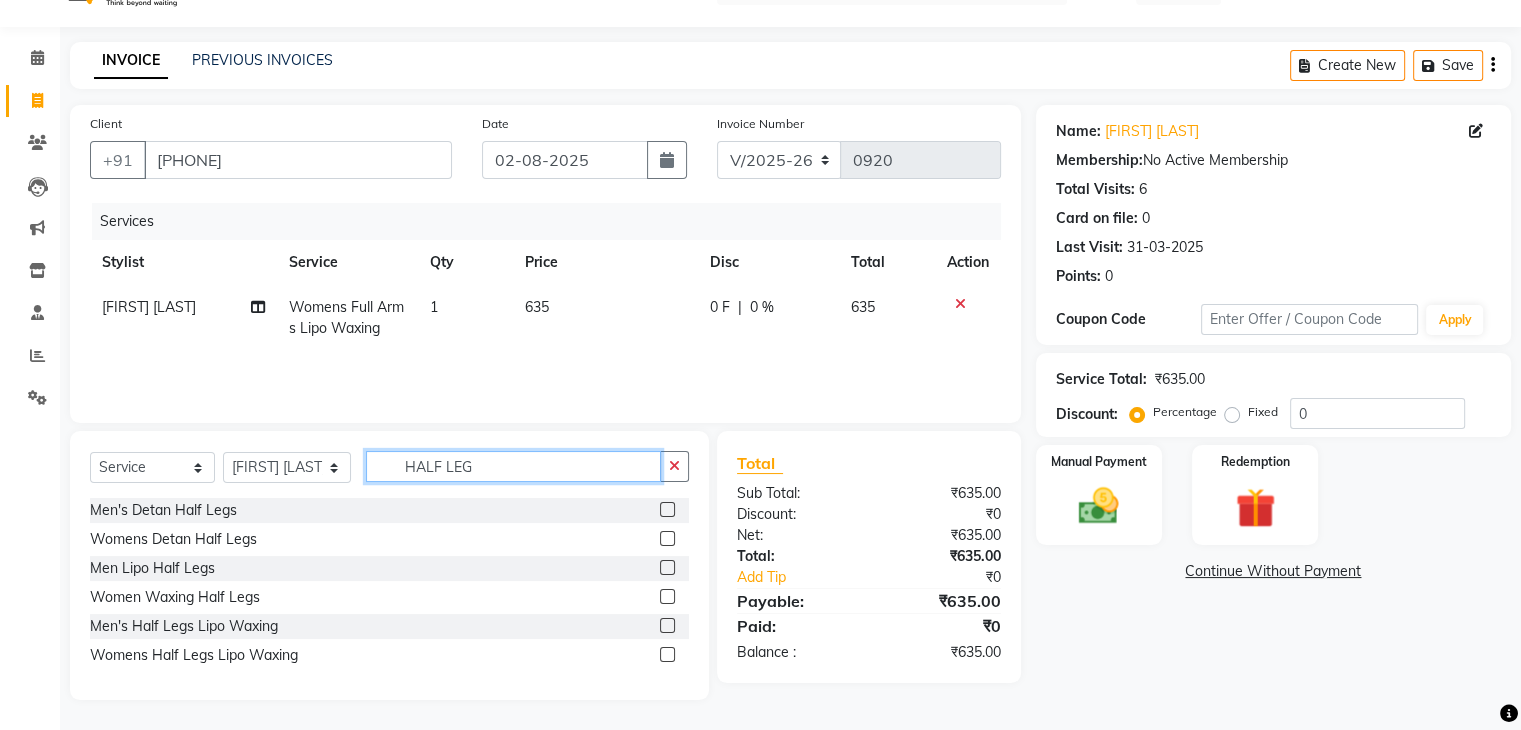 type on "HALF LEG" 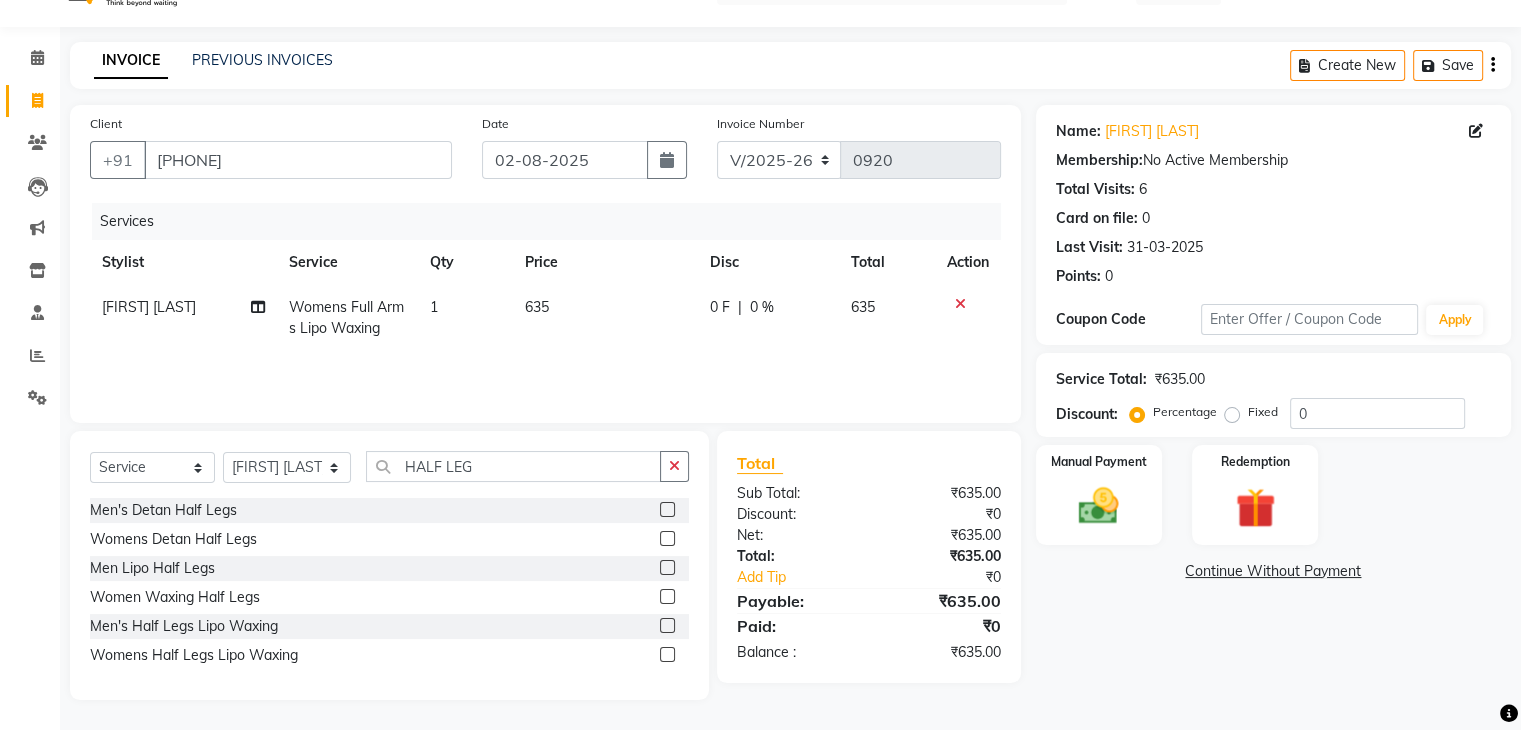click 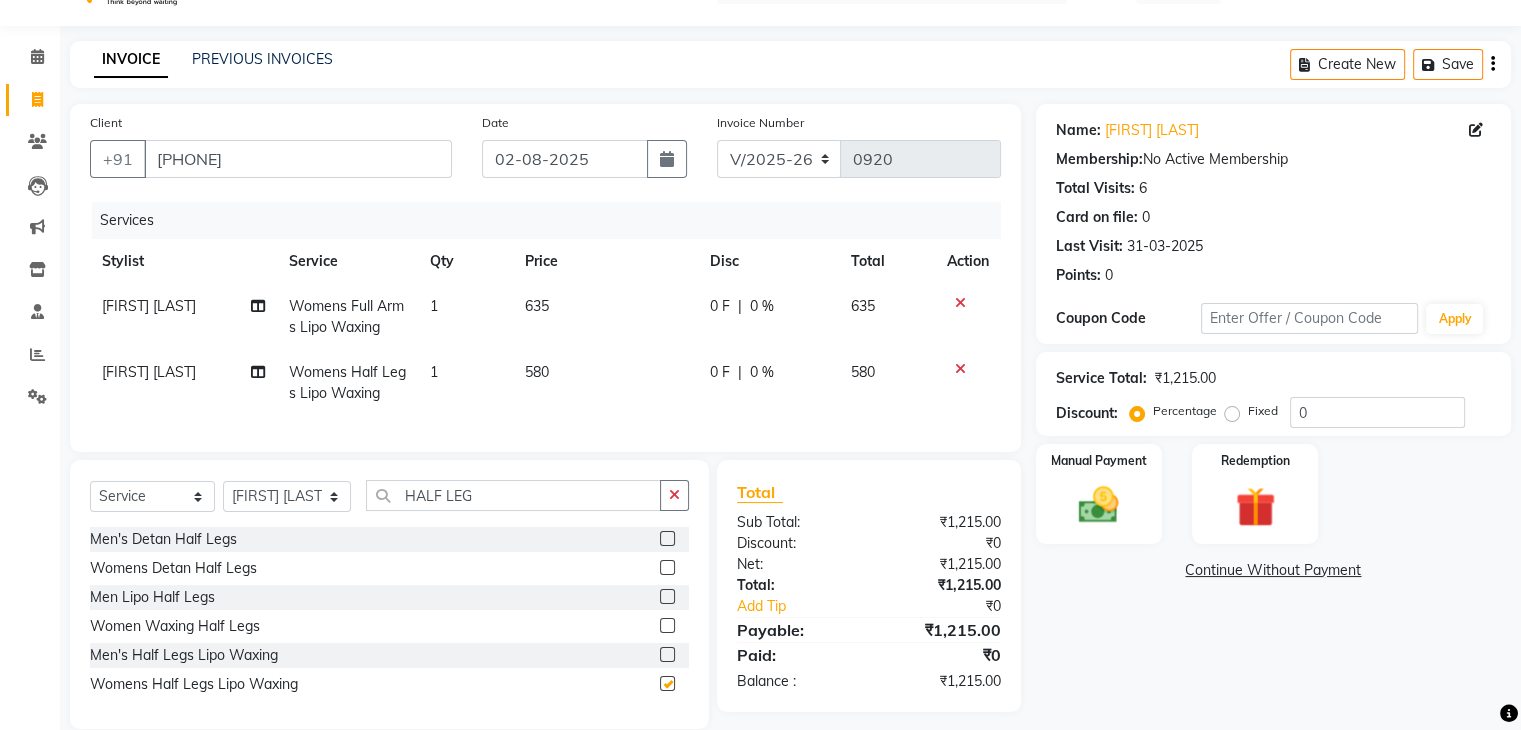 checkbox on "false" 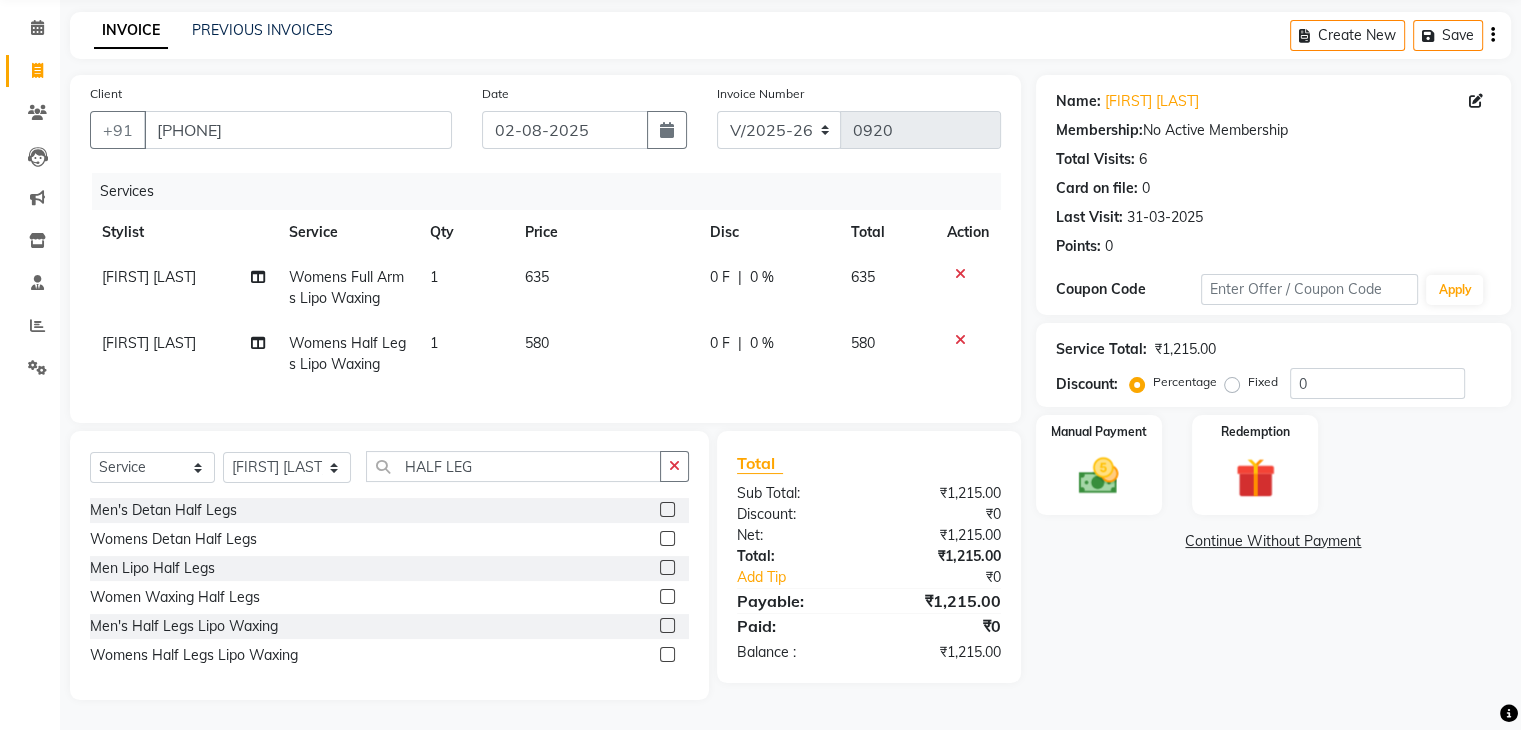 scroll, scrollTop: 91, scrollLeft: 0, axis: vertical 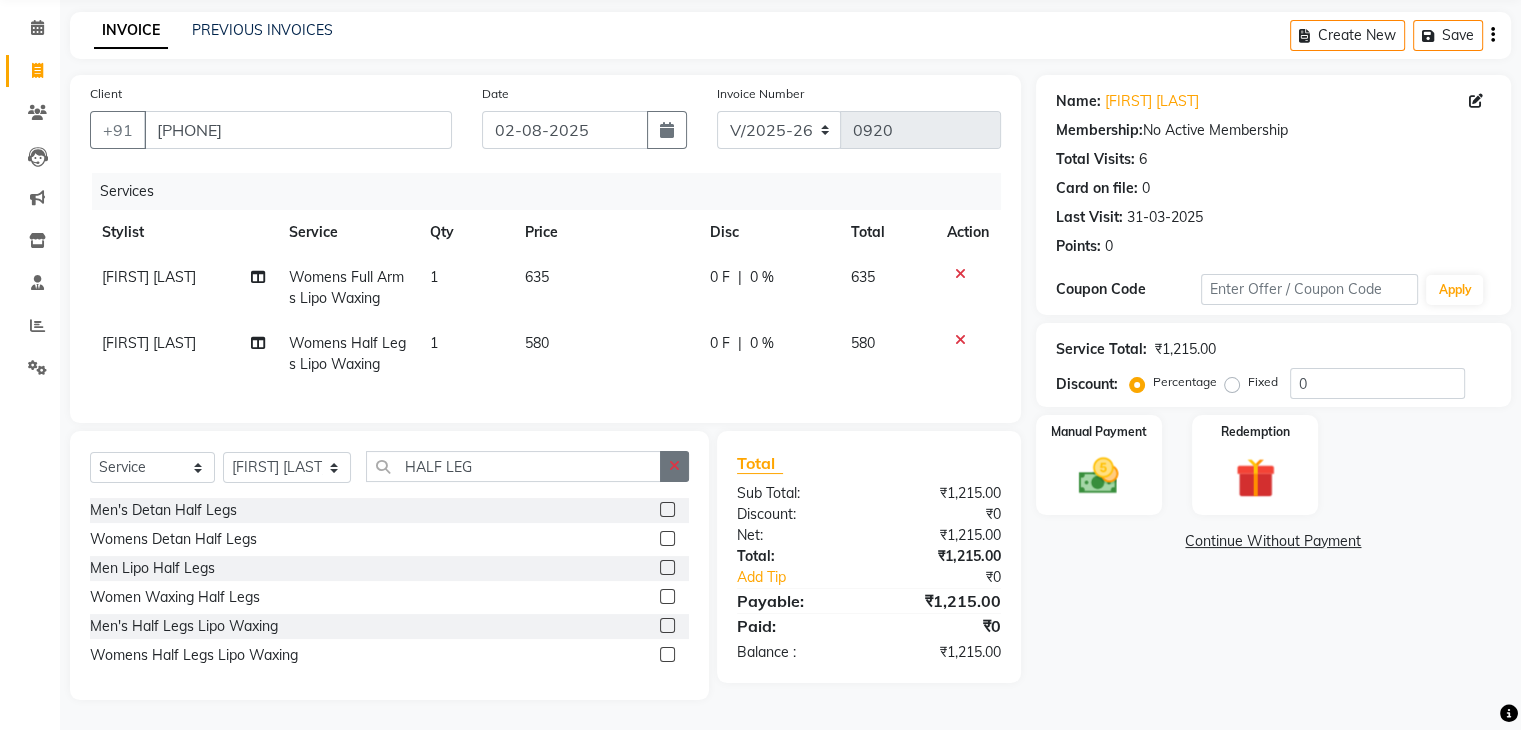 click 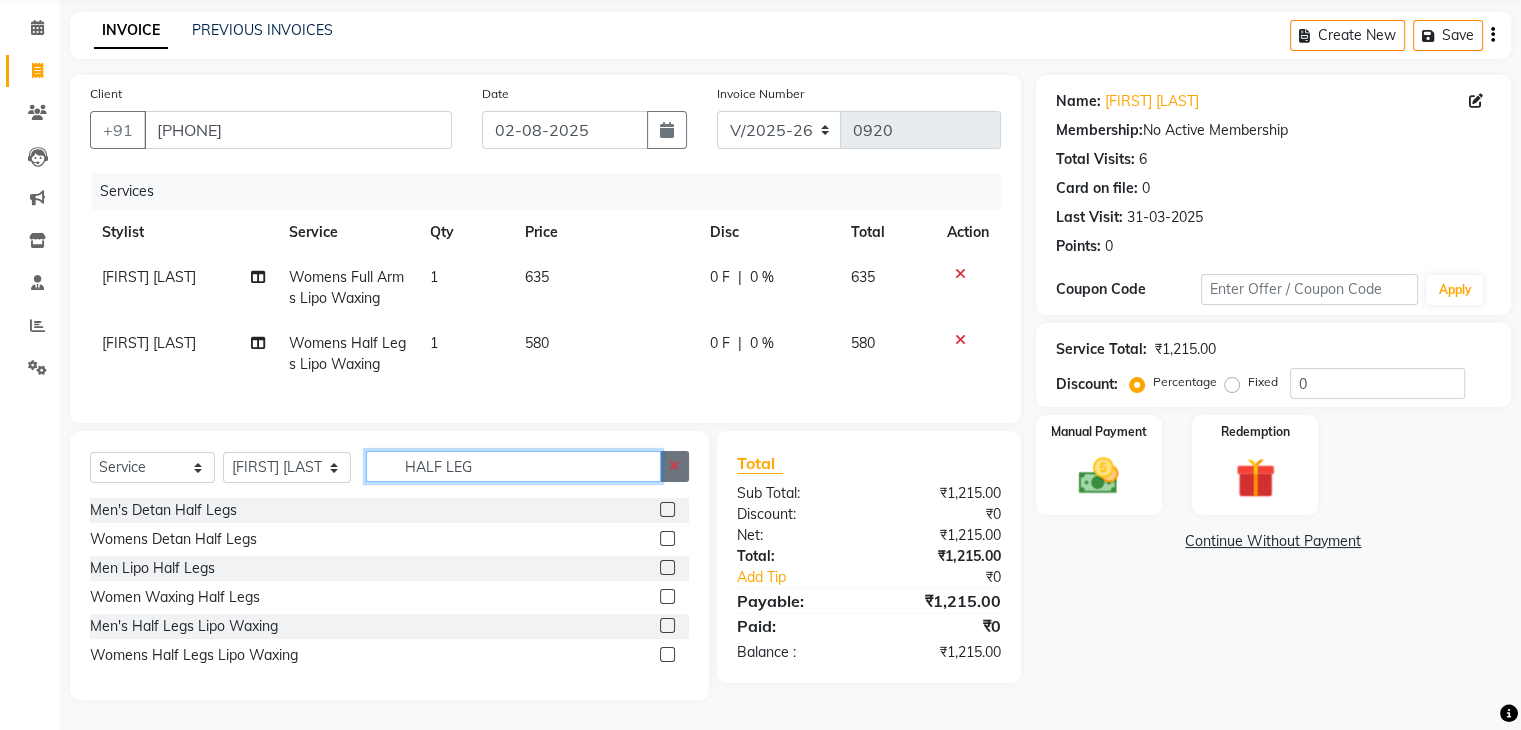 type 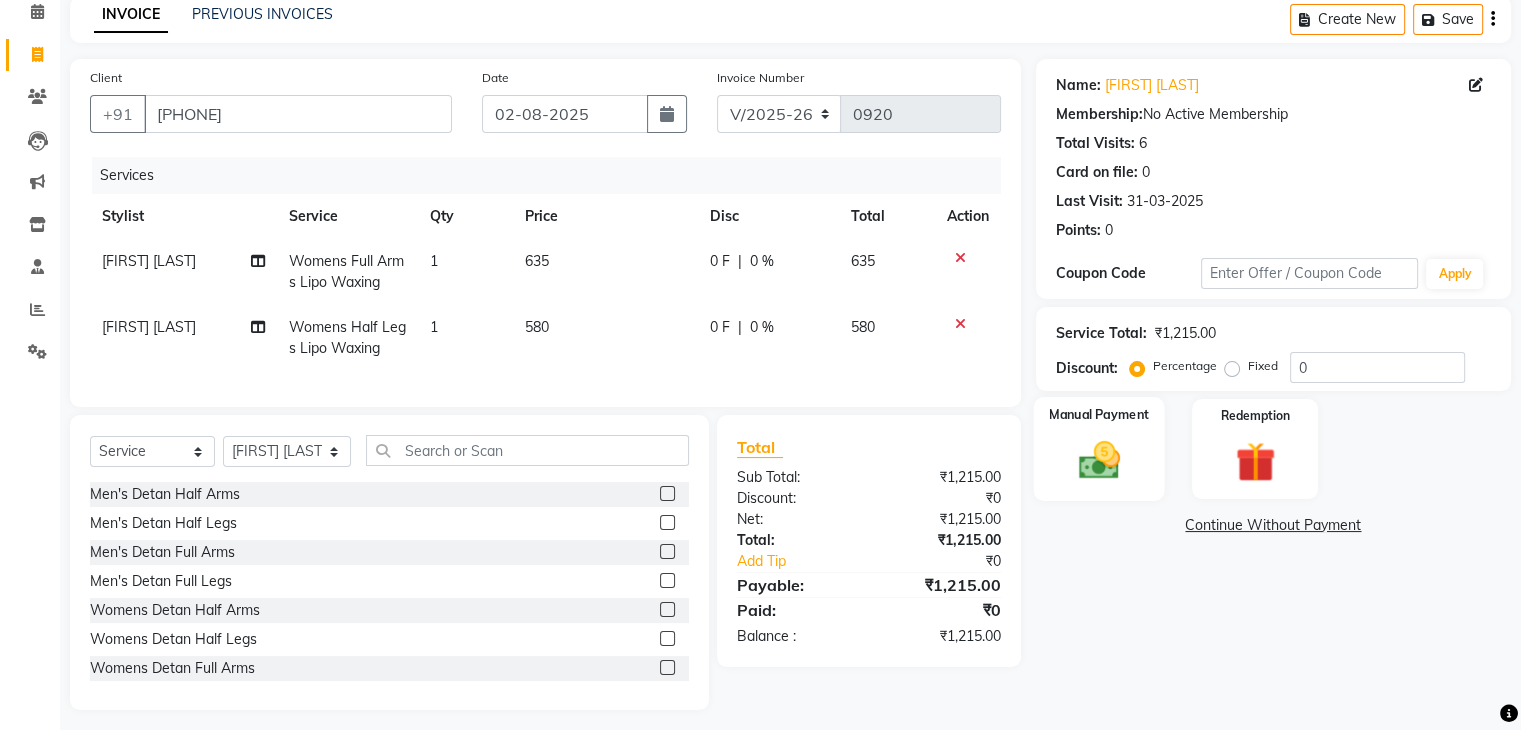 click 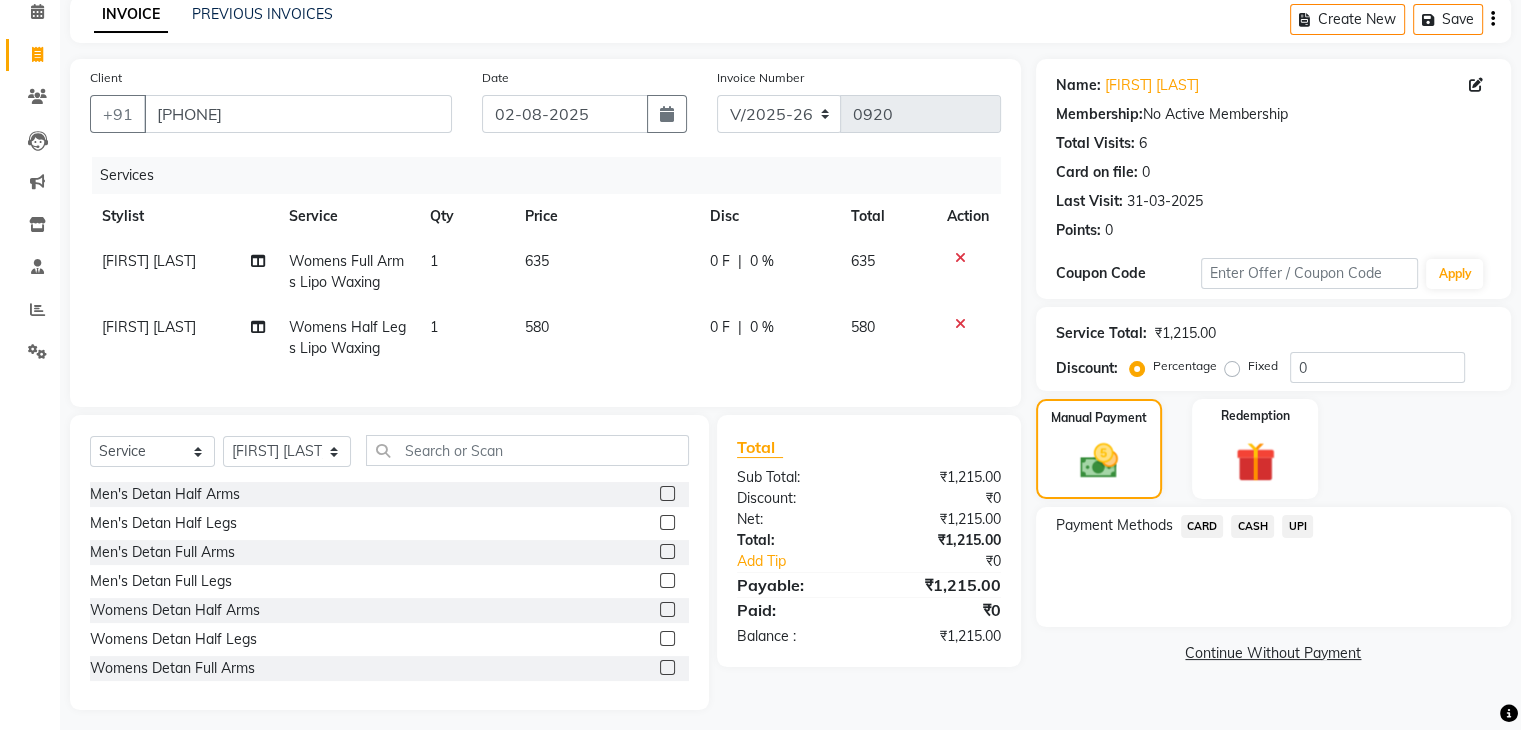 click on "UPI" 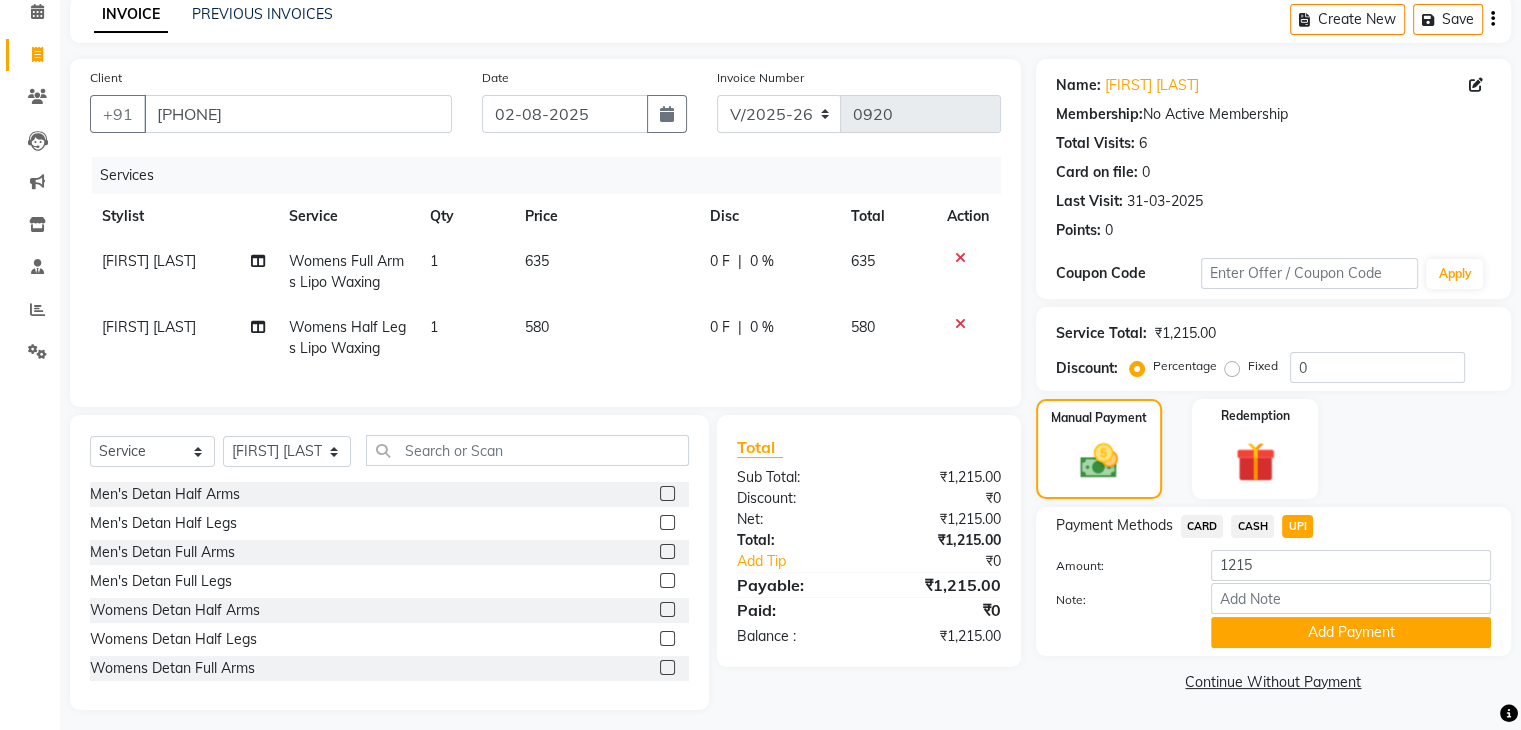 scroll, scrollTop: 117, scrollLeft: 0, axis: vertical 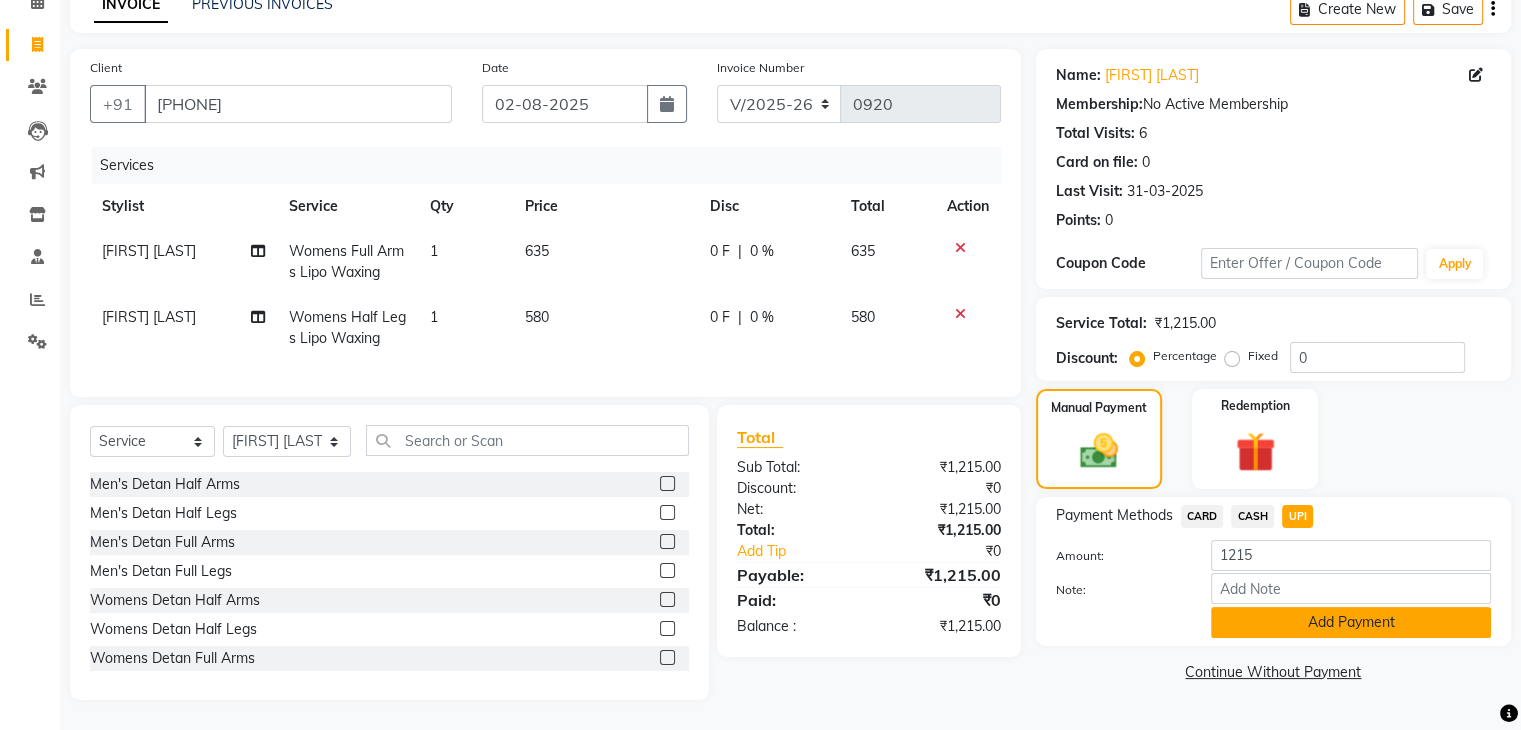 click on "Add Payment" 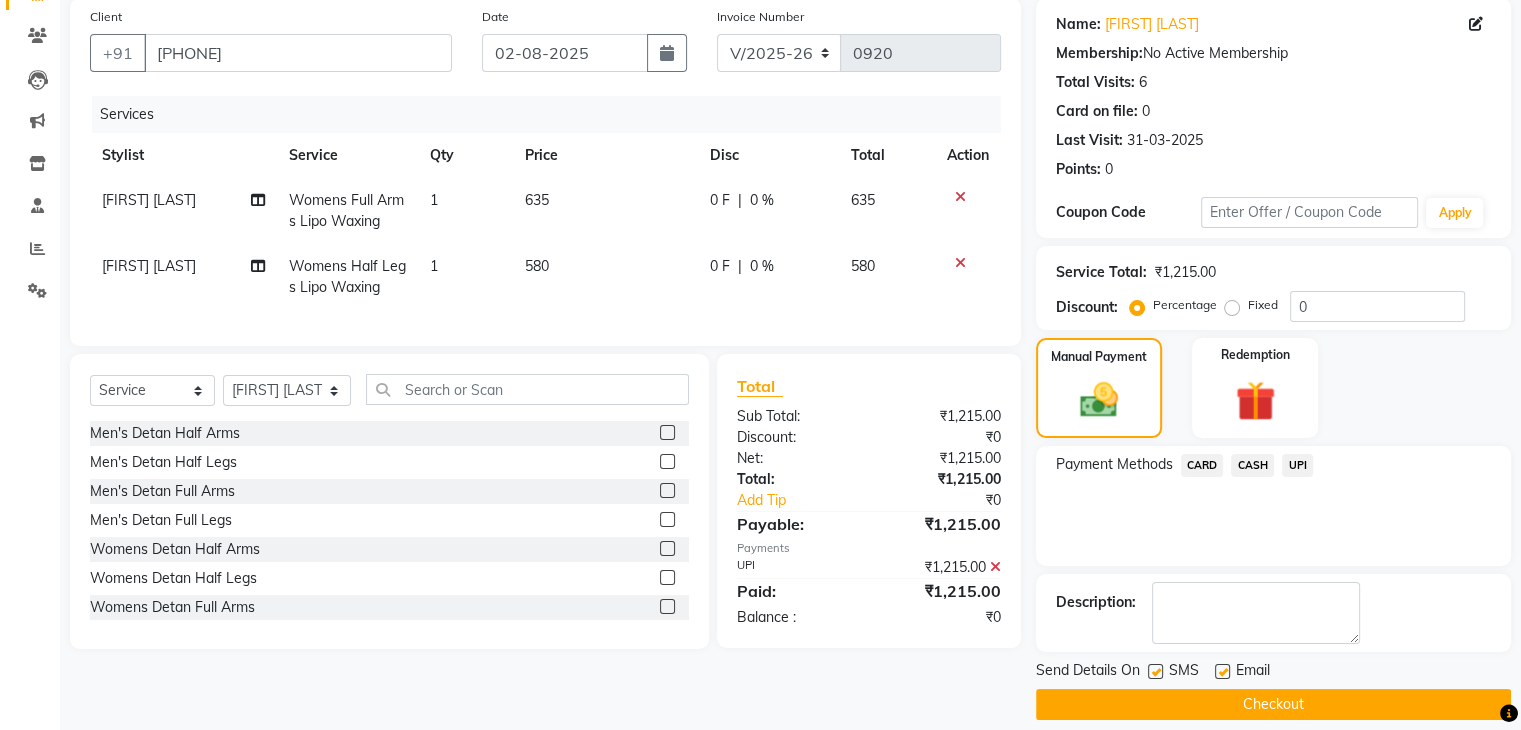 scroll, scrollTop: 171, scrollLeft: 0, axis: vertical 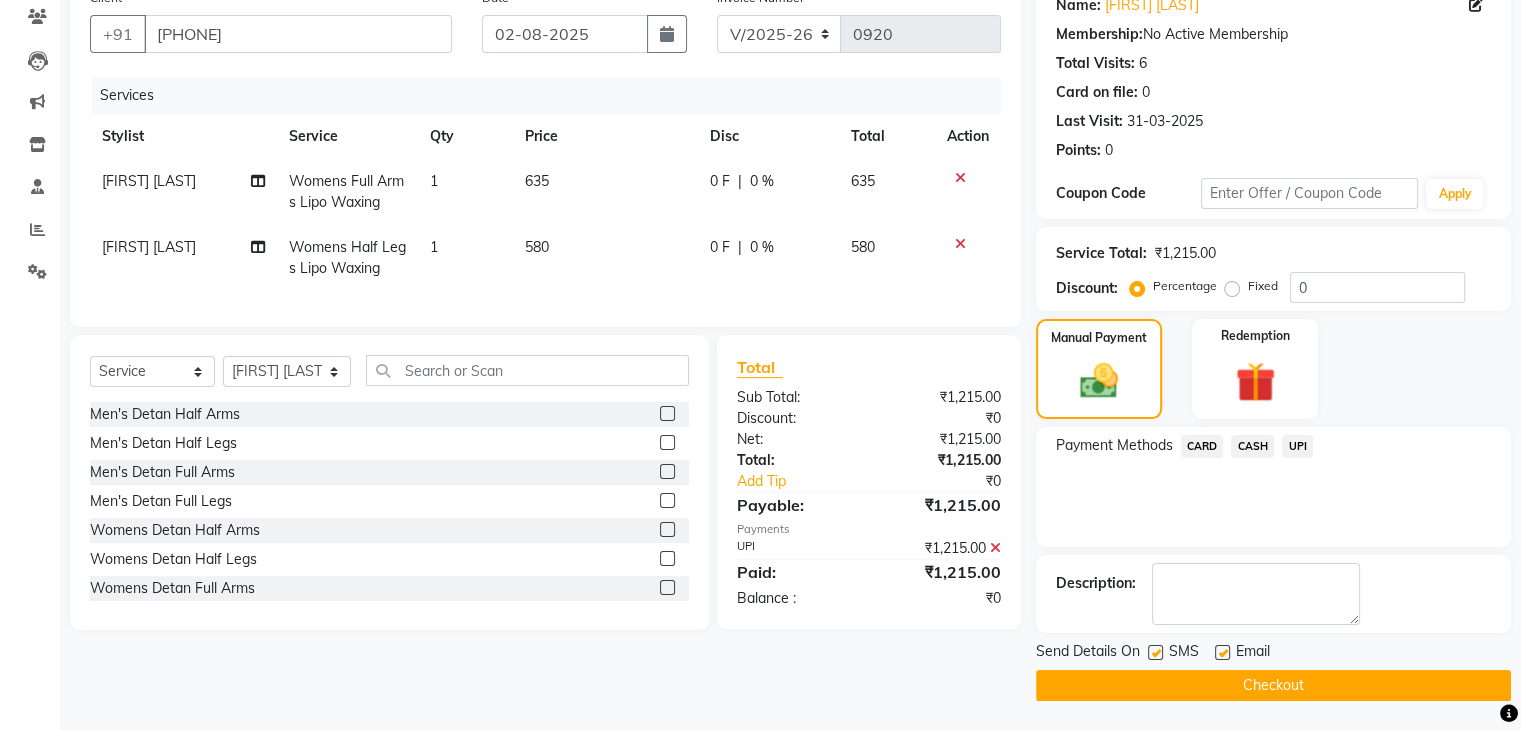 click on "Checkout" 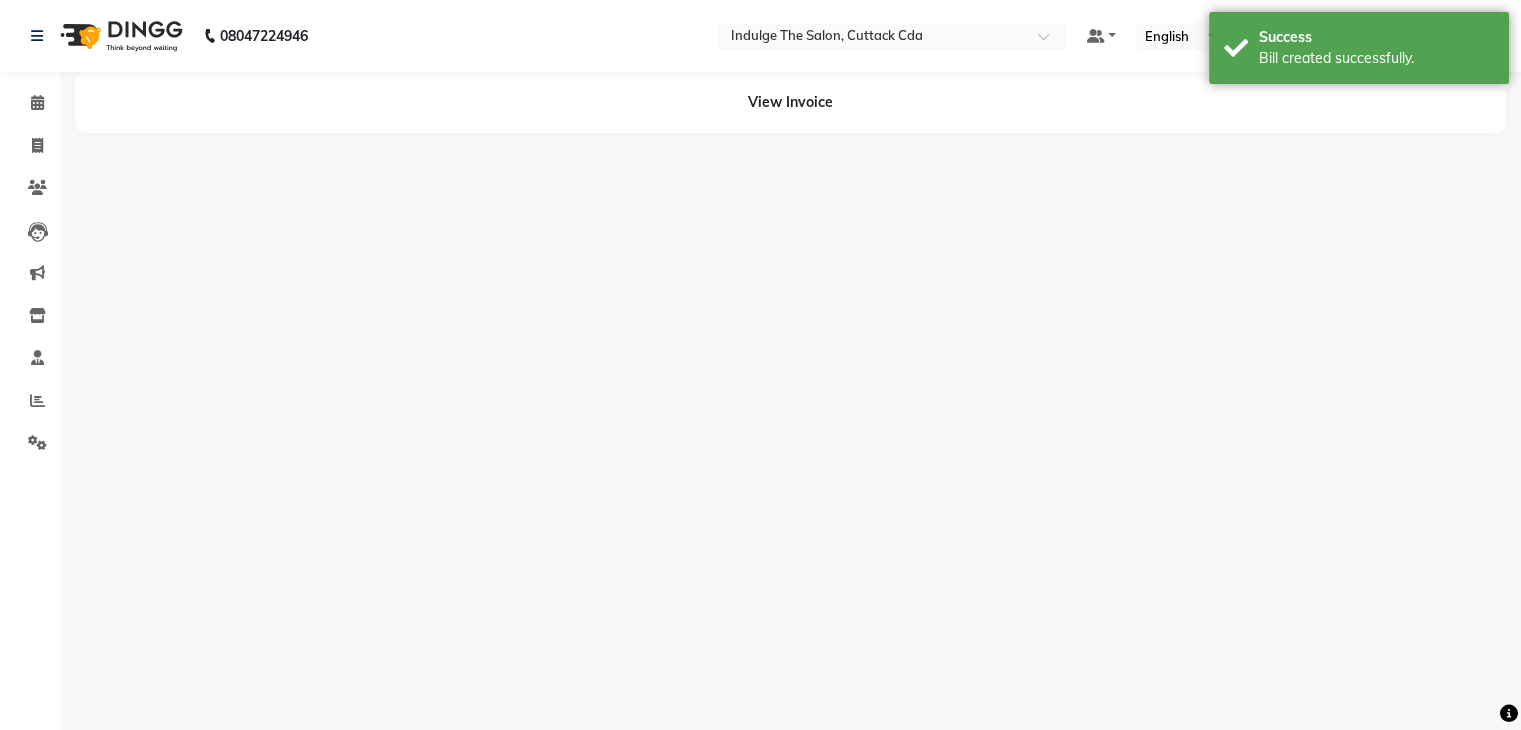 scroll, scrollTop: 0, scrollLeft: 0, axis: both 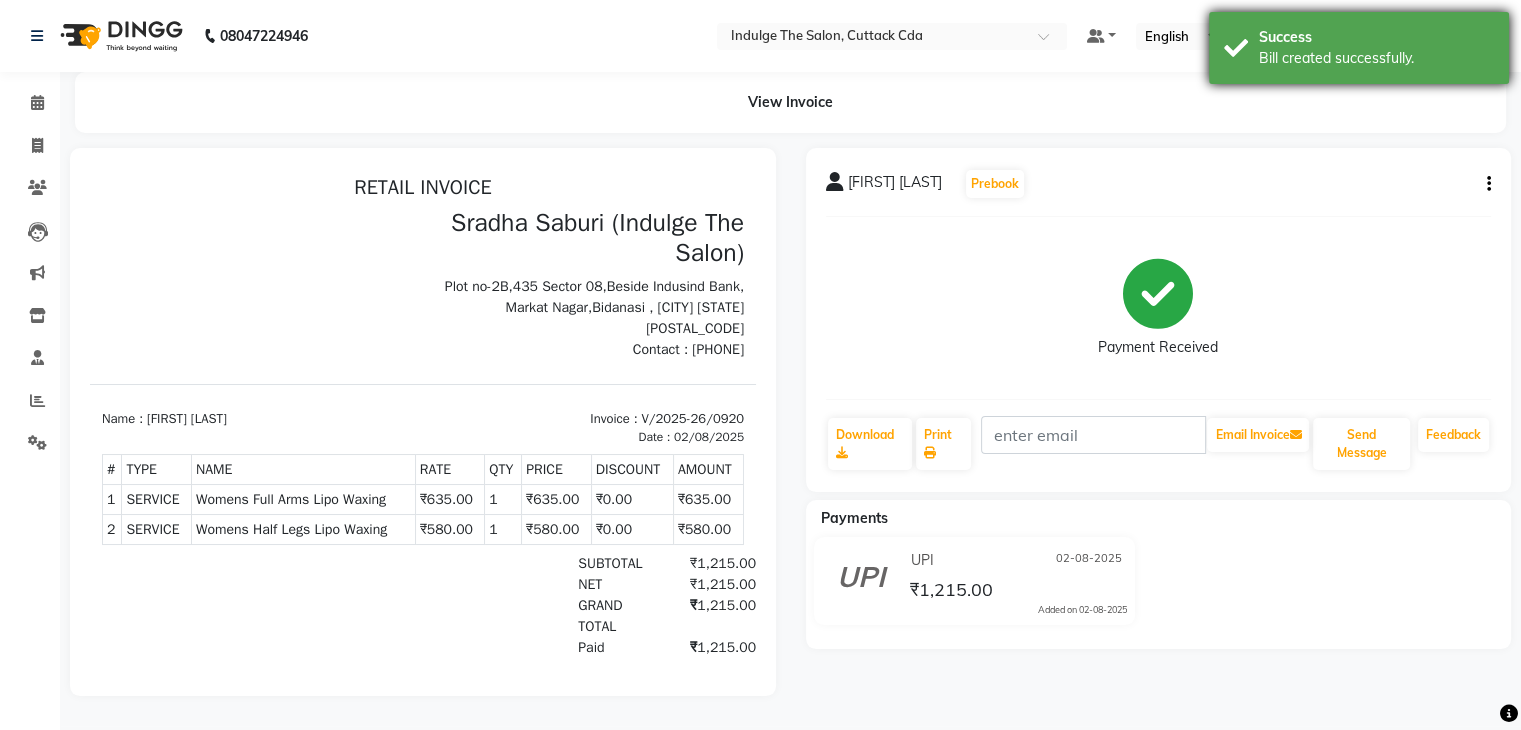 click on "Success" at bounding box center (1376, 37) 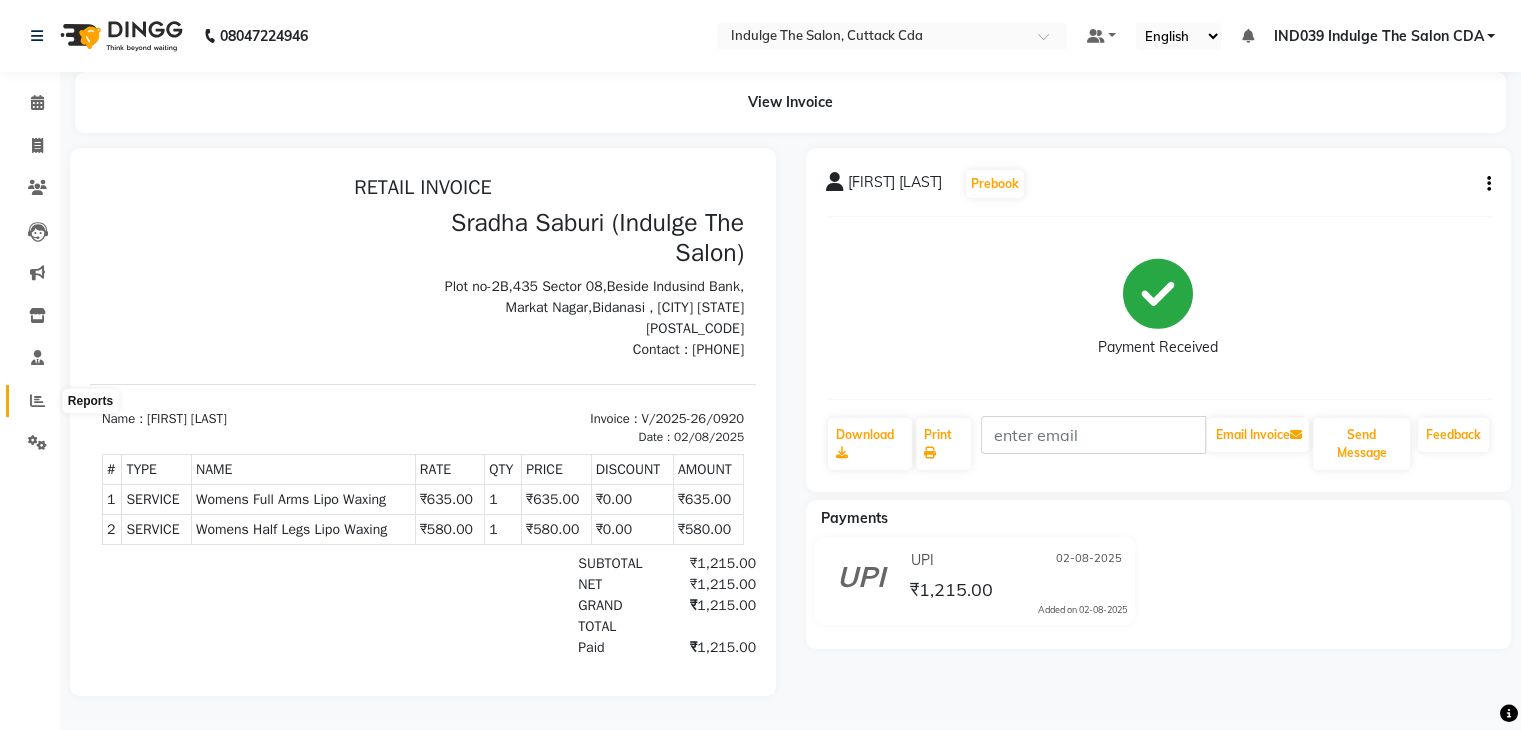 click 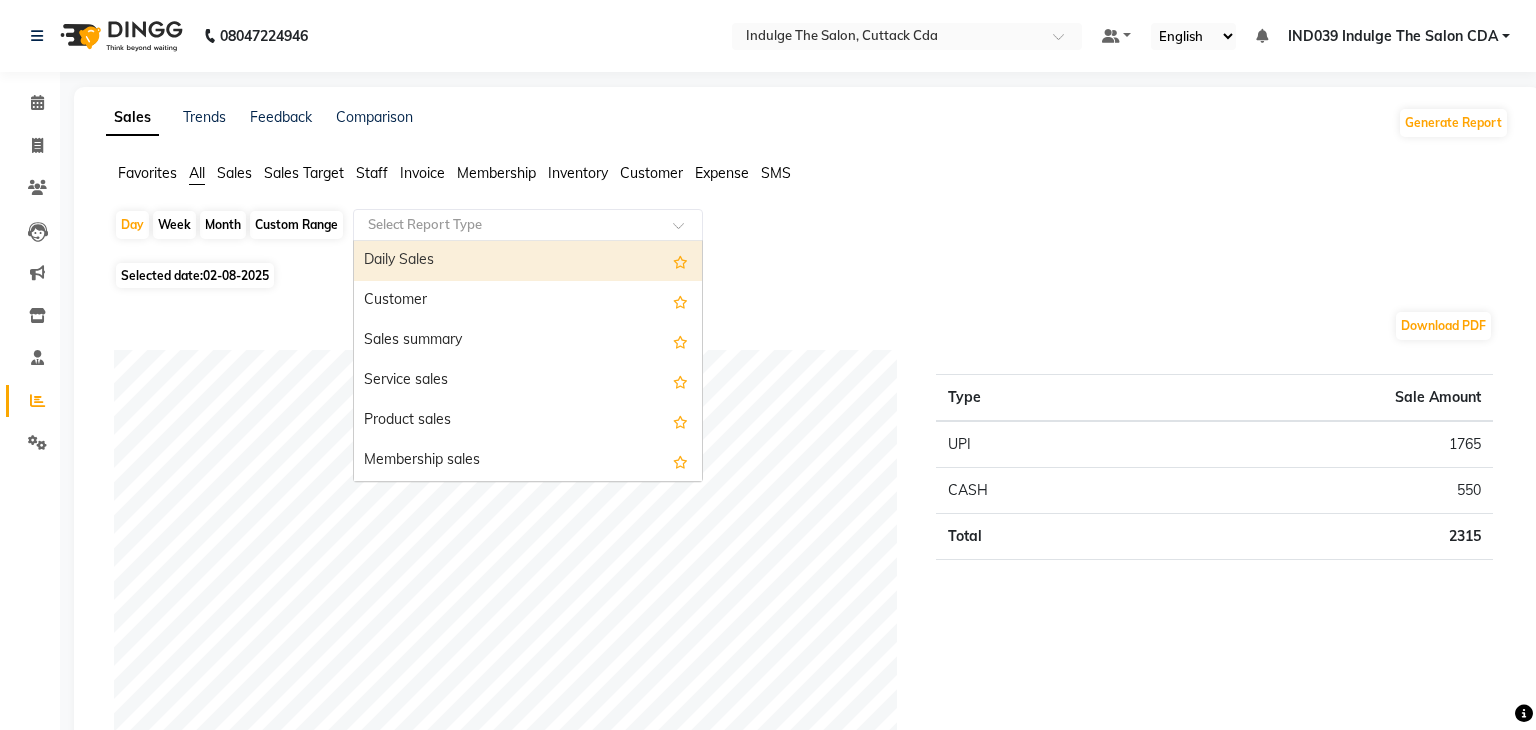 click 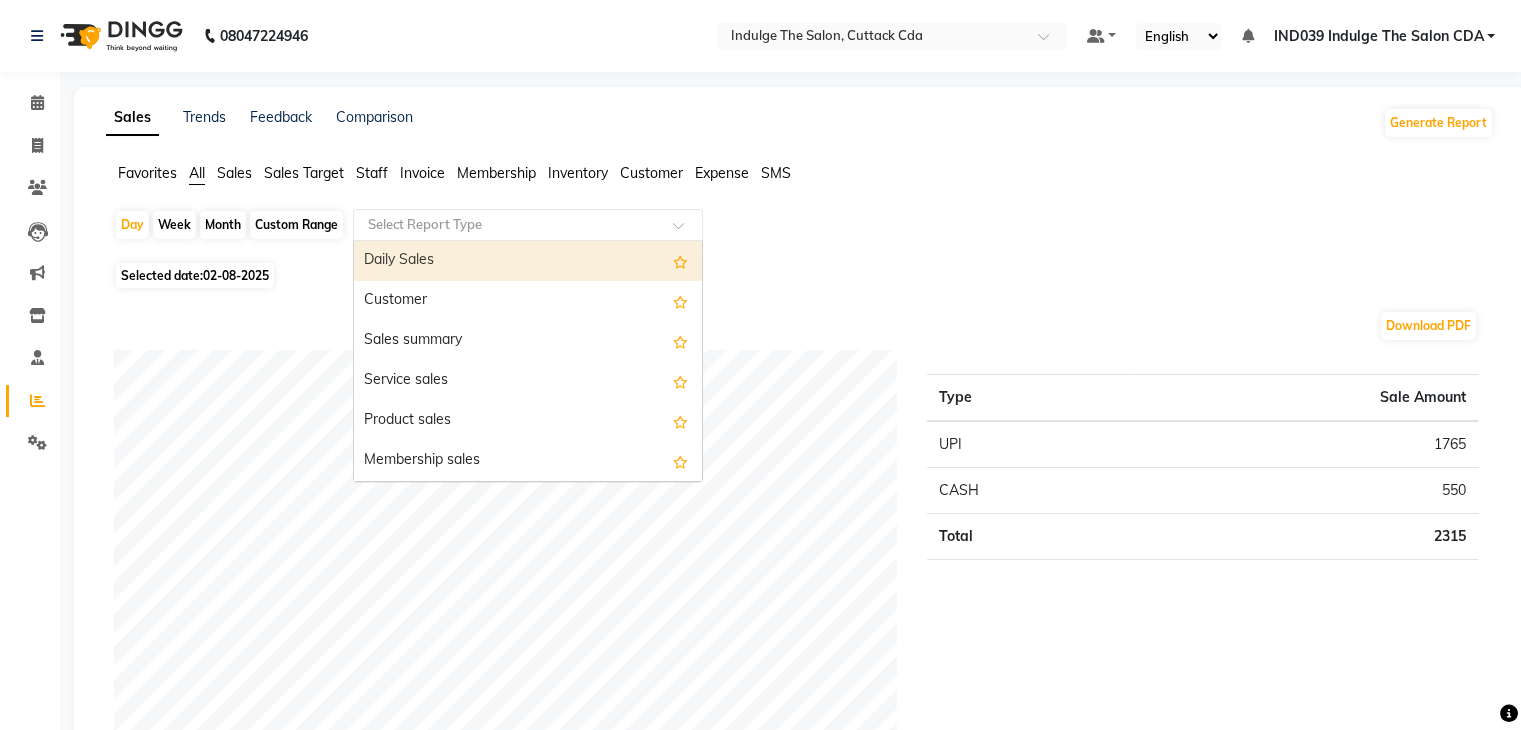 click on "Daily Sales" at bounding box center (528, 261) 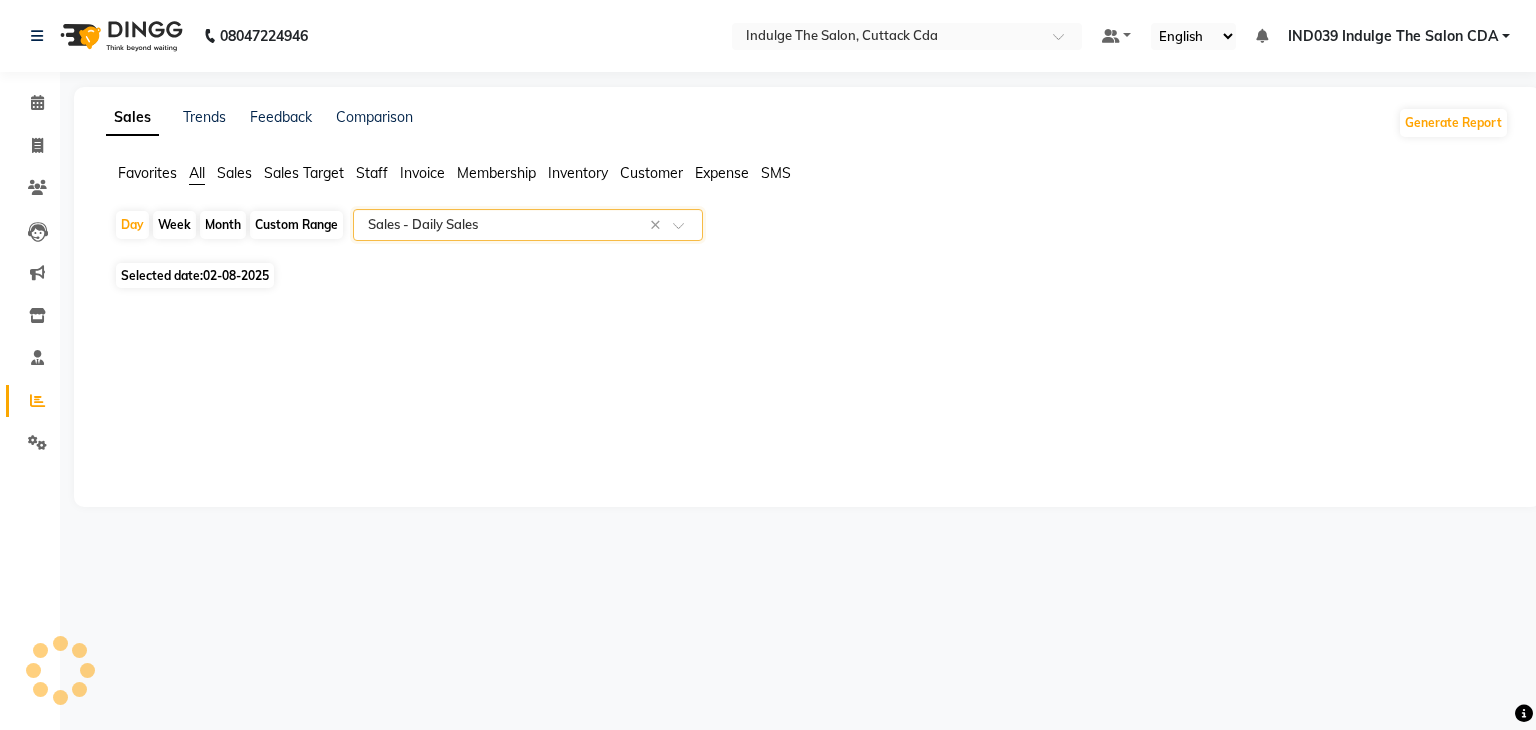select on "full_report" 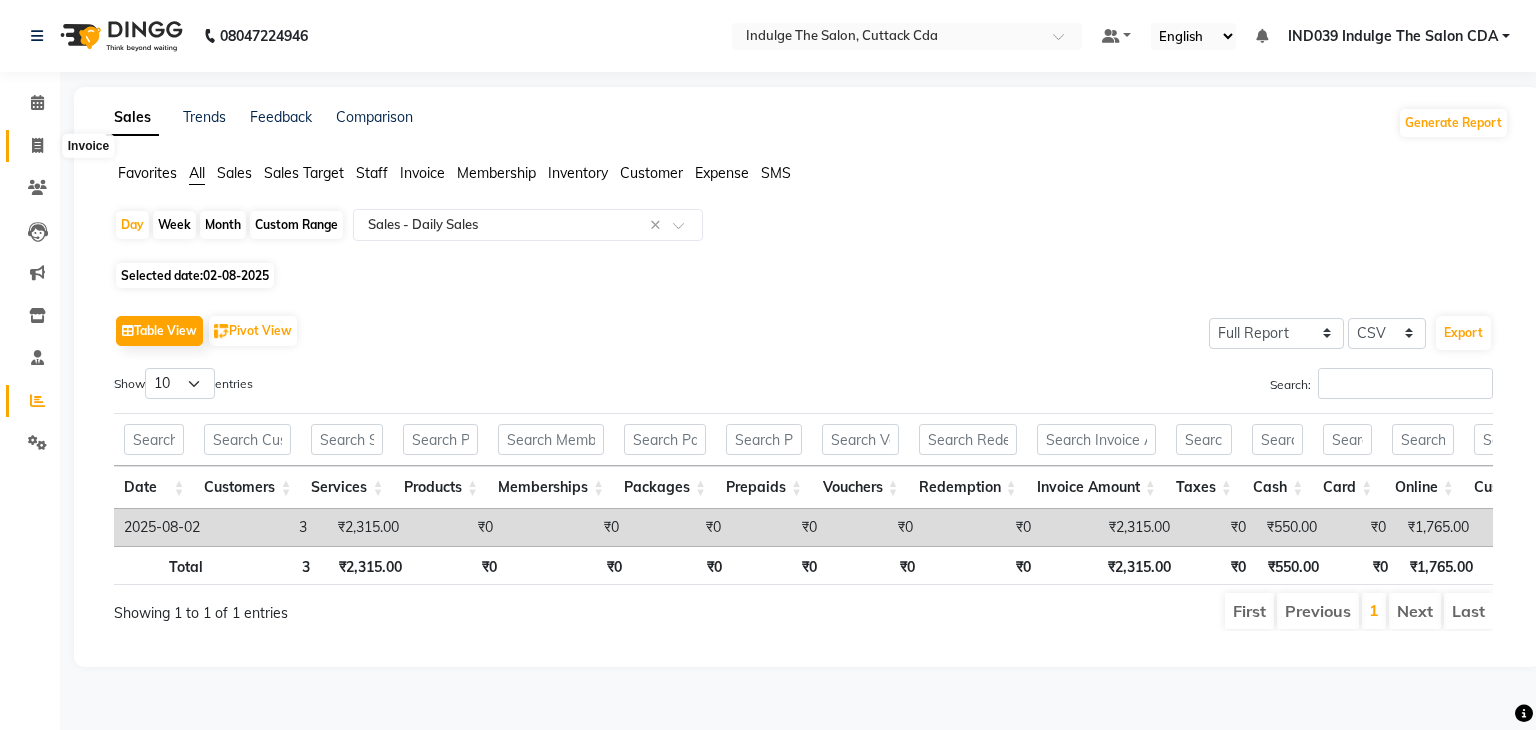click 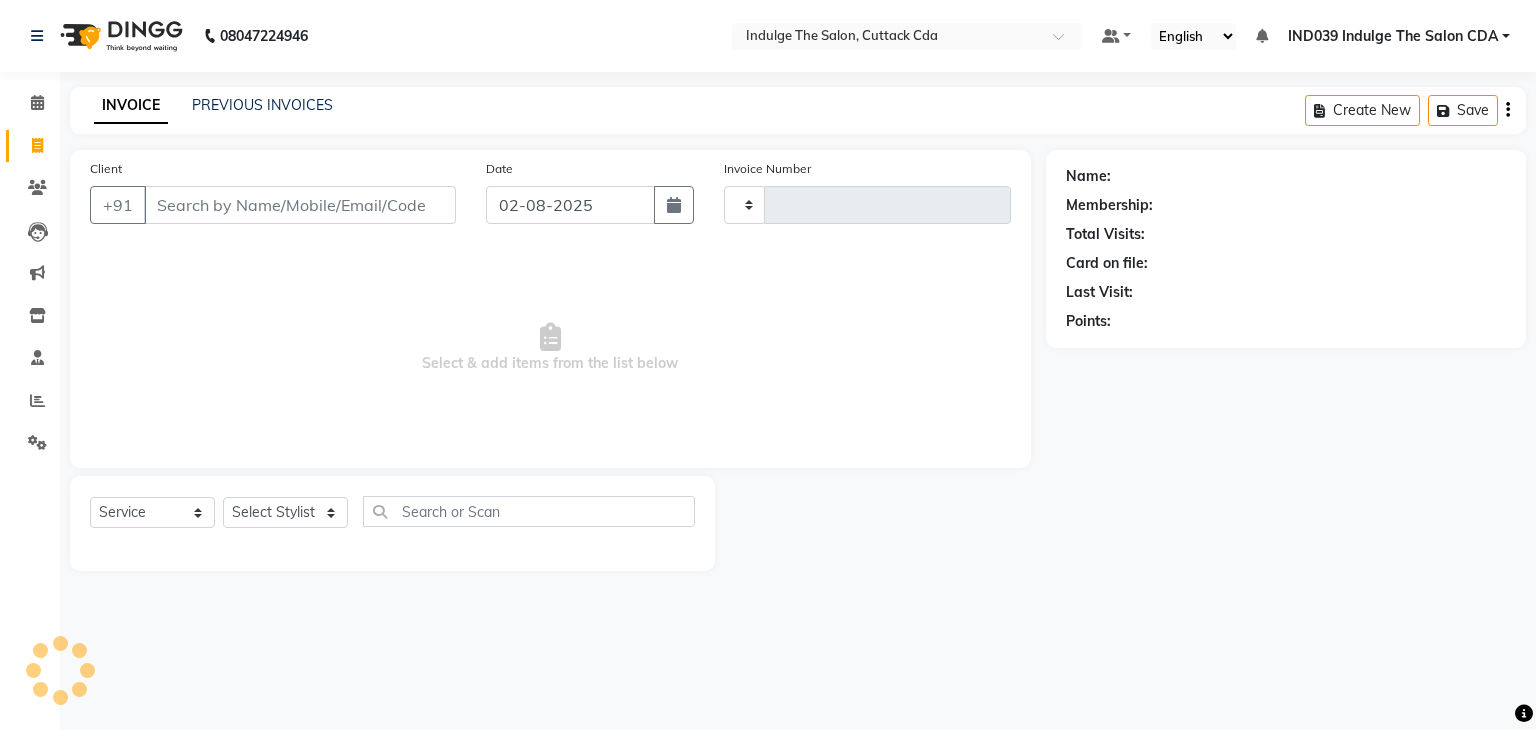 type on "0921" 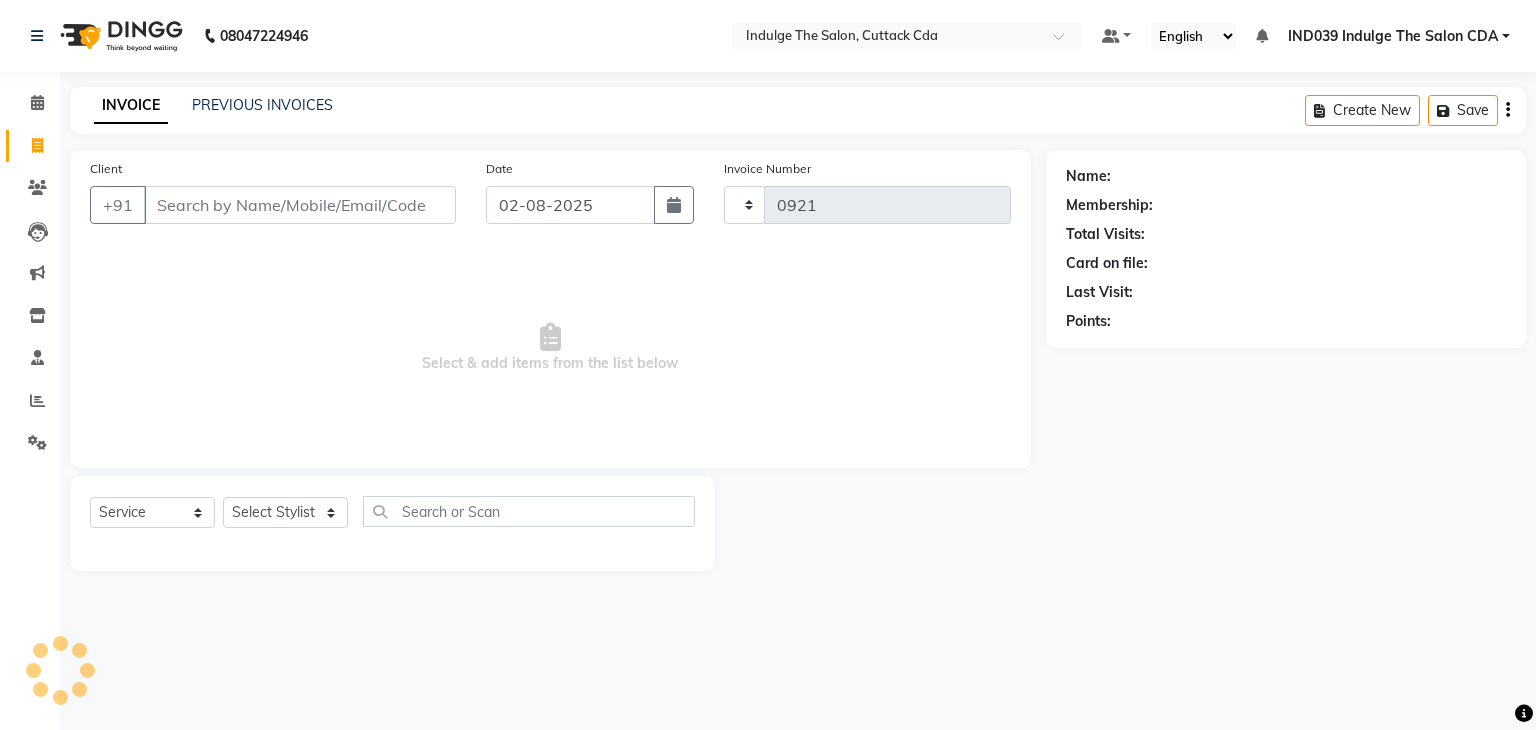 select on "7297" 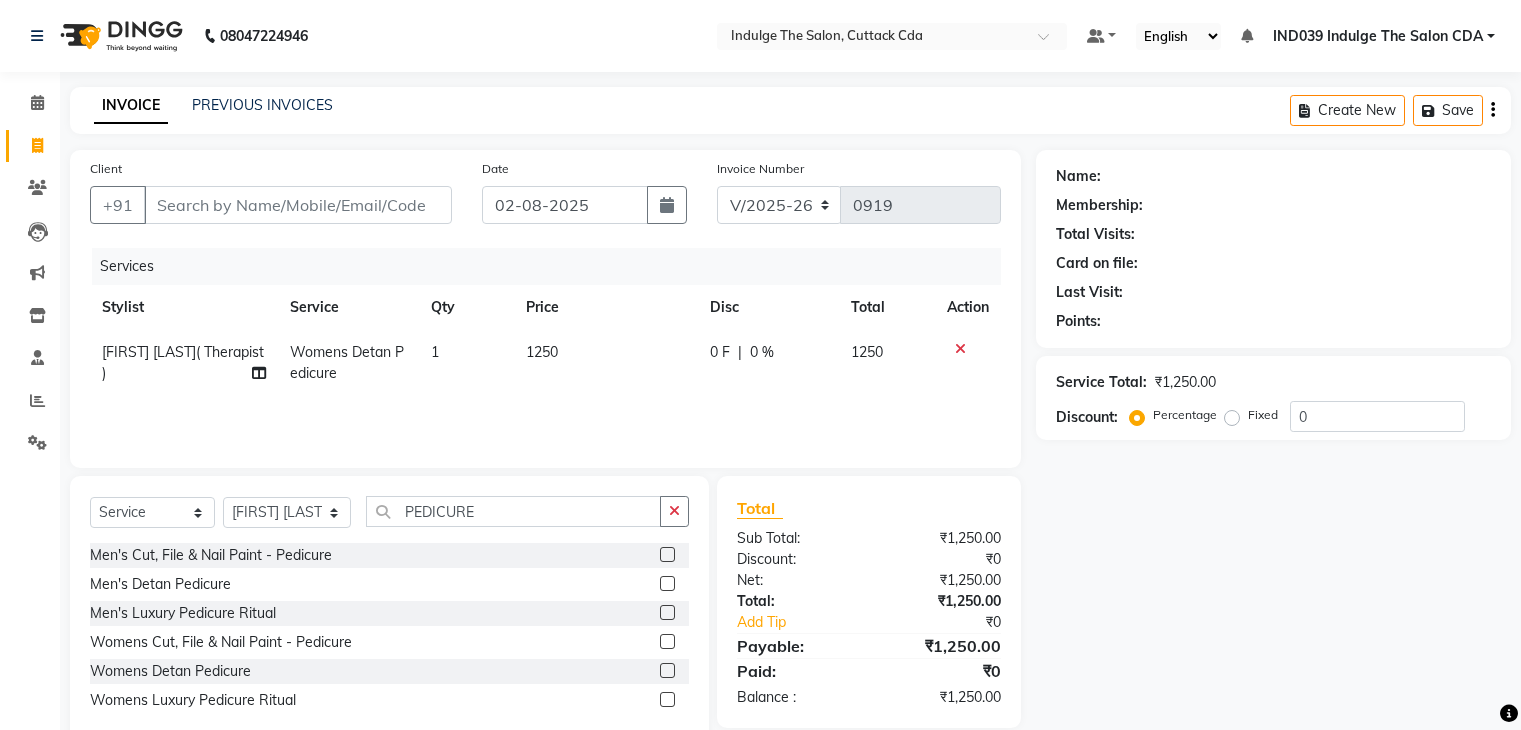 select on "7297" 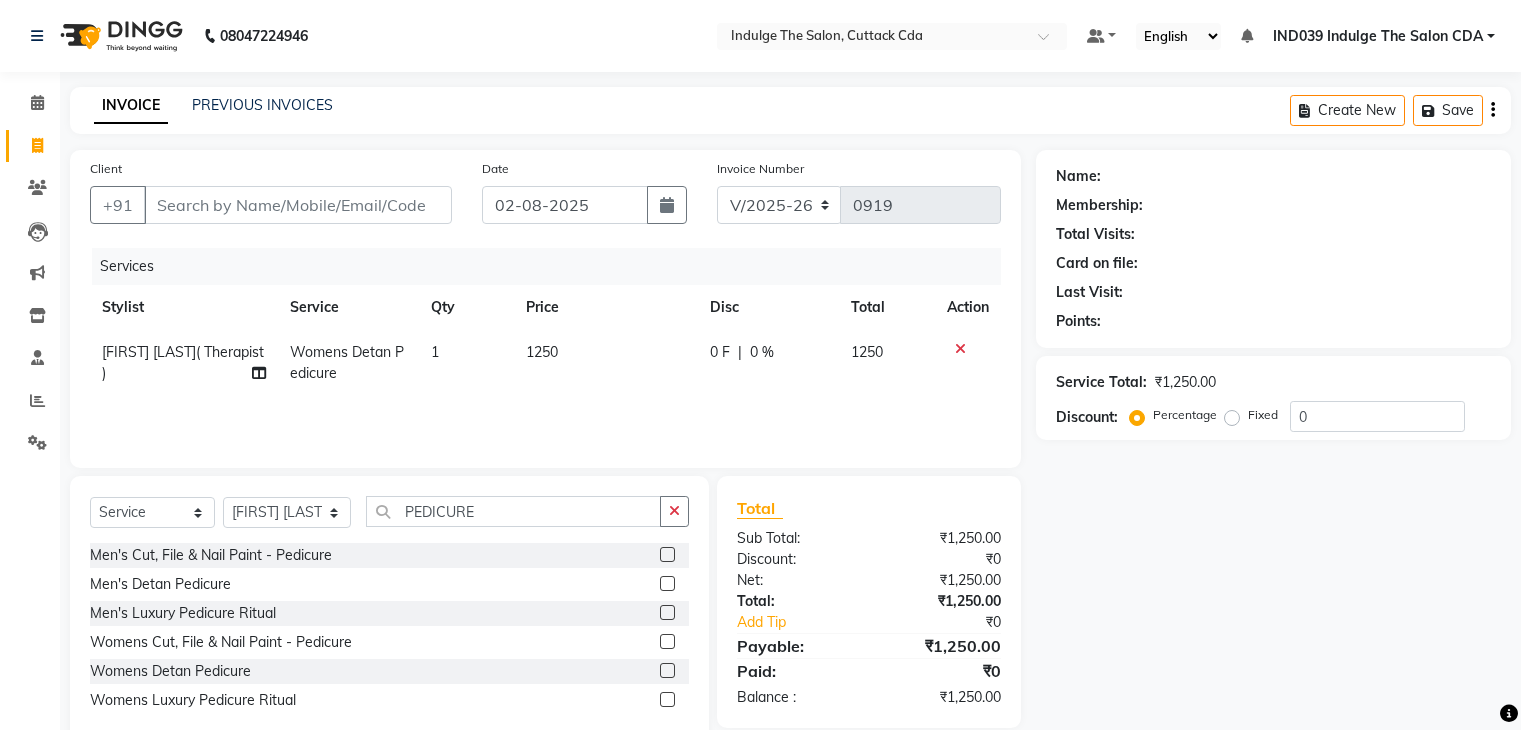 scroll, scrollTop: 46, scrollLeft: 0, axis: vertical 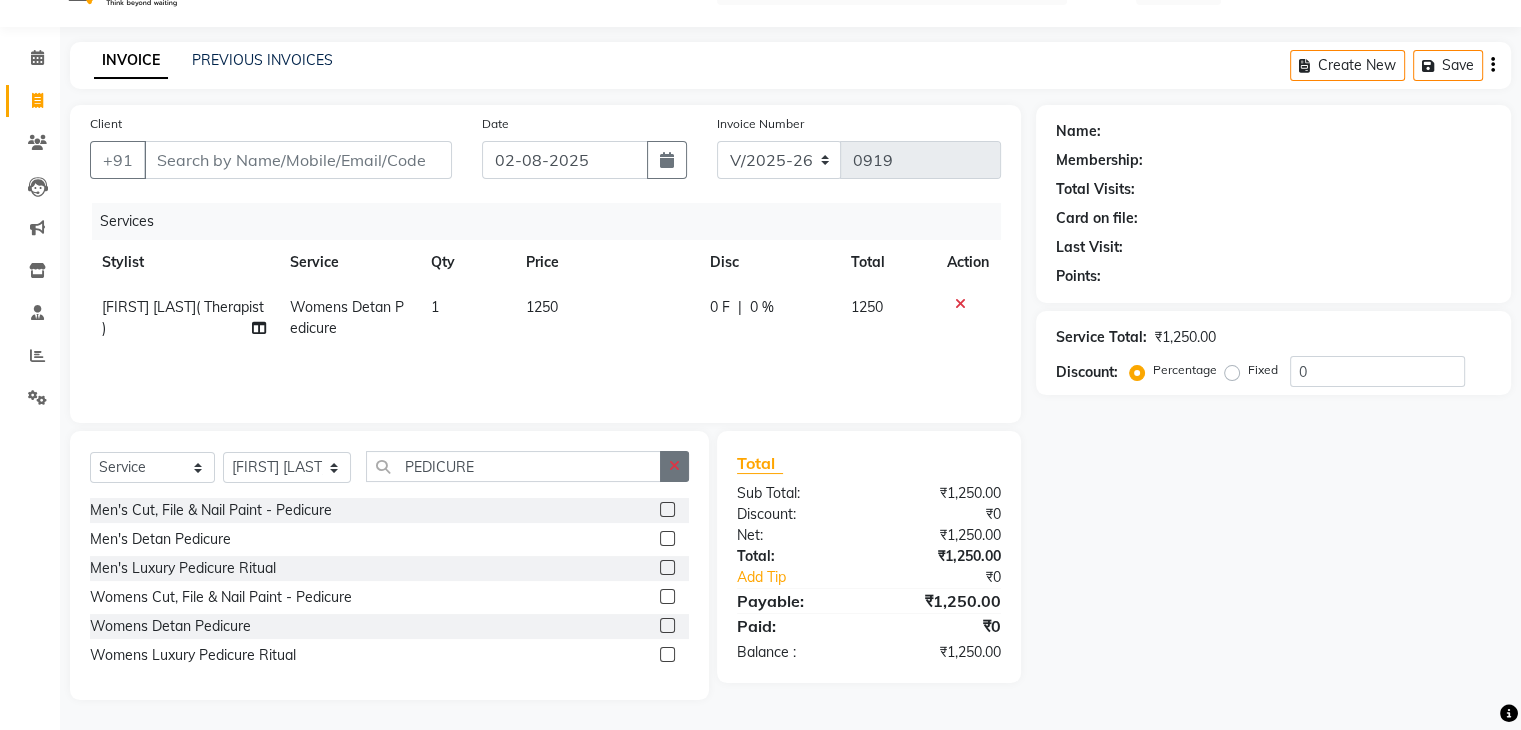 click 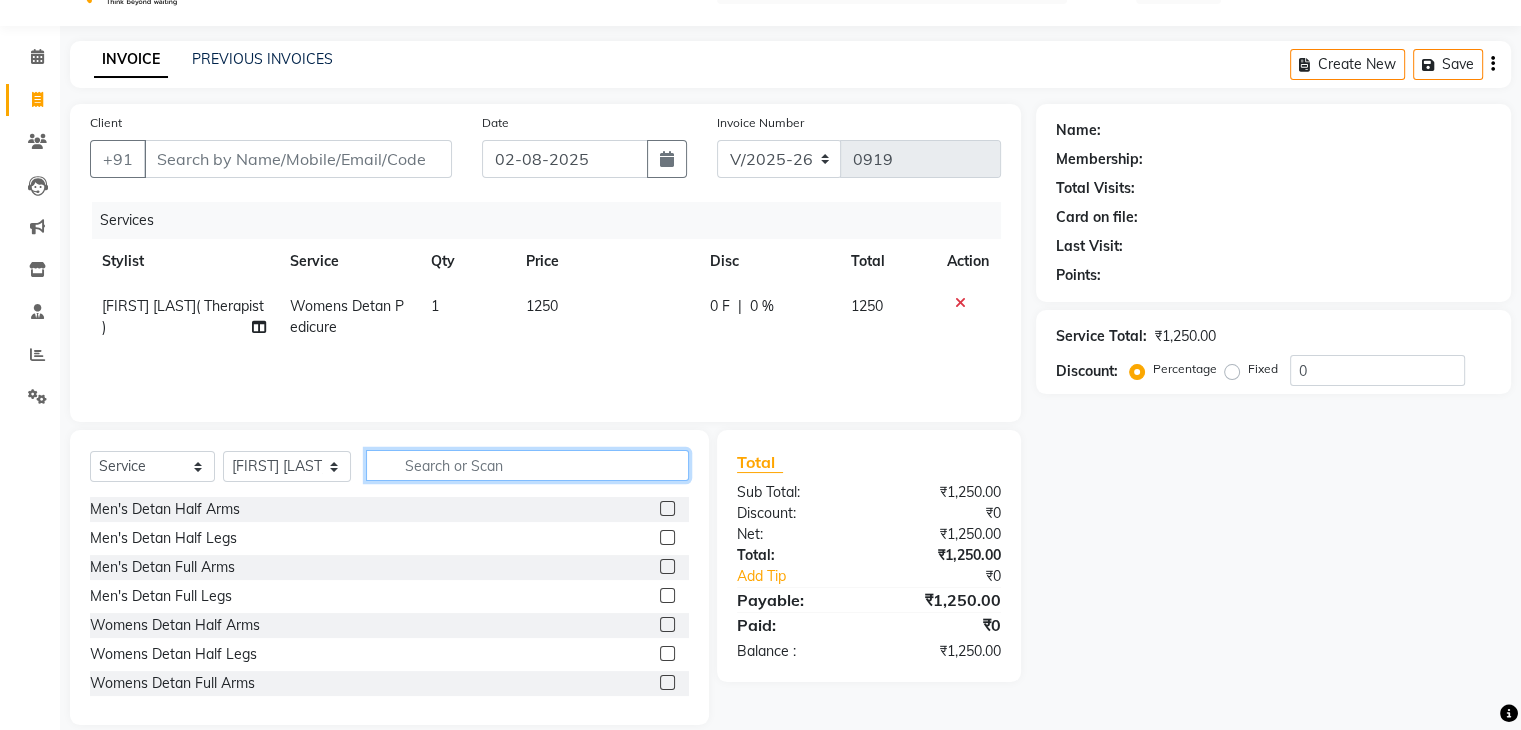 click 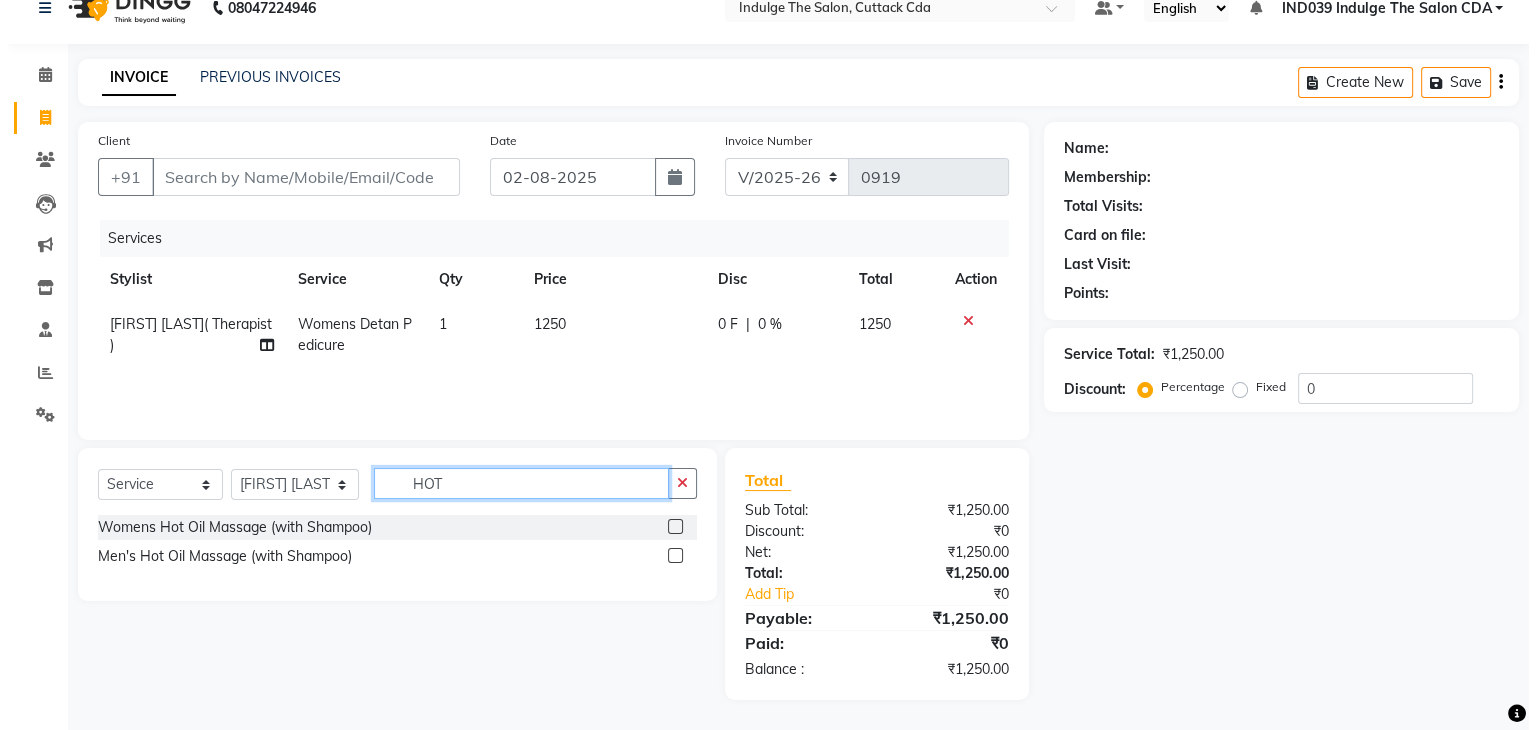 scroll, scrollTop: 28, scrollLeft: 0, axis: vertical 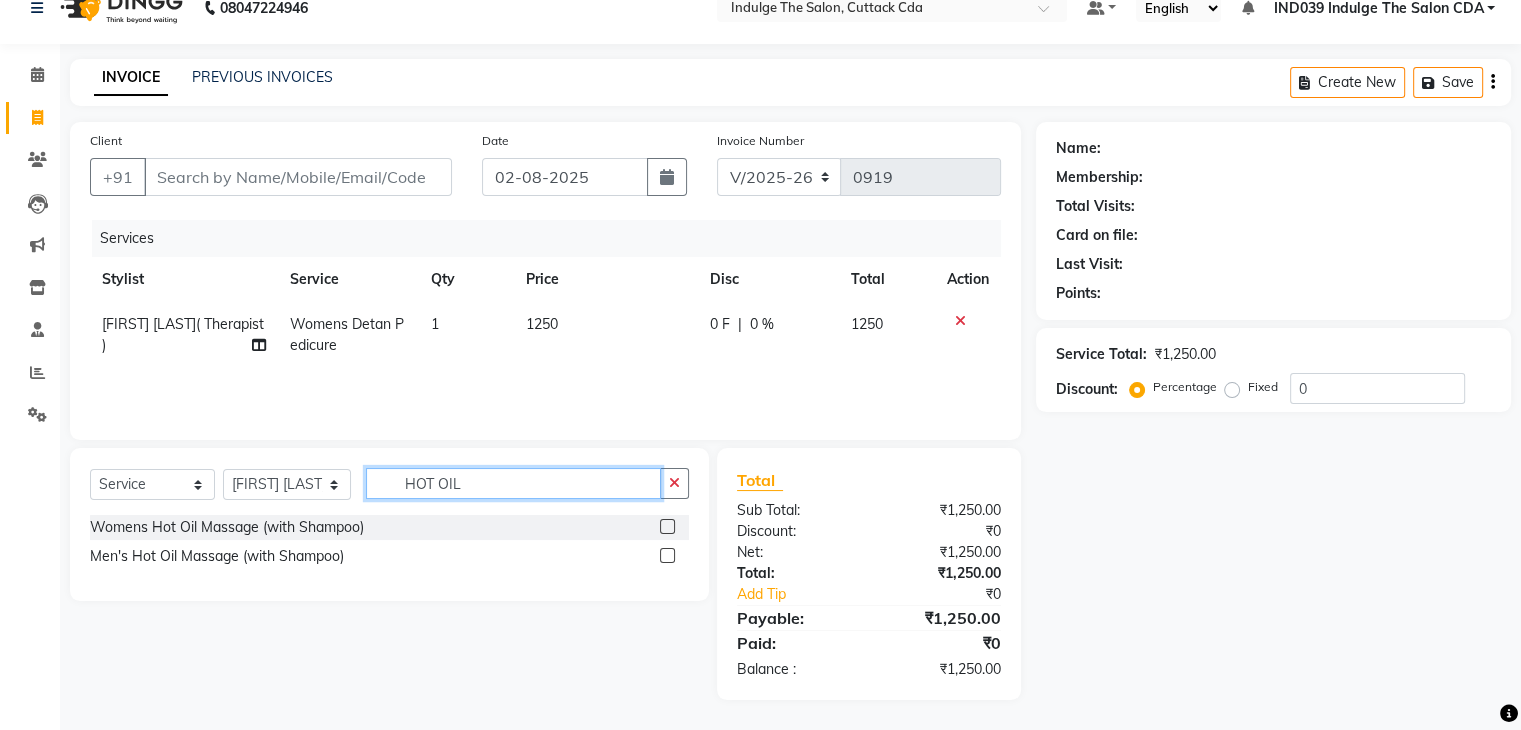 type on "HOT OIL" 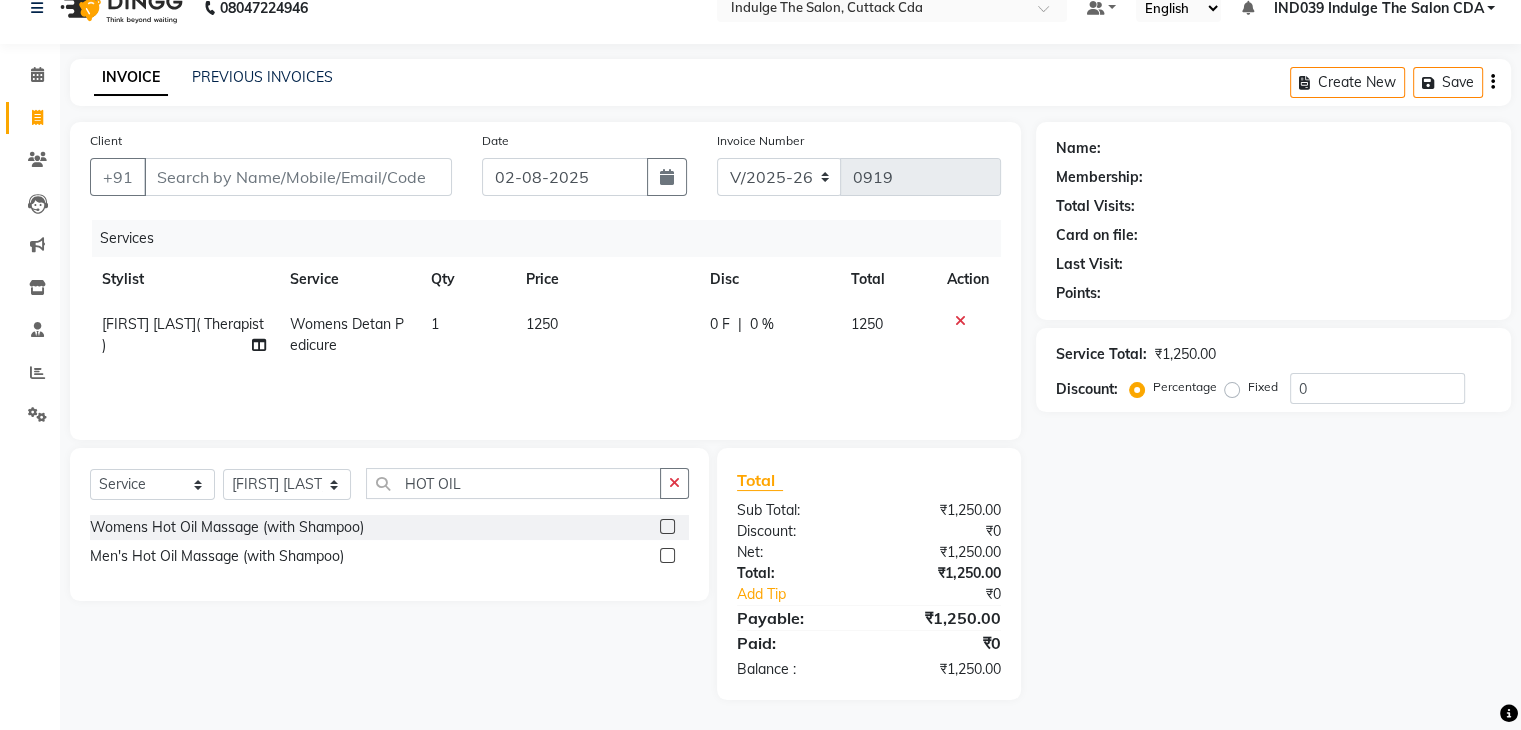 click 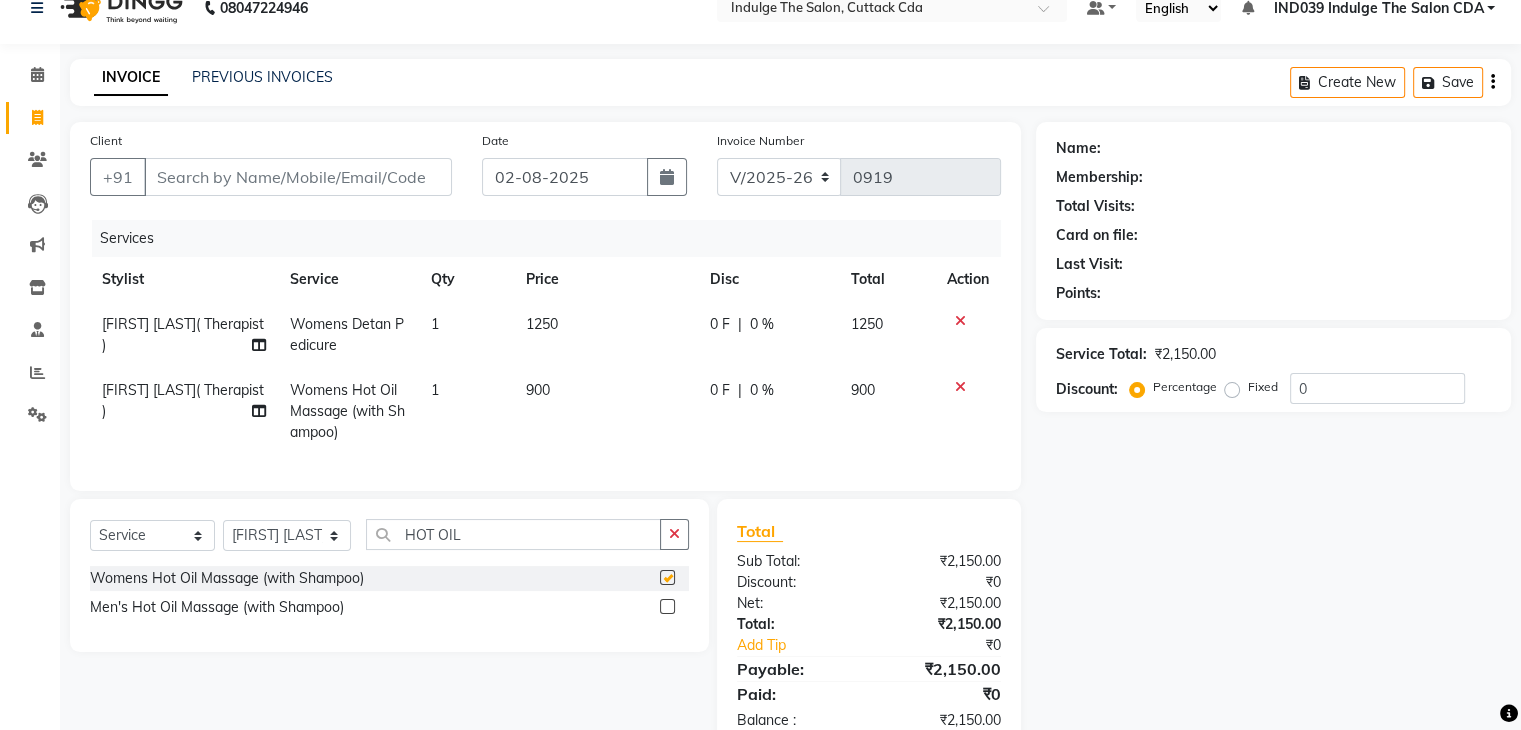checkbox on "false" 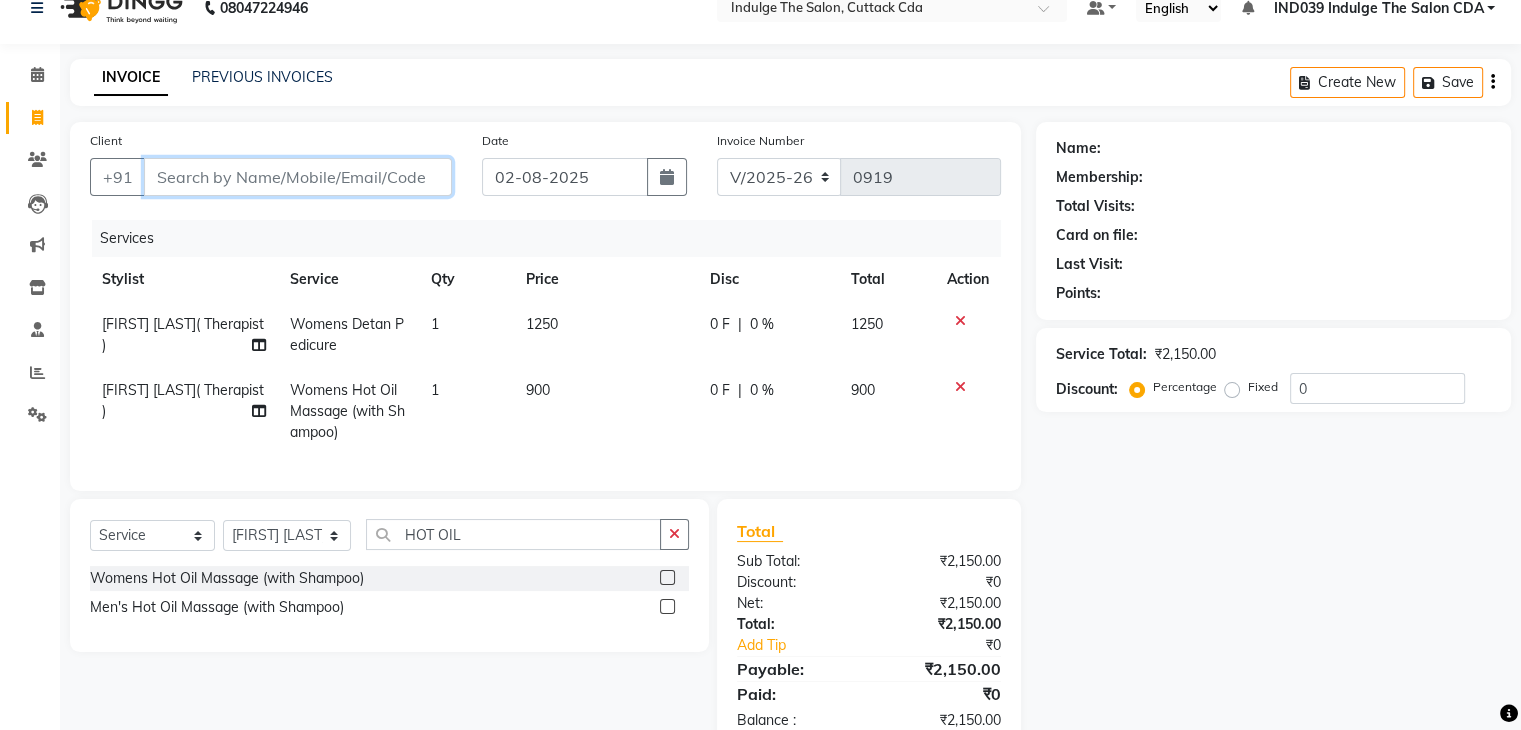 click on "Client" at bounding box center [298, 177] 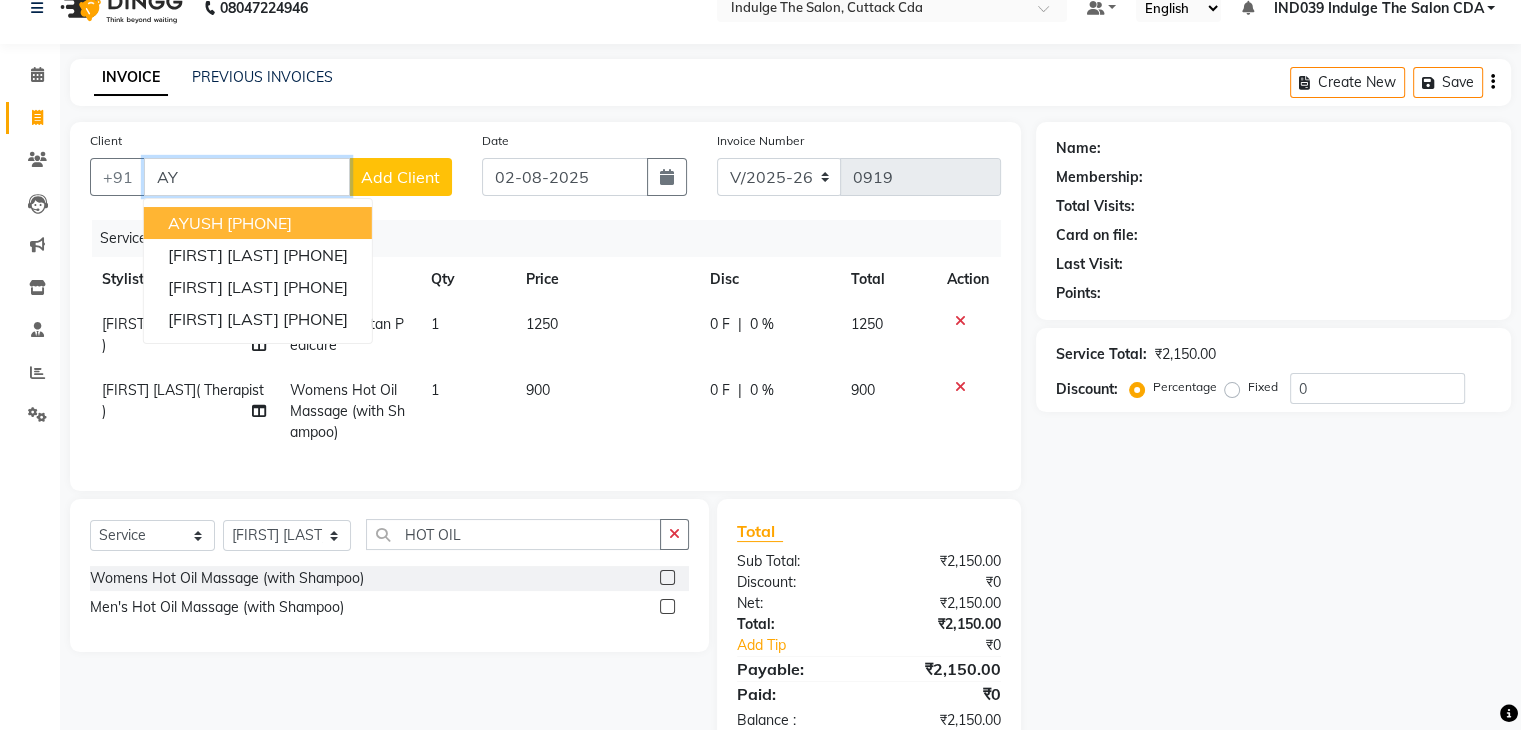 type on "A" 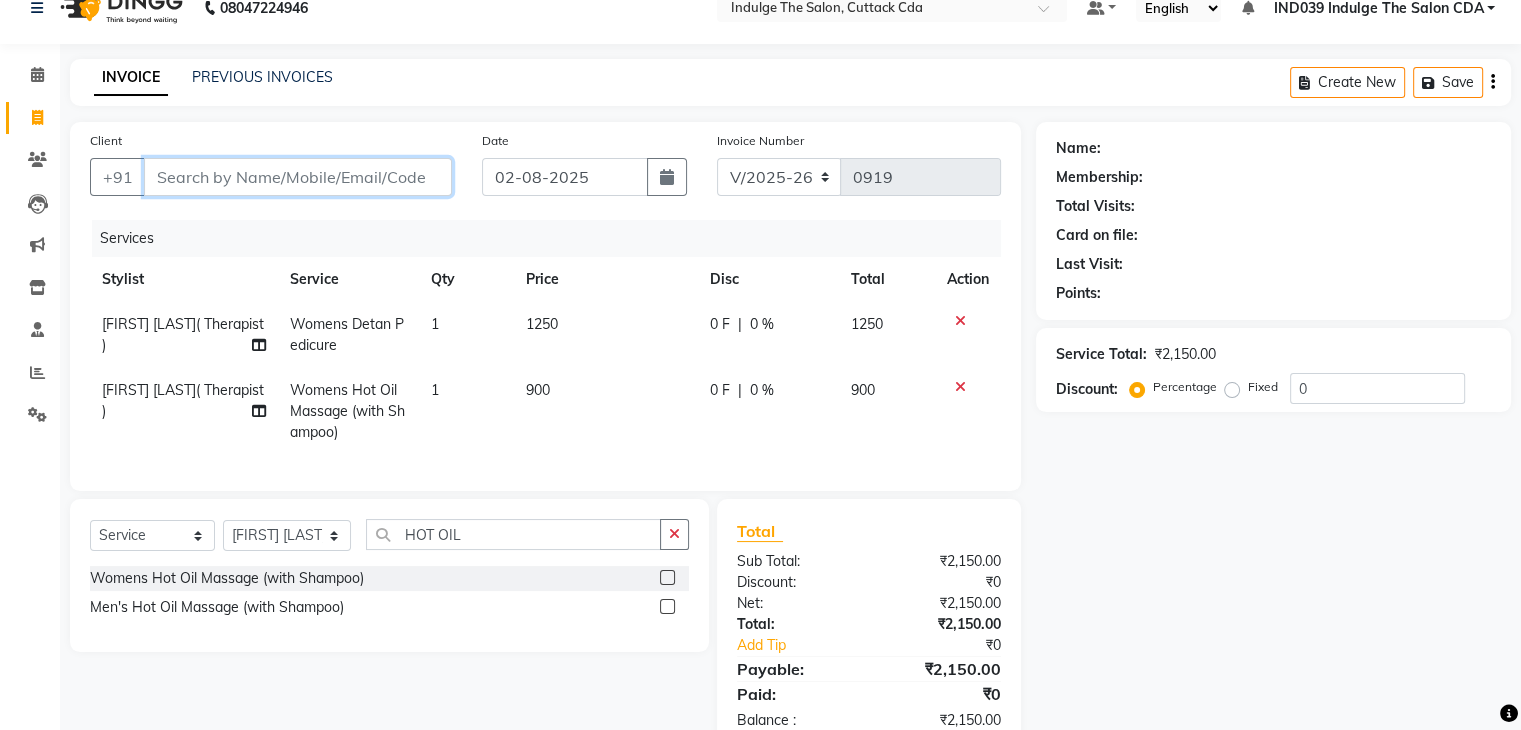 click on "Client" at bounding box center [298, 177] 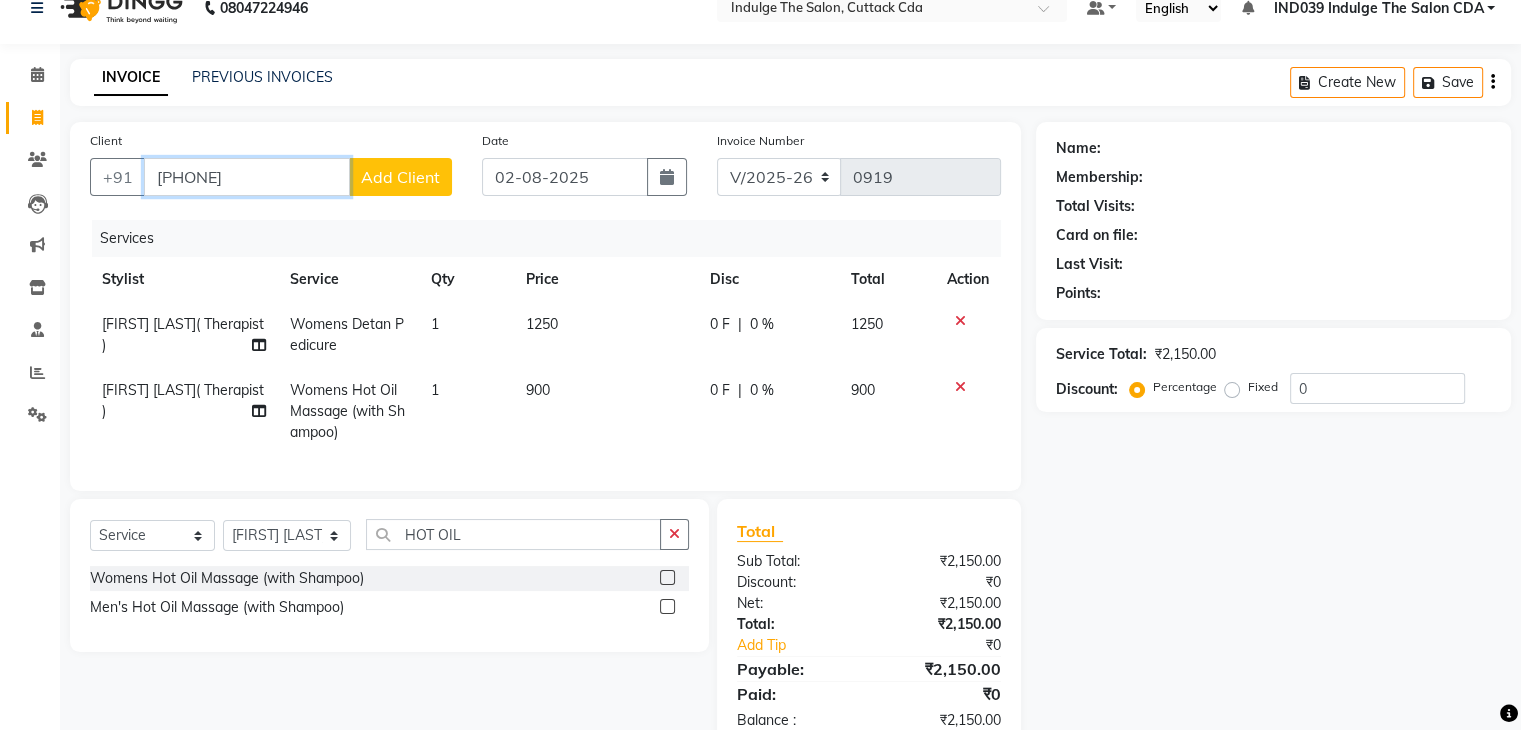 type on "[PHONE]" 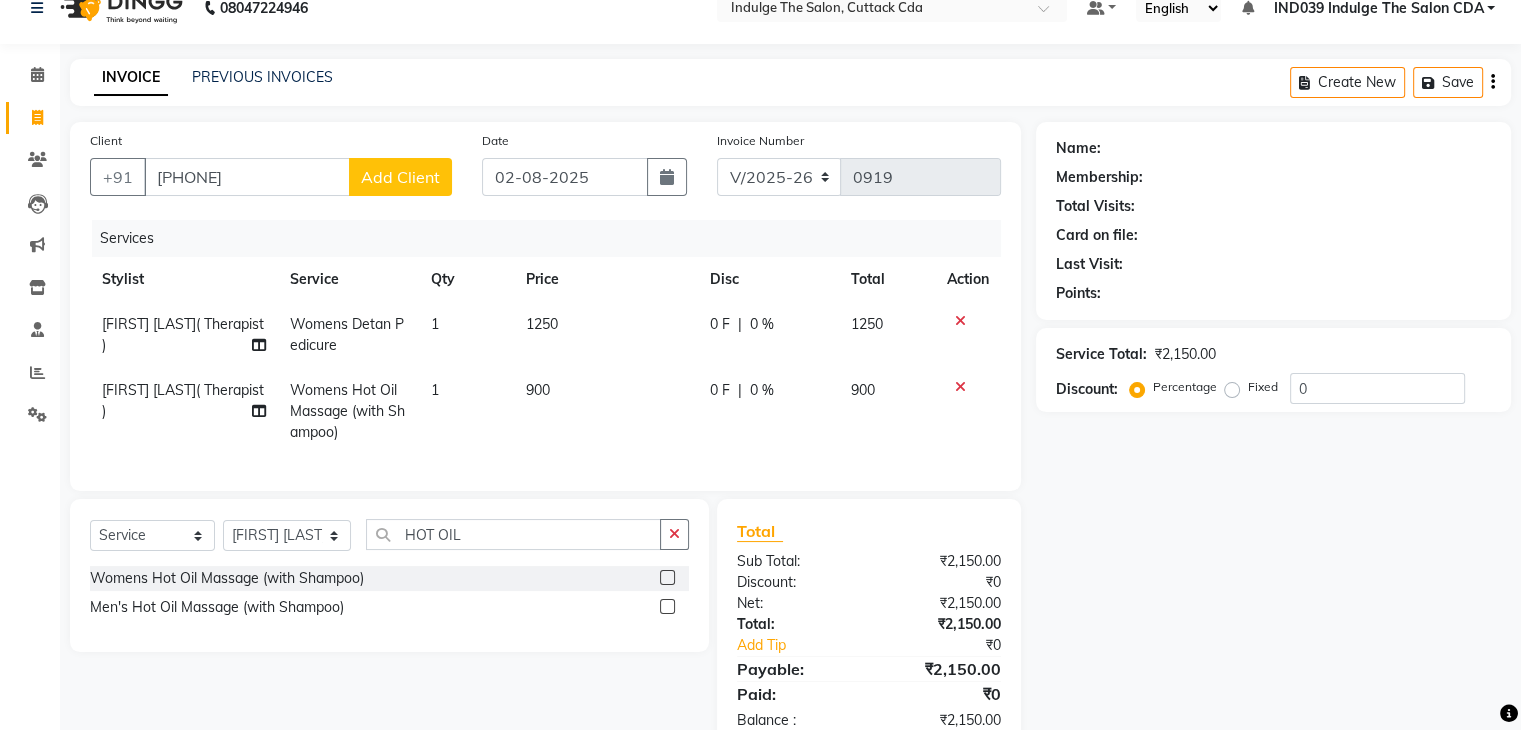 click on "Add Client" 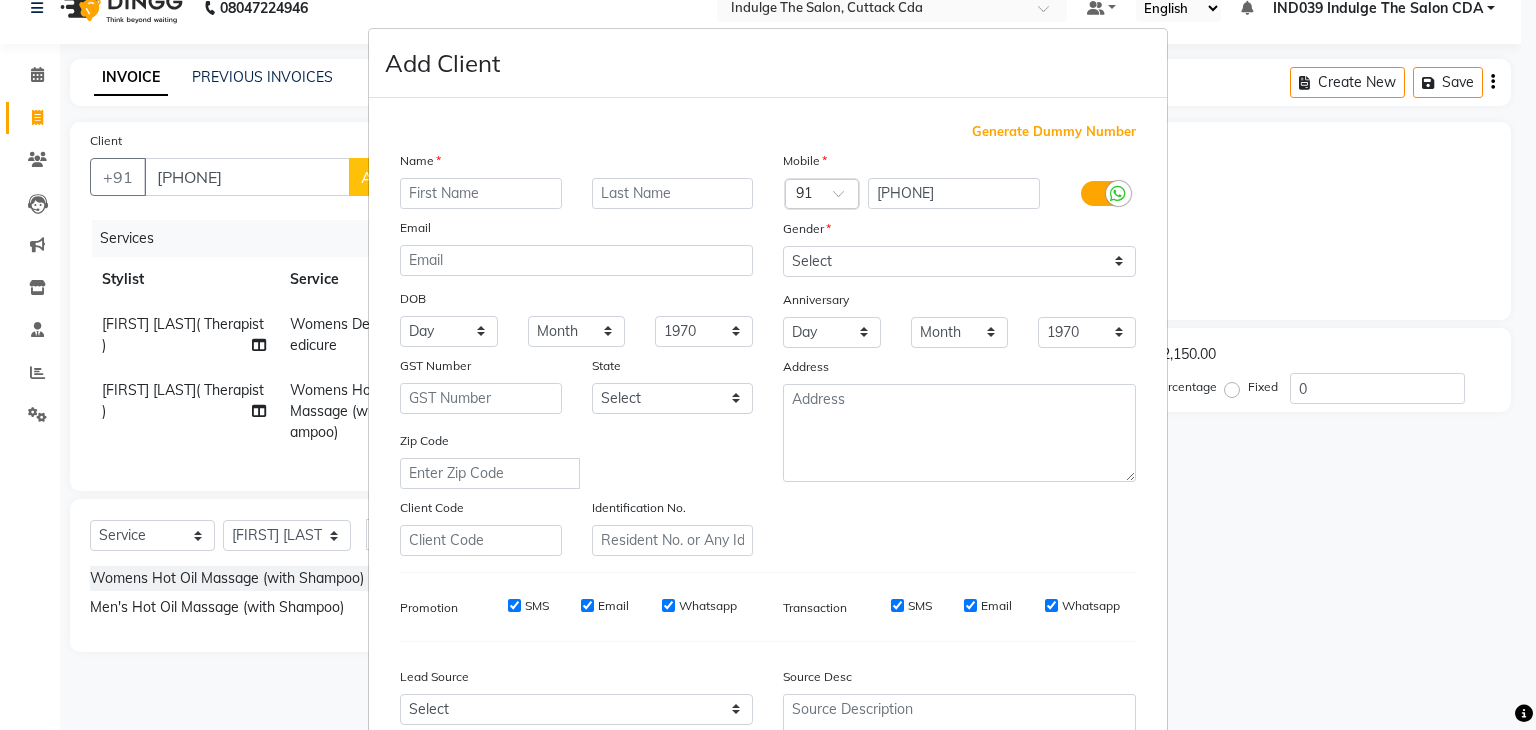 click at bounding box center (481, 193) 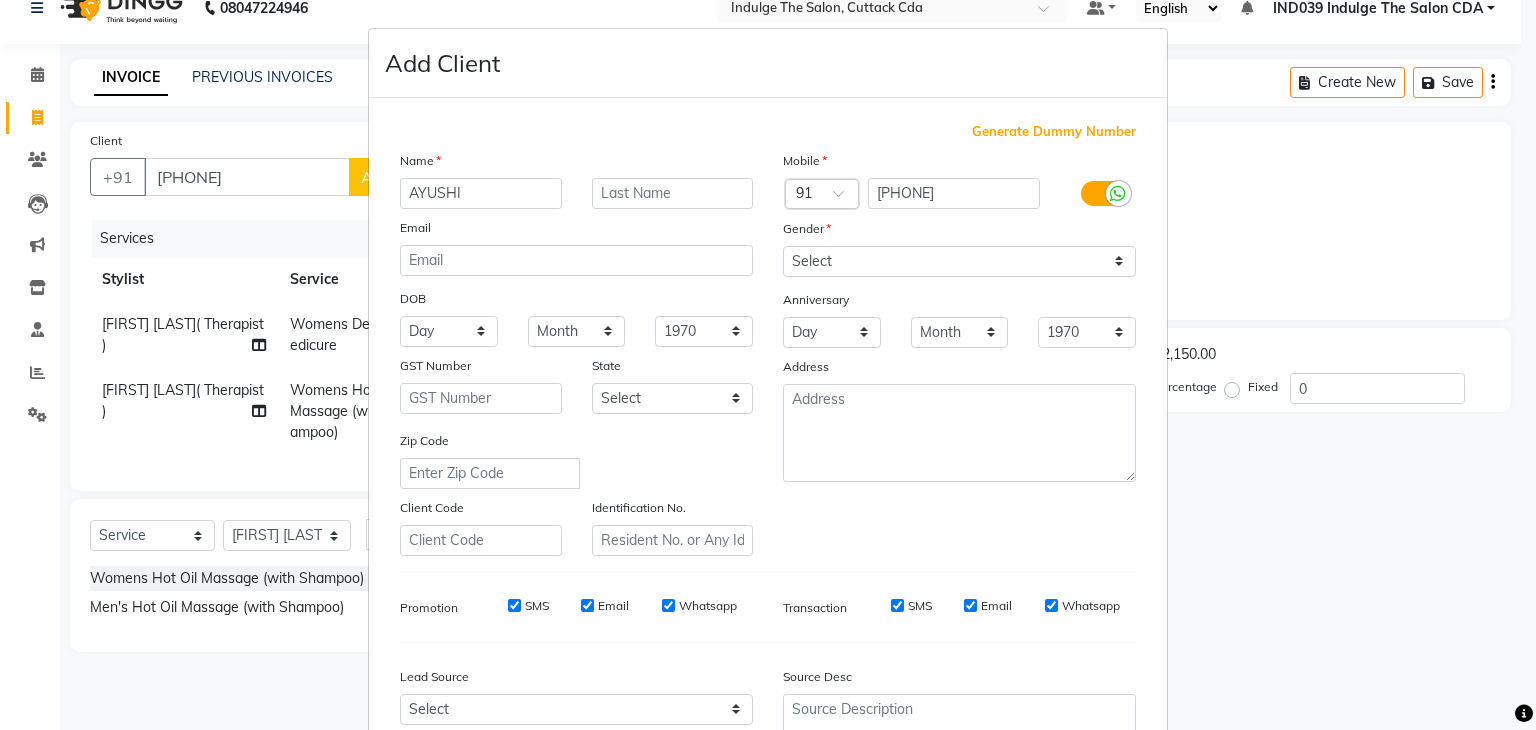 type on "AYUSHI" 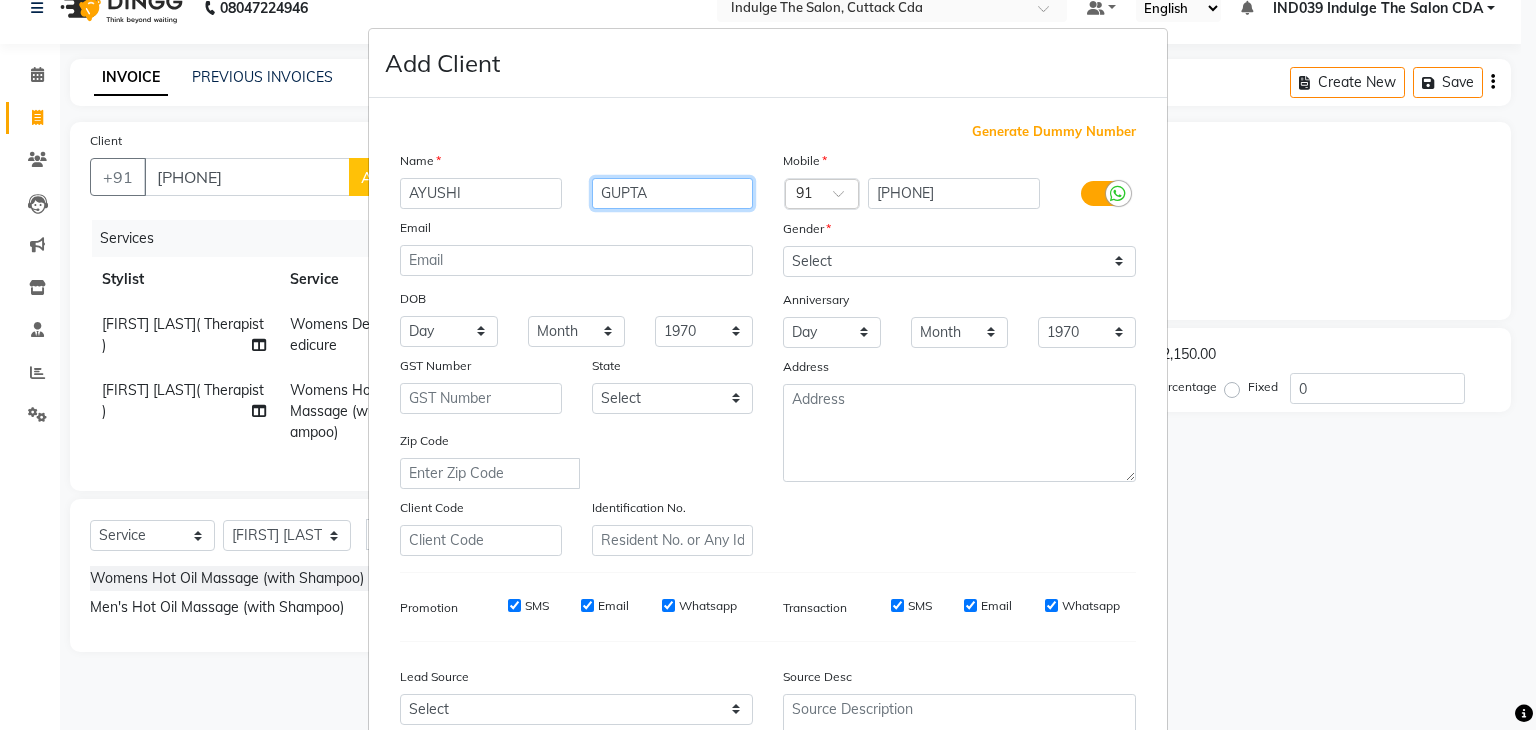type on "GUPTA" 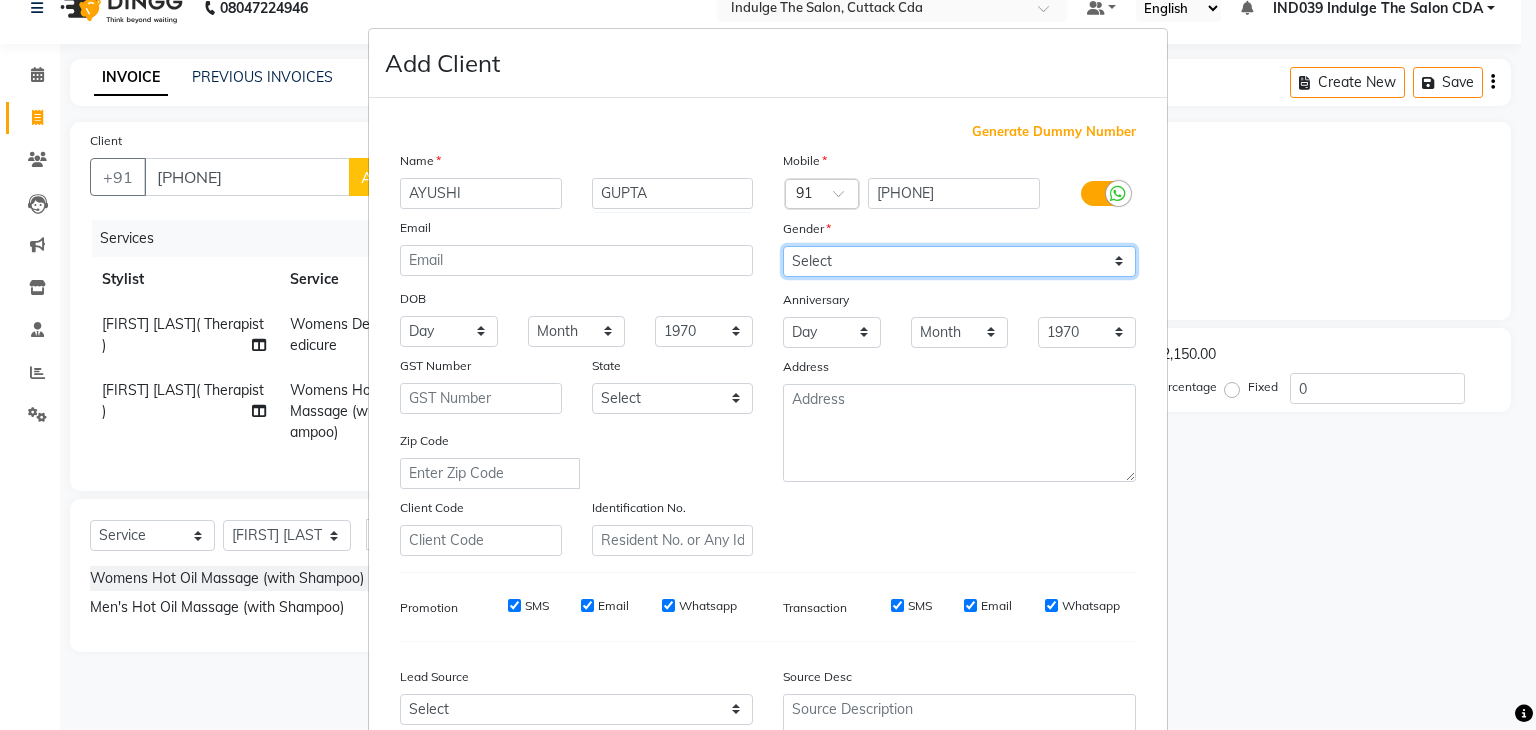 click on "Select Male Female Other Prefer Not To Say" at bounding box center (959, 261) 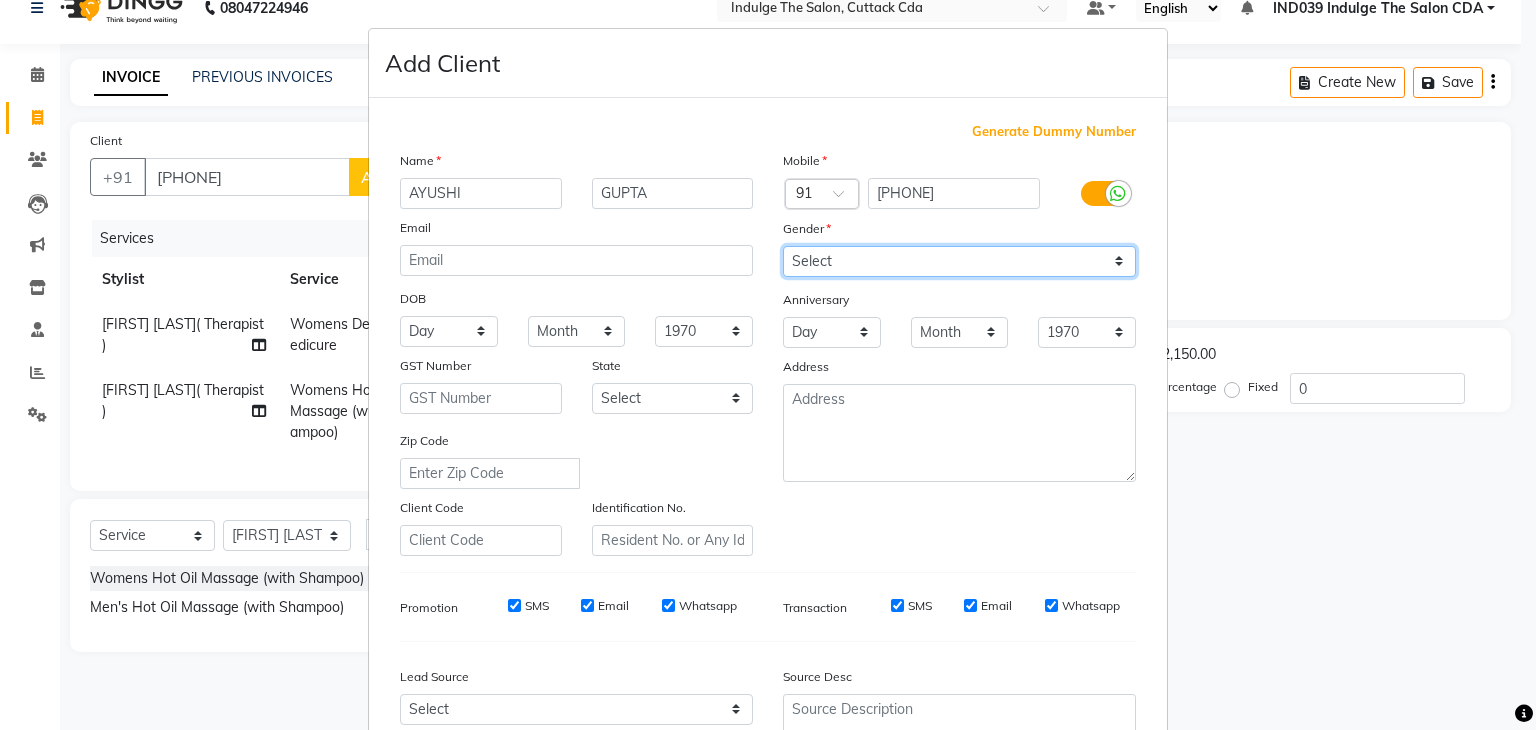 select on "female" 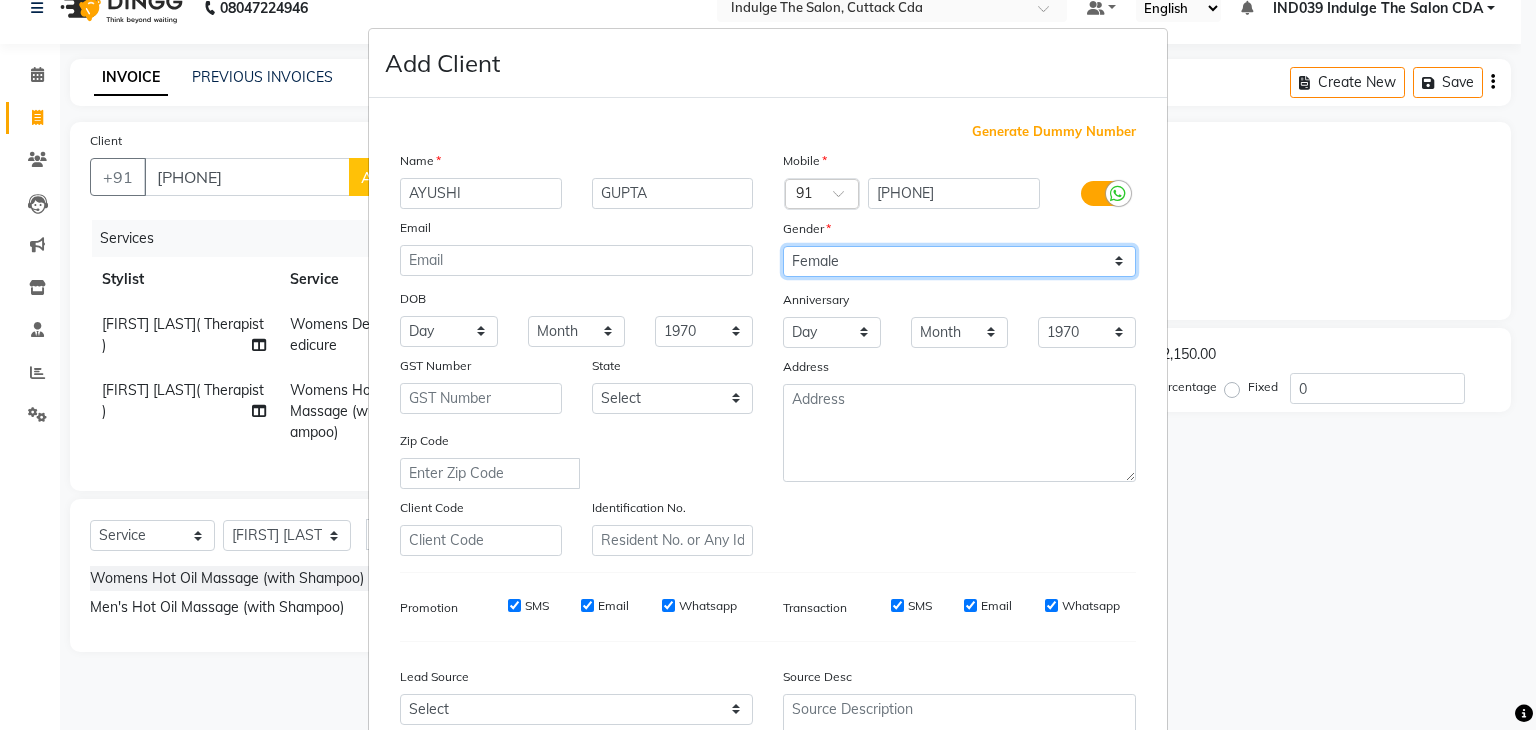 click on "Select Male Female Other Prefer Not To Say" at bounding box center (959, 261) 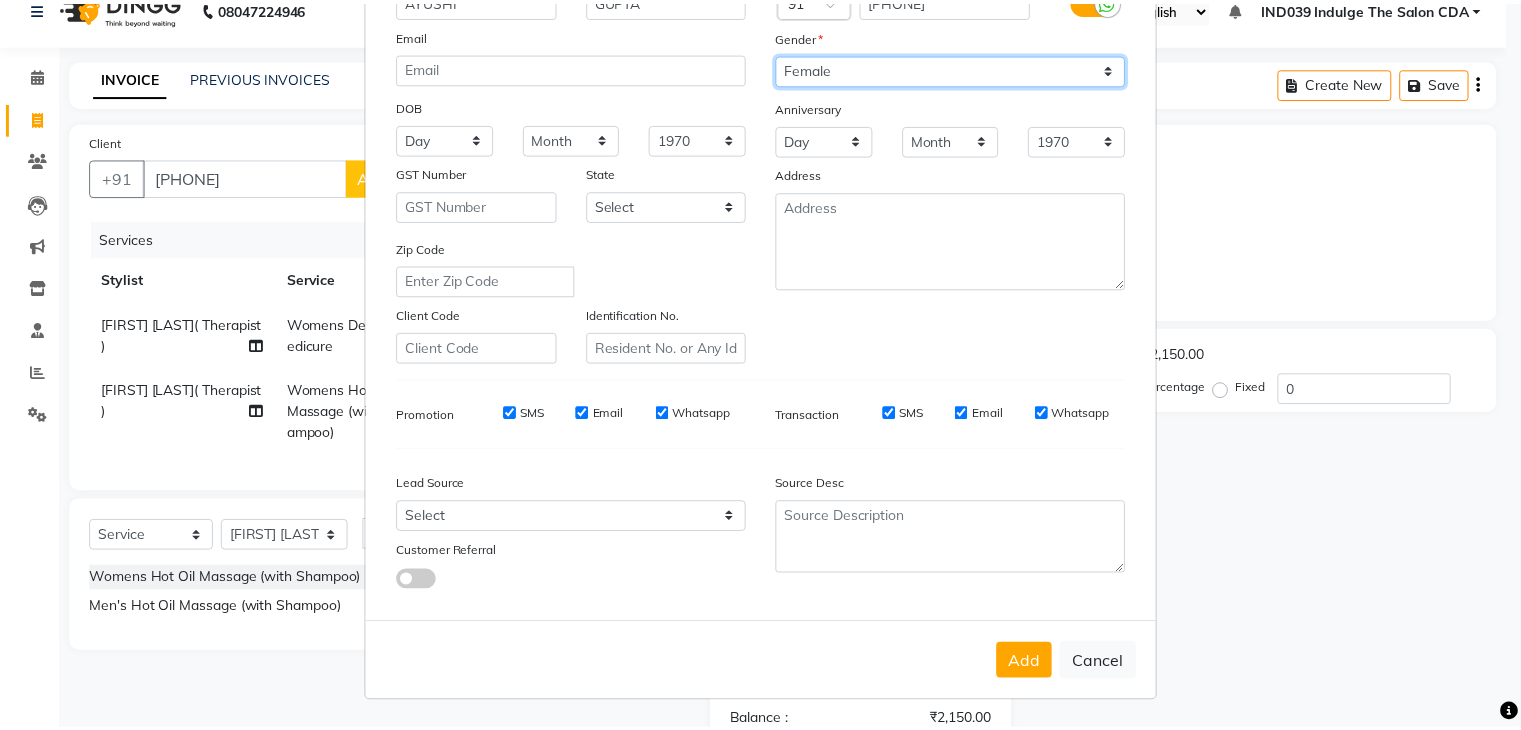 scroll, scrollTop: 203, scrollLeft: 0, axis: vertical 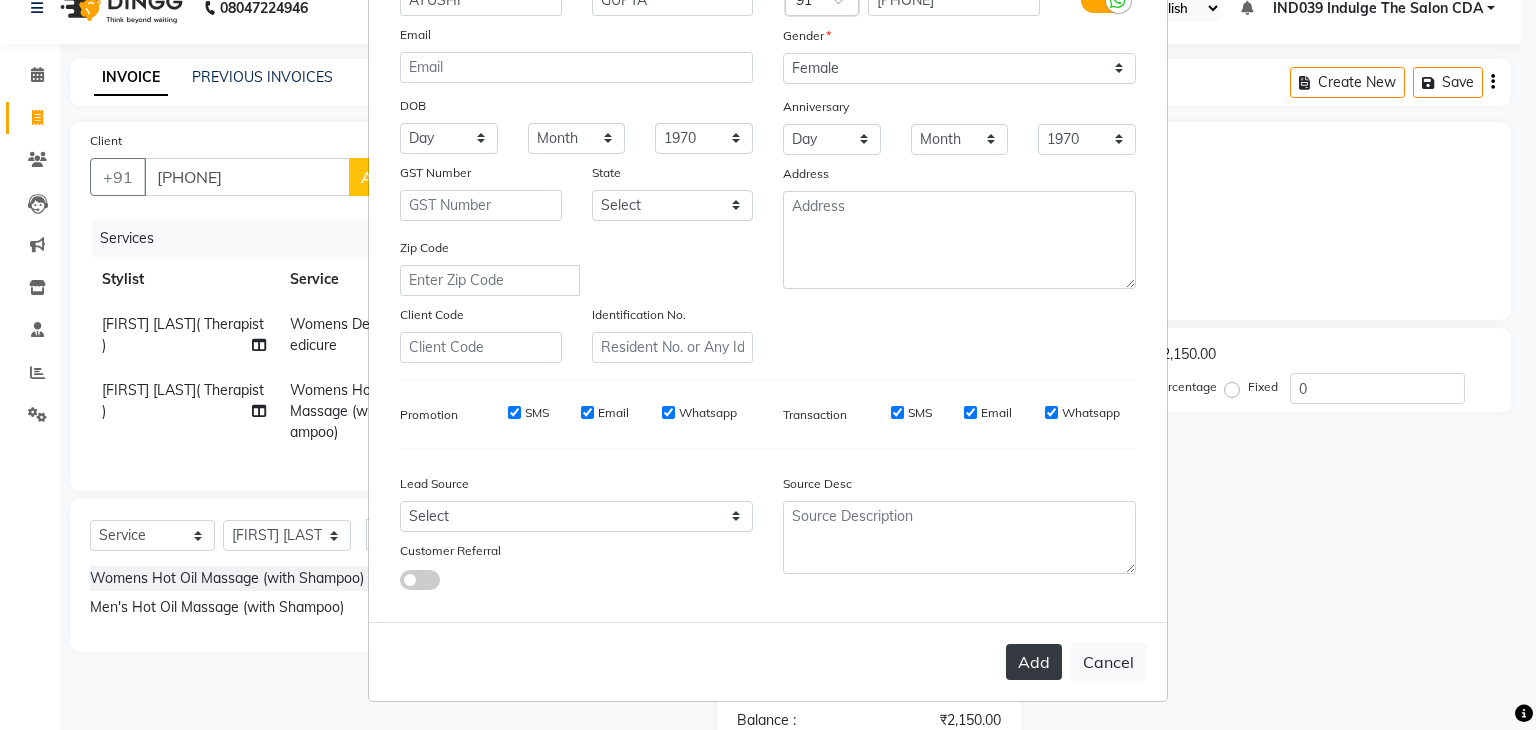 click on "Add" at bounding box center [1034, 662] 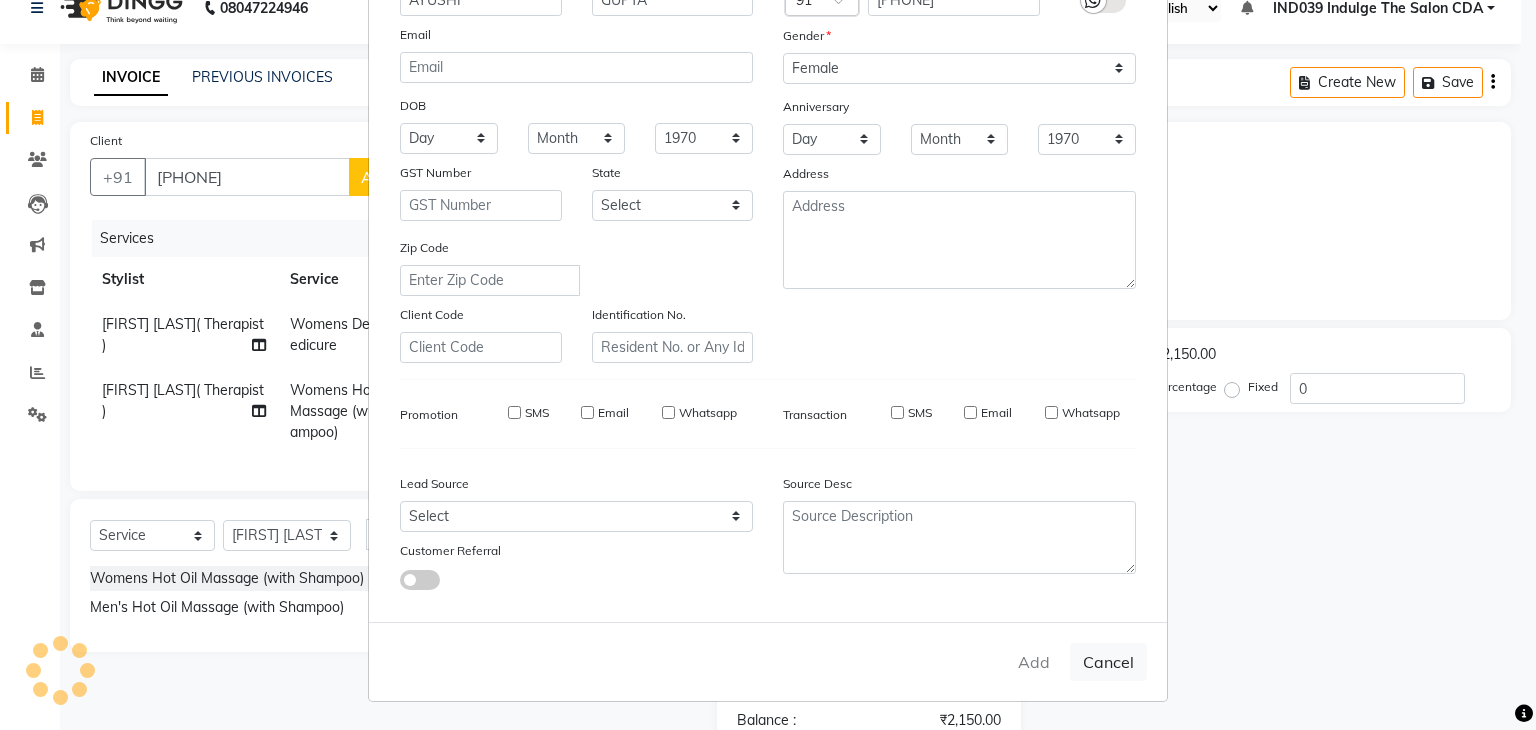 type 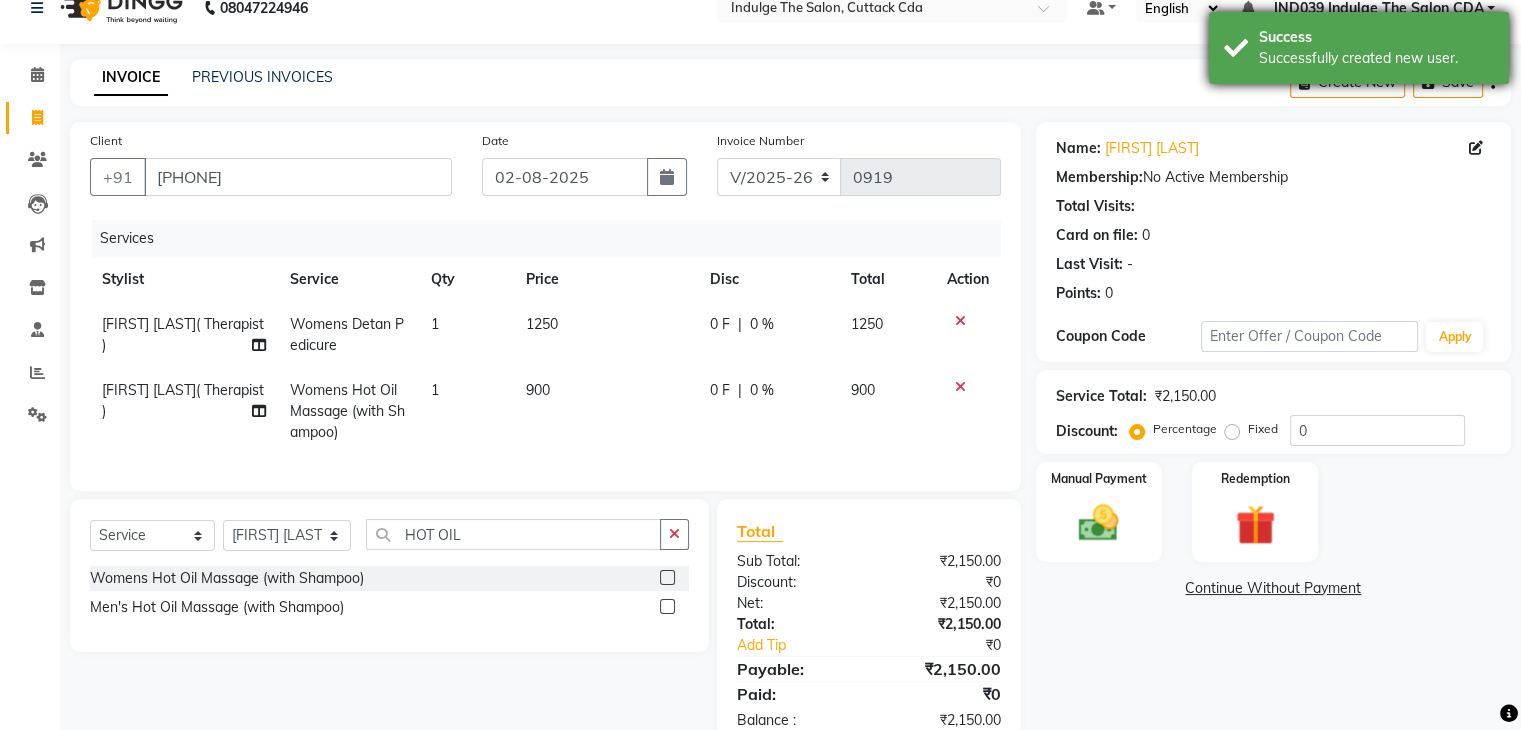 click on "Success   Successfully created new user." at bounding box center [1359, 48] 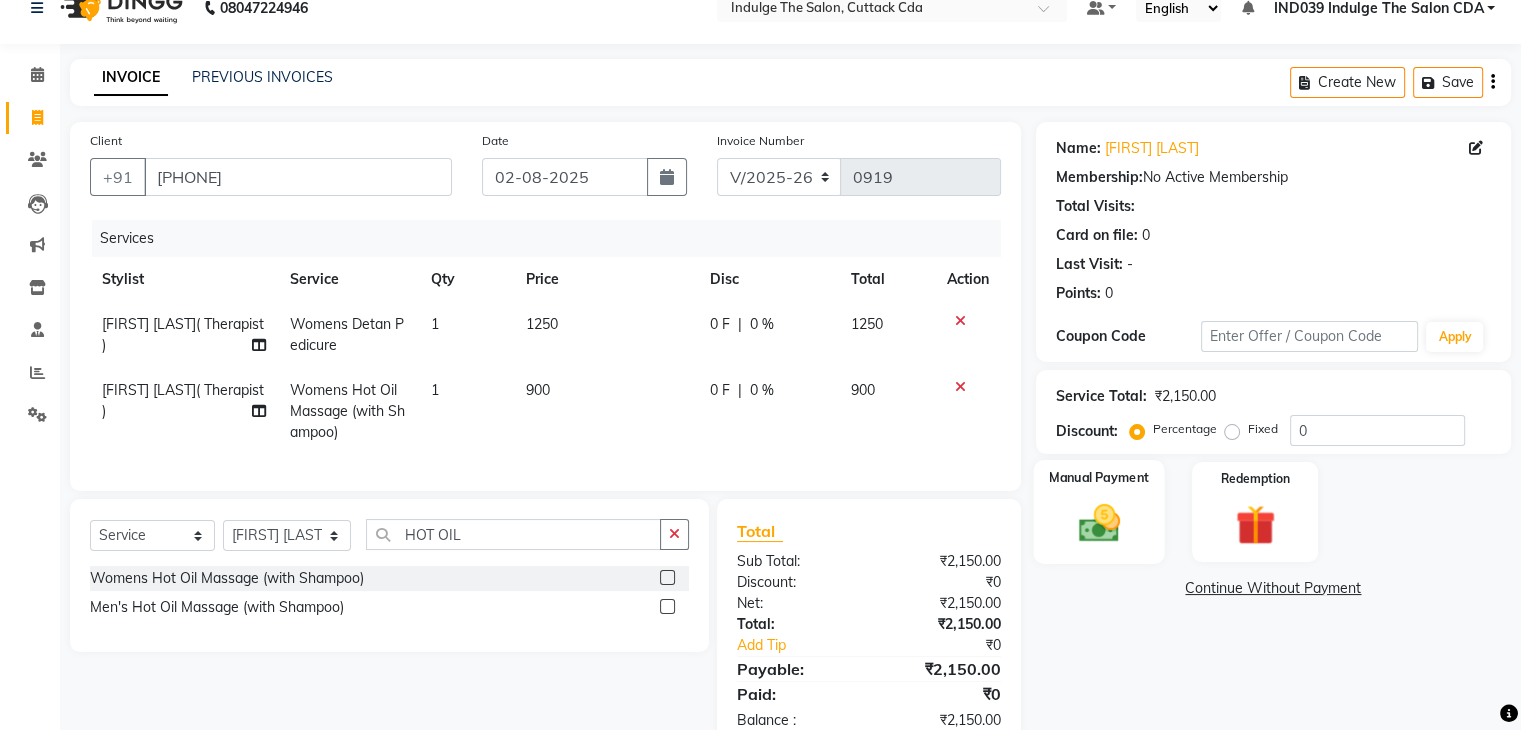 click 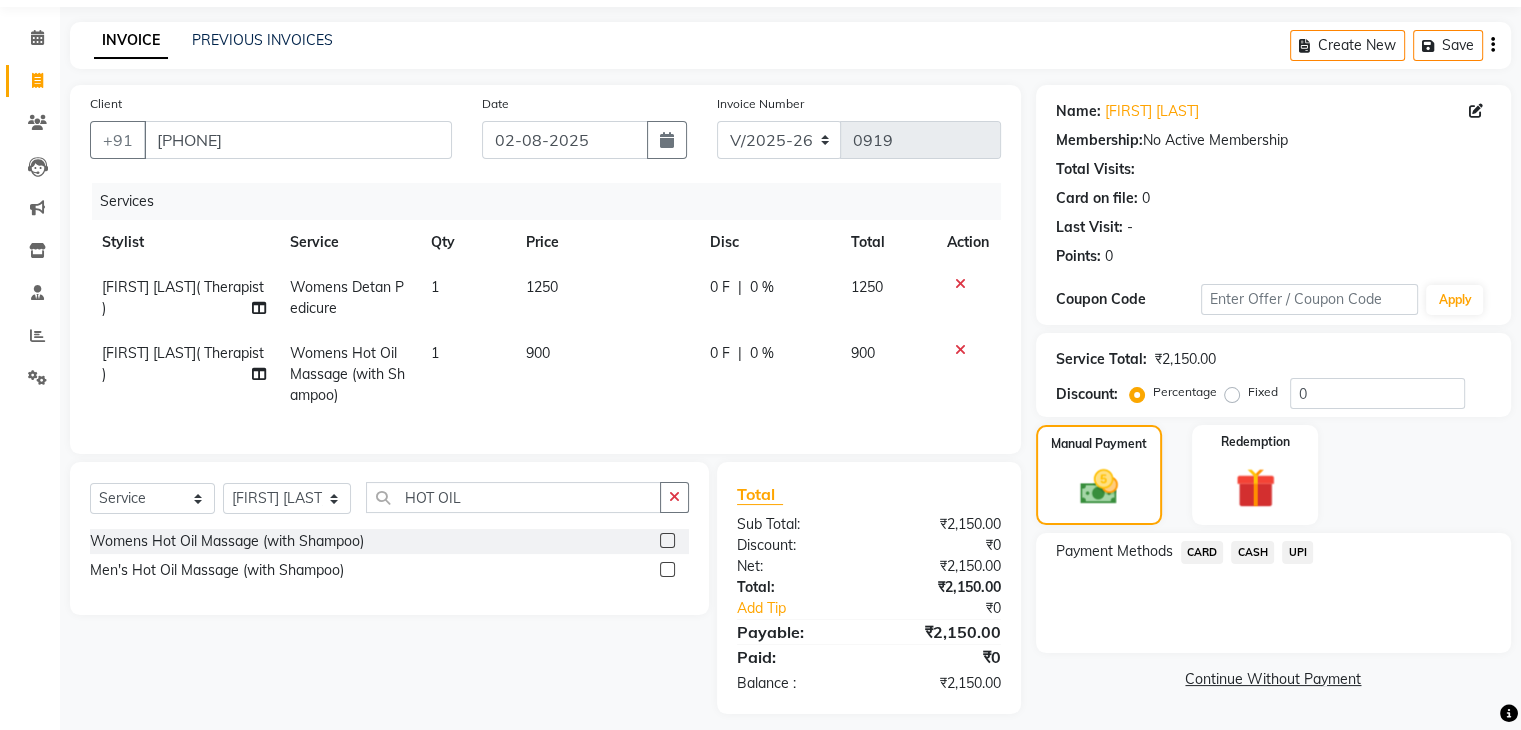scroll, scrollTop: 95, scrollLeft: 0, axis: vertical 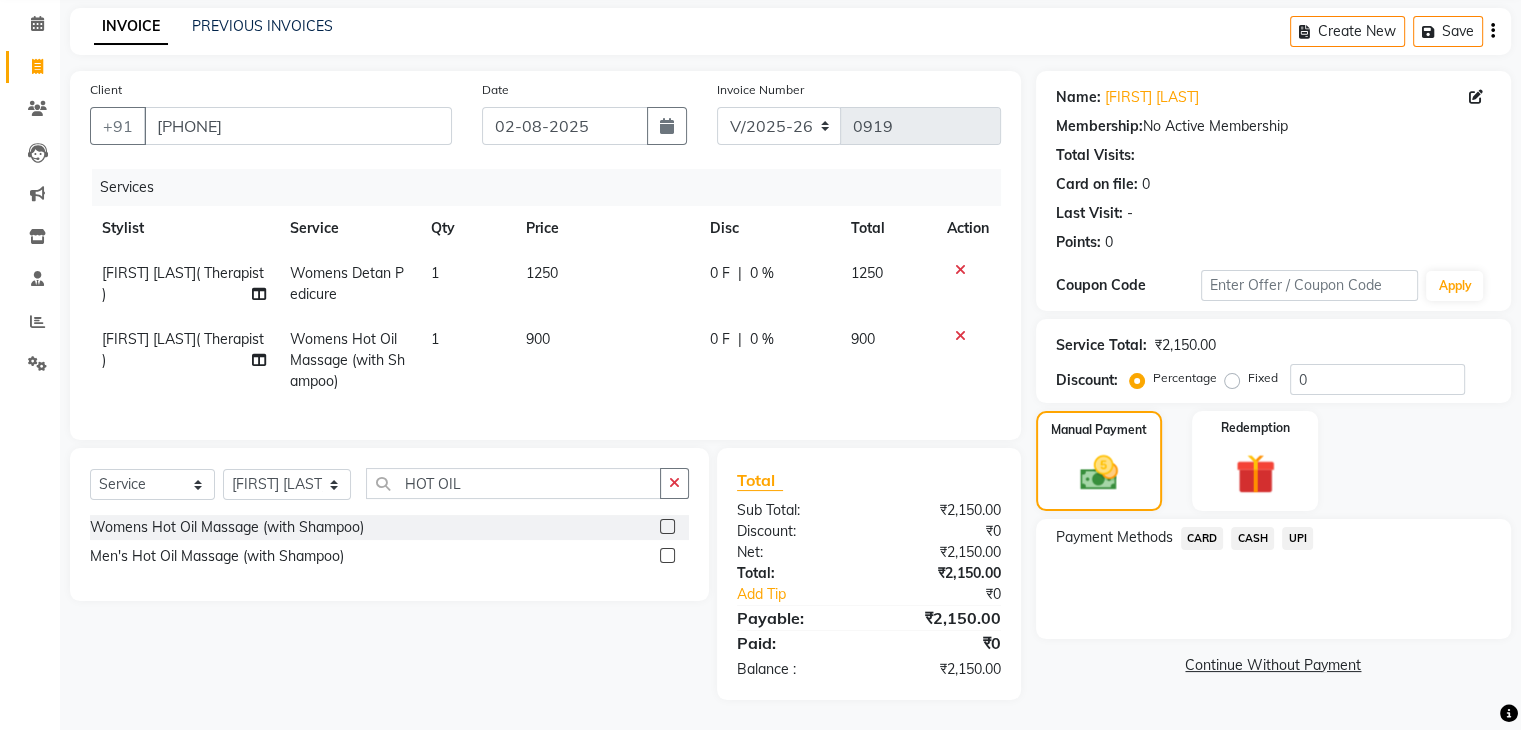 click on "CASH" 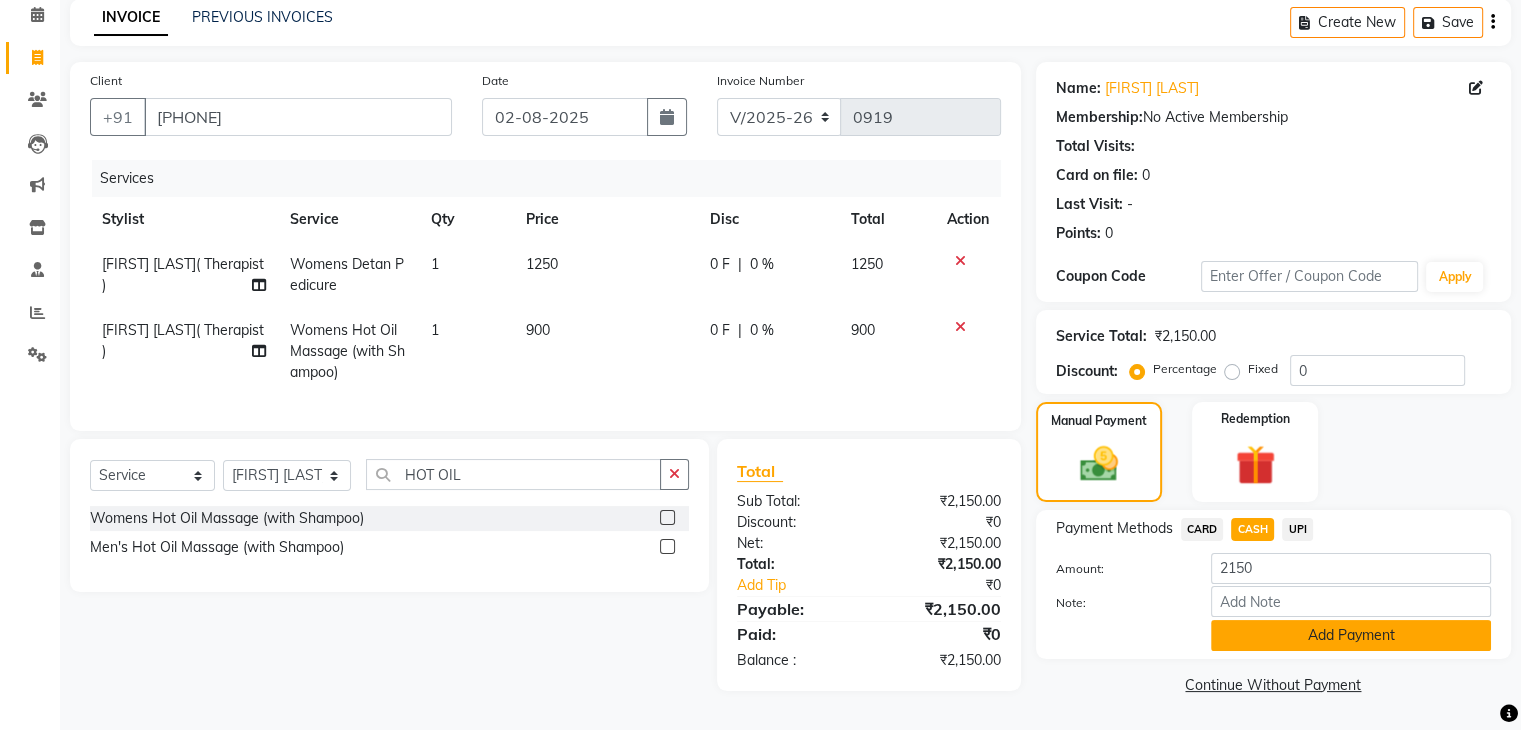 click on "Add Payment" 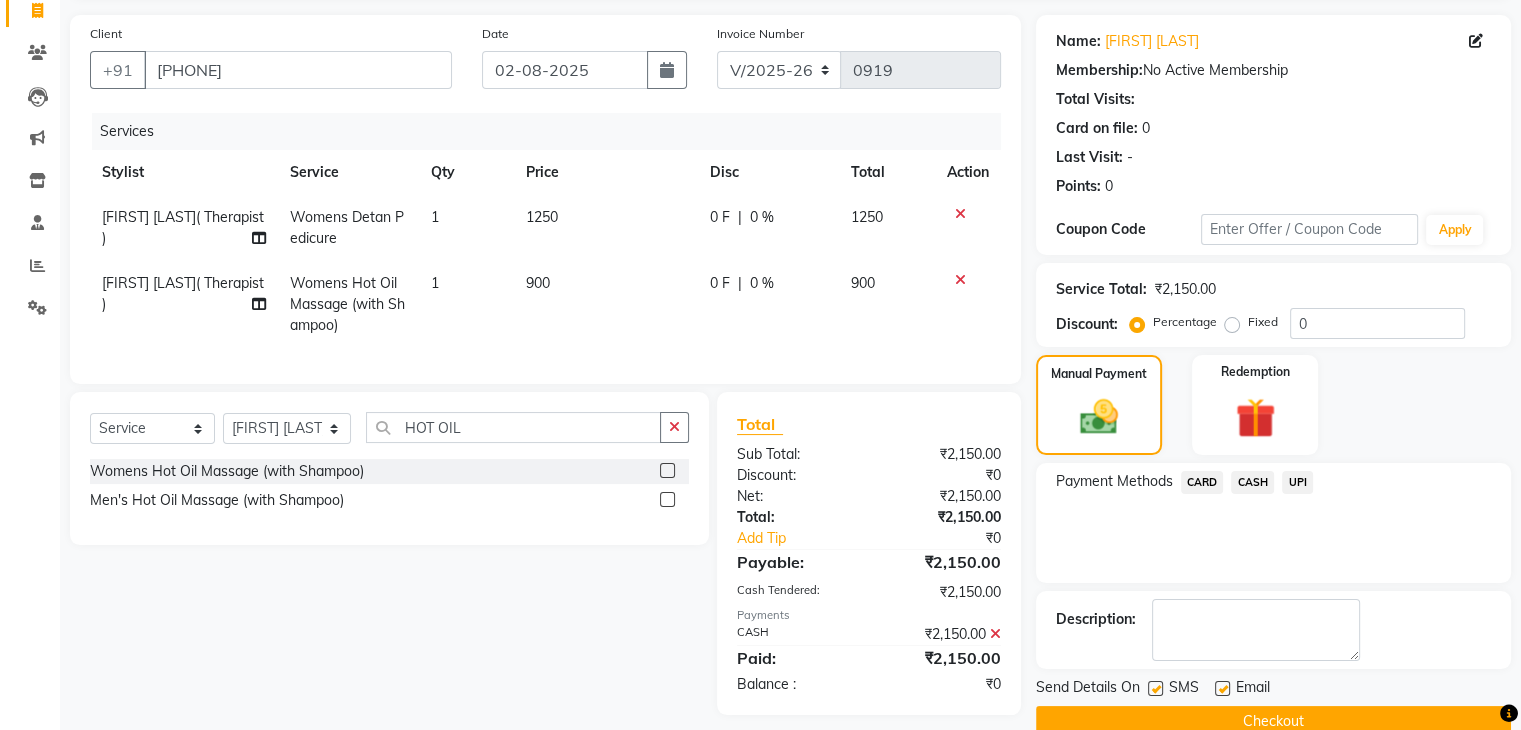scroll, scrollTop: 171, scrollLeft: 0, axis: vertical 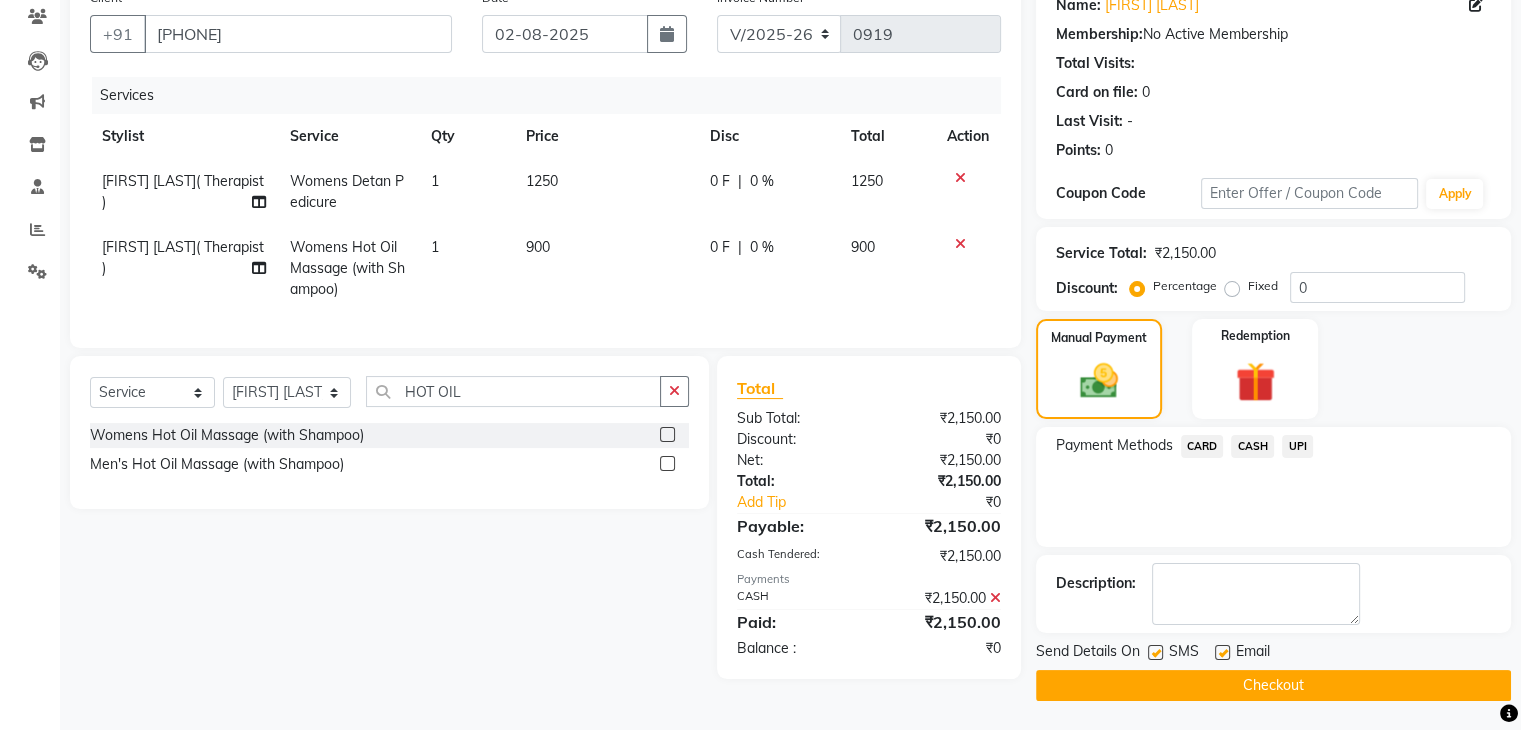 click on "Checkout" 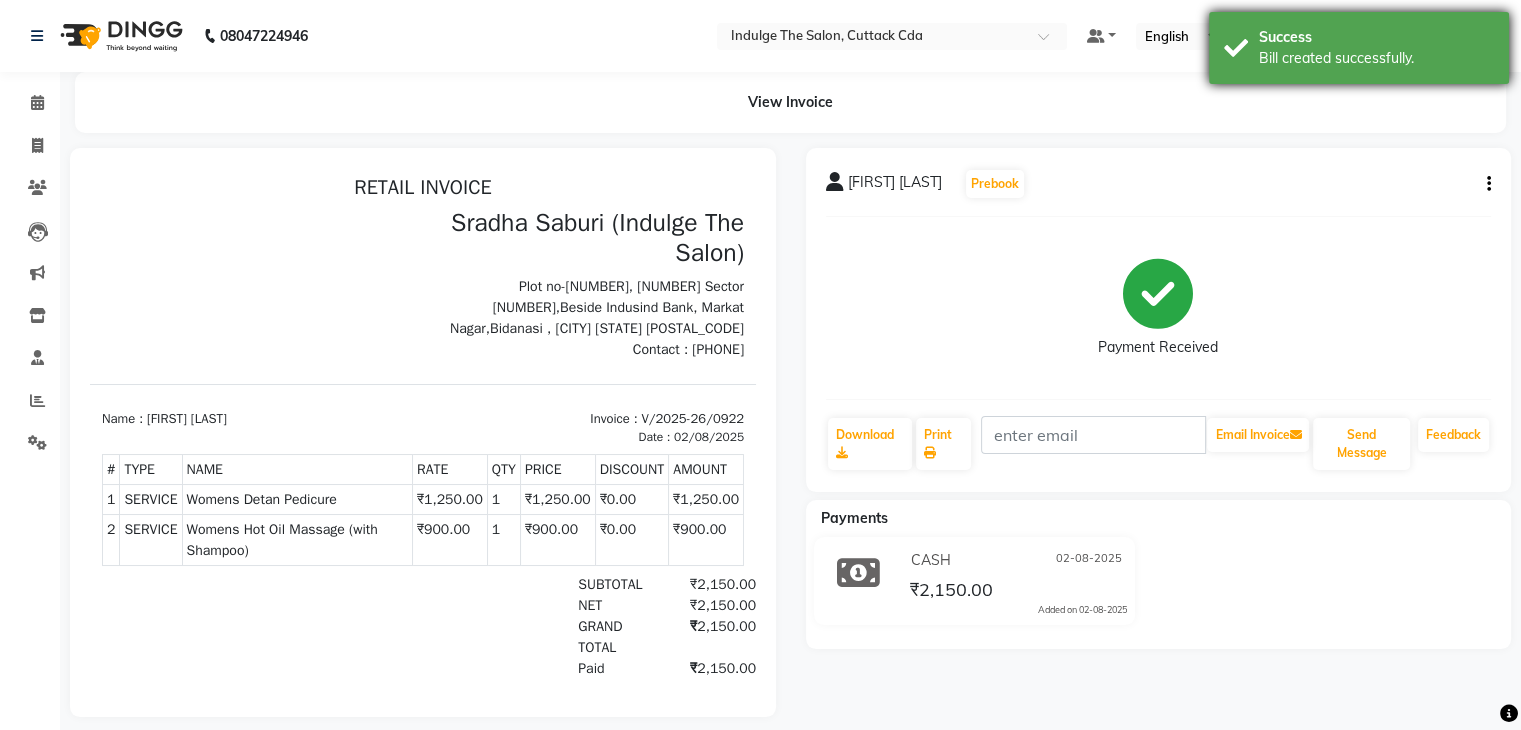 scroll, scrollTop: 0, scrollLeft: 0, axis: both 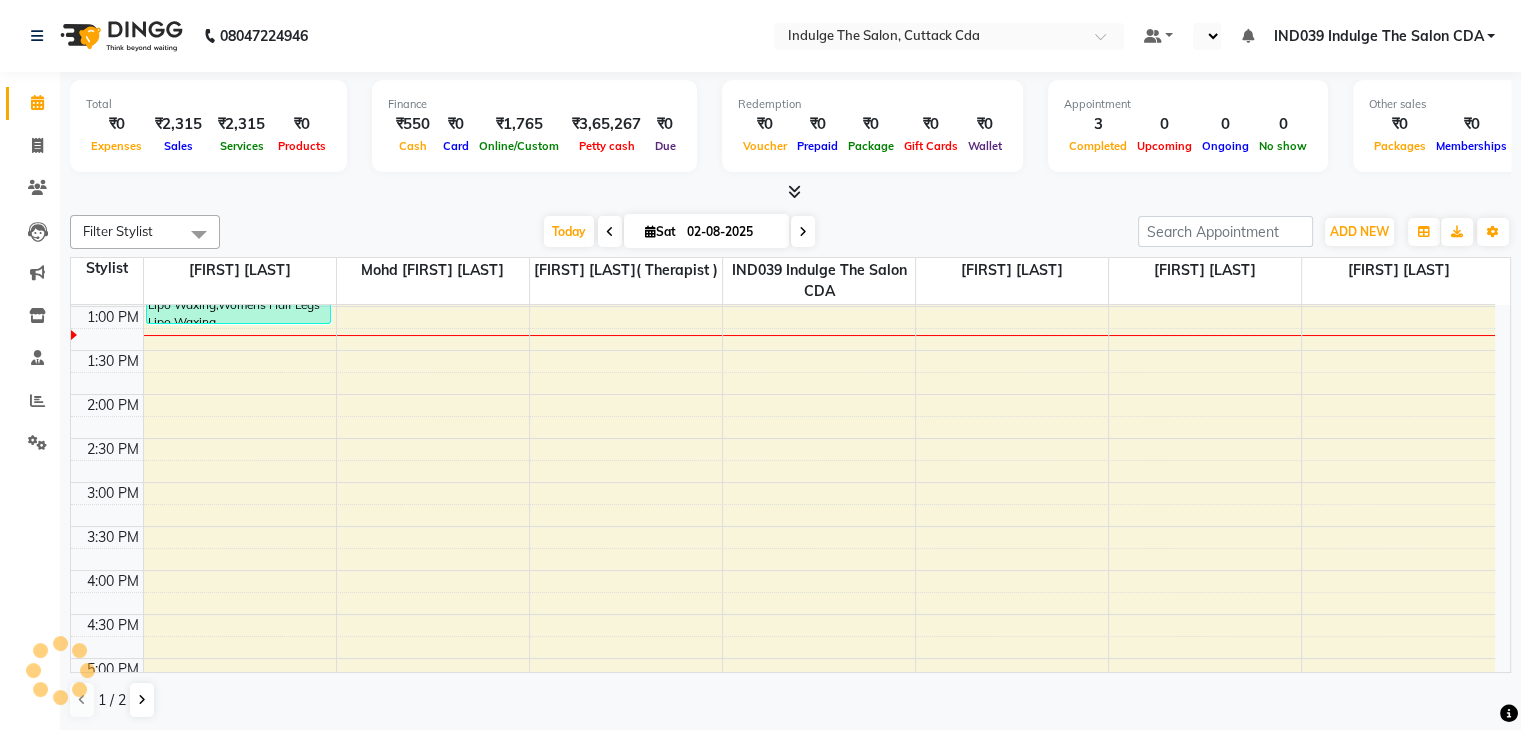select on "en" 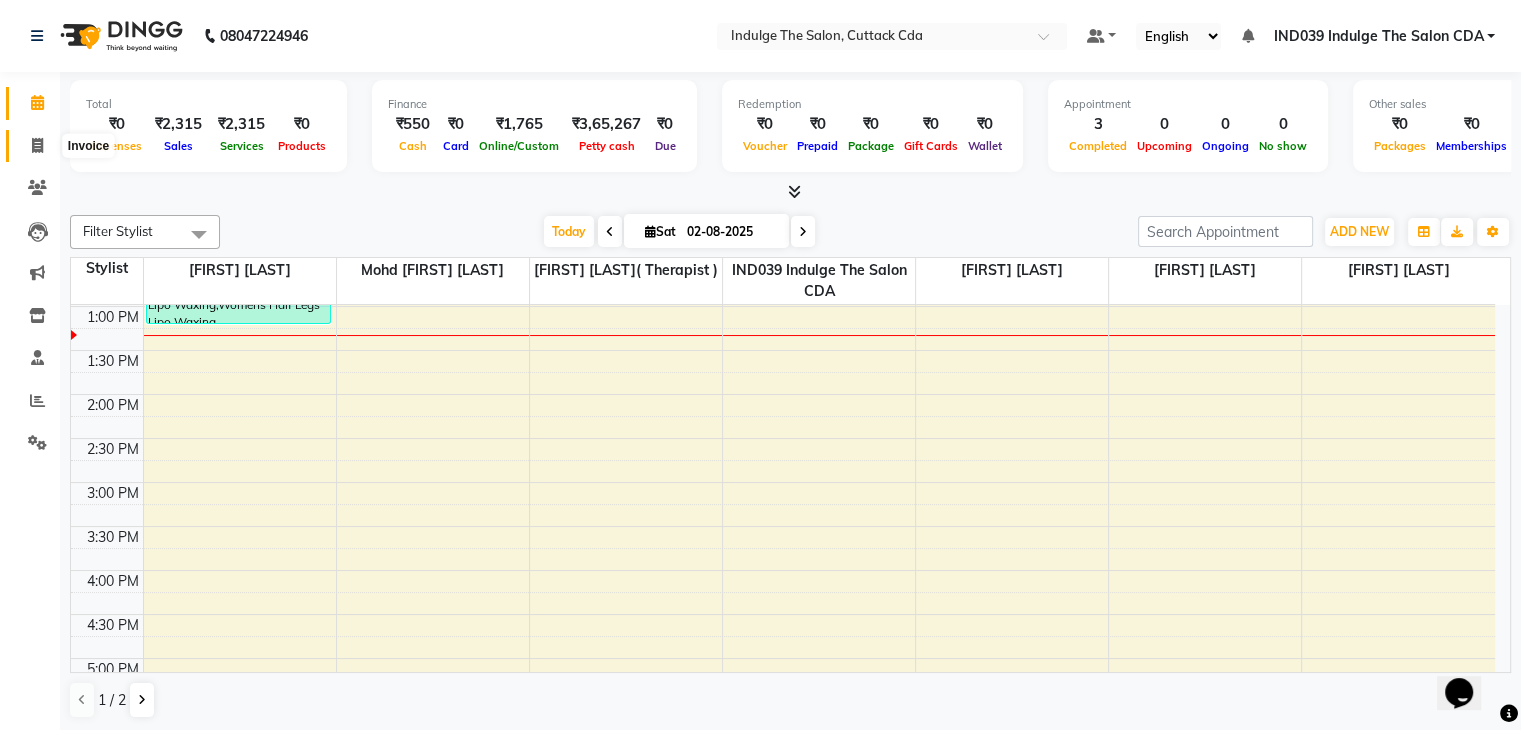 scroll, scrollTop: 0, scrollLeft: 0, axis: both 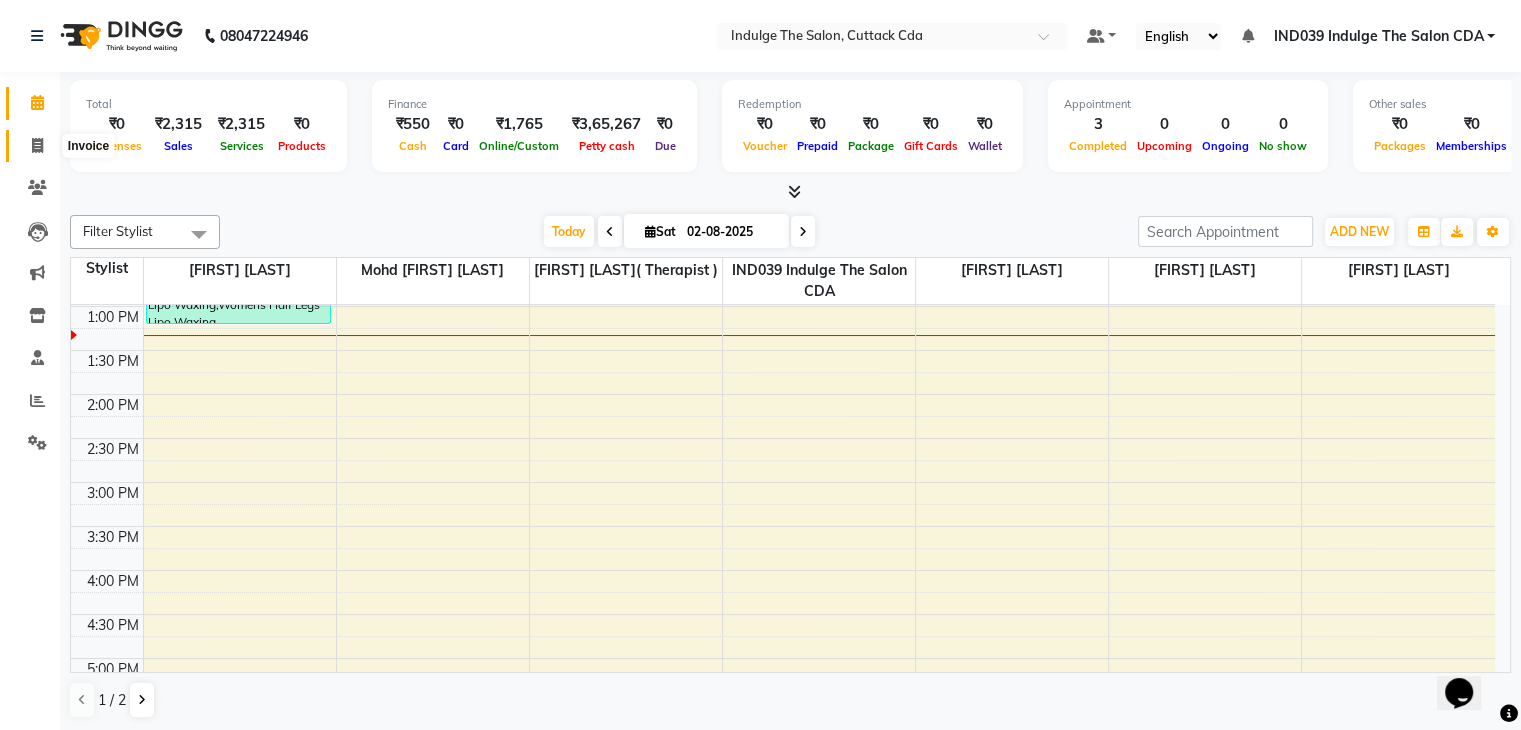 click 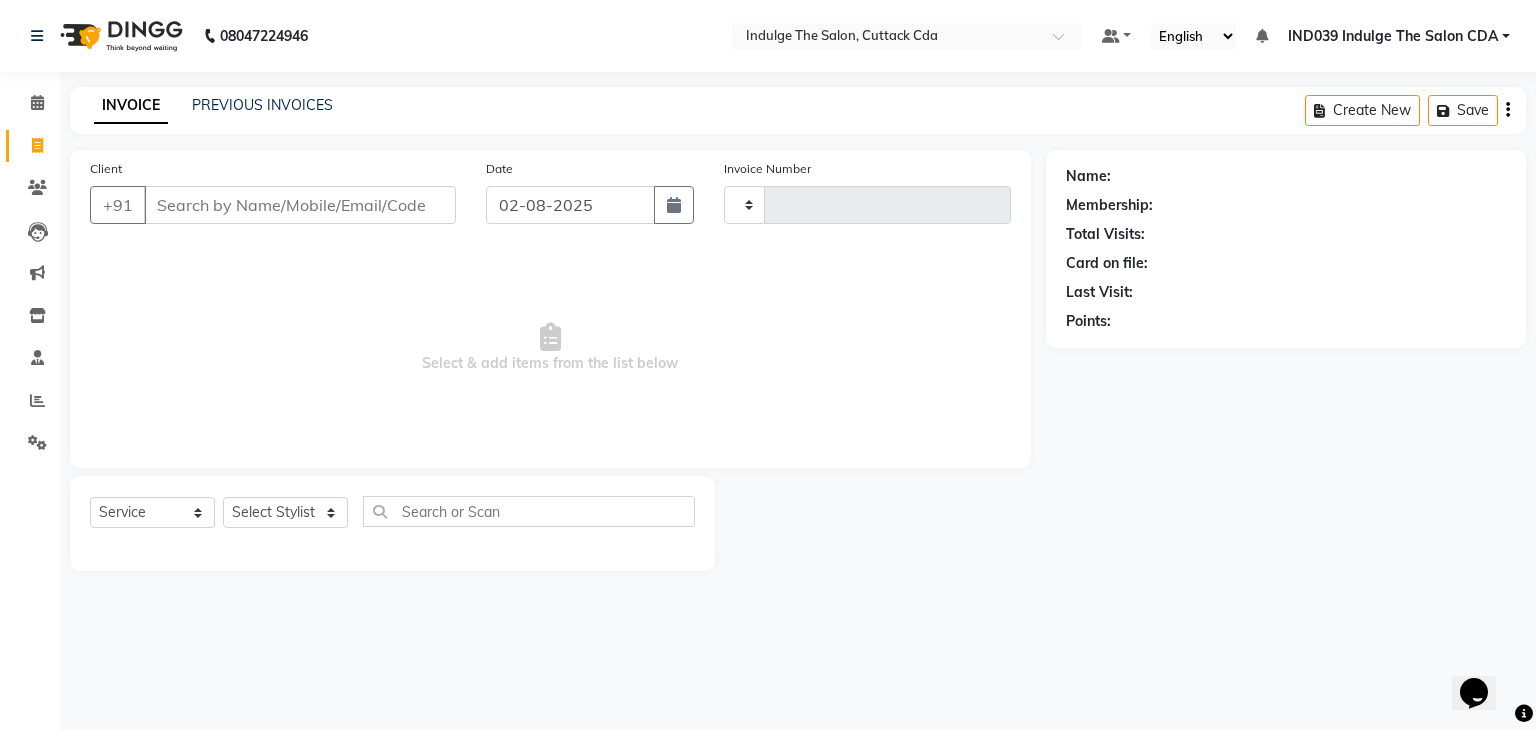 type on "0921" 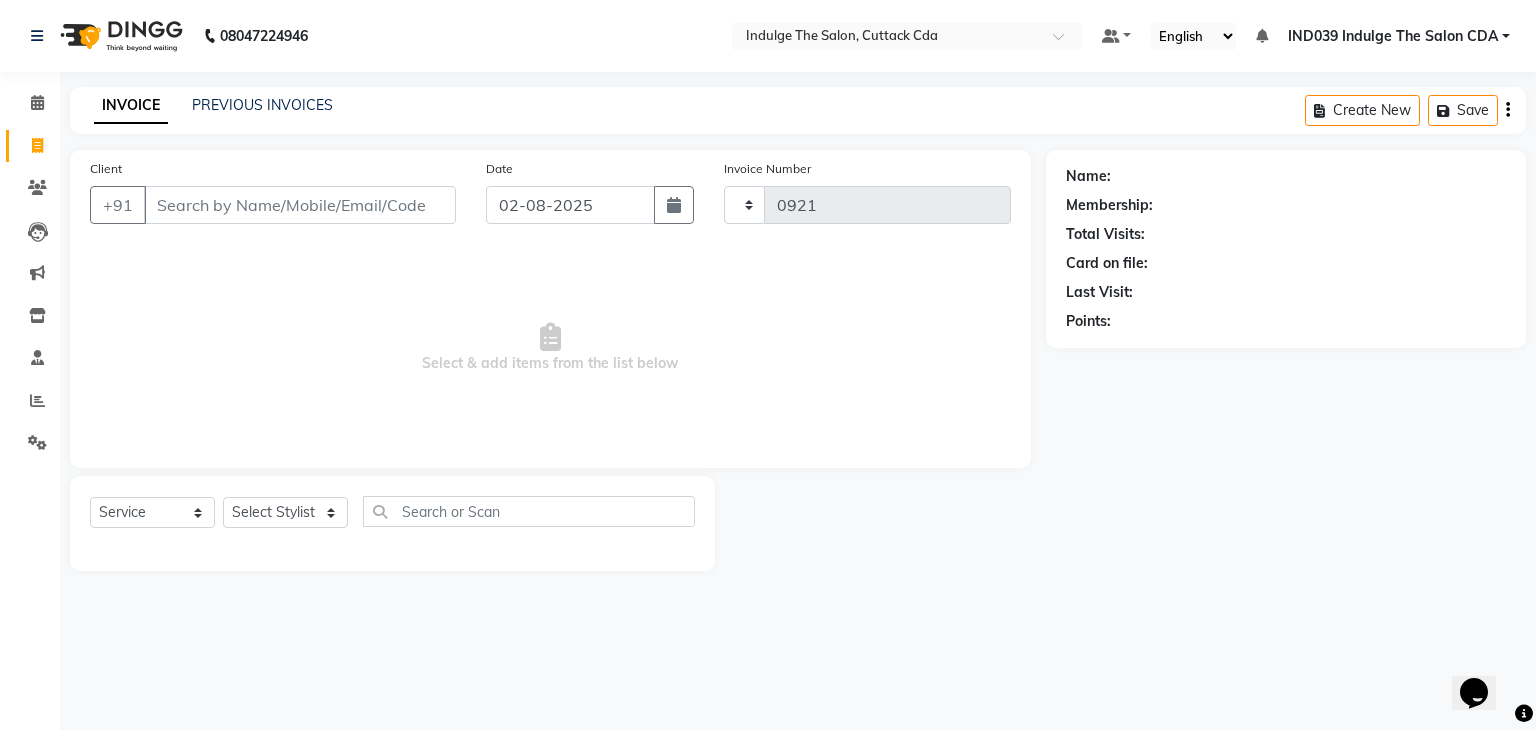 select on "7297" 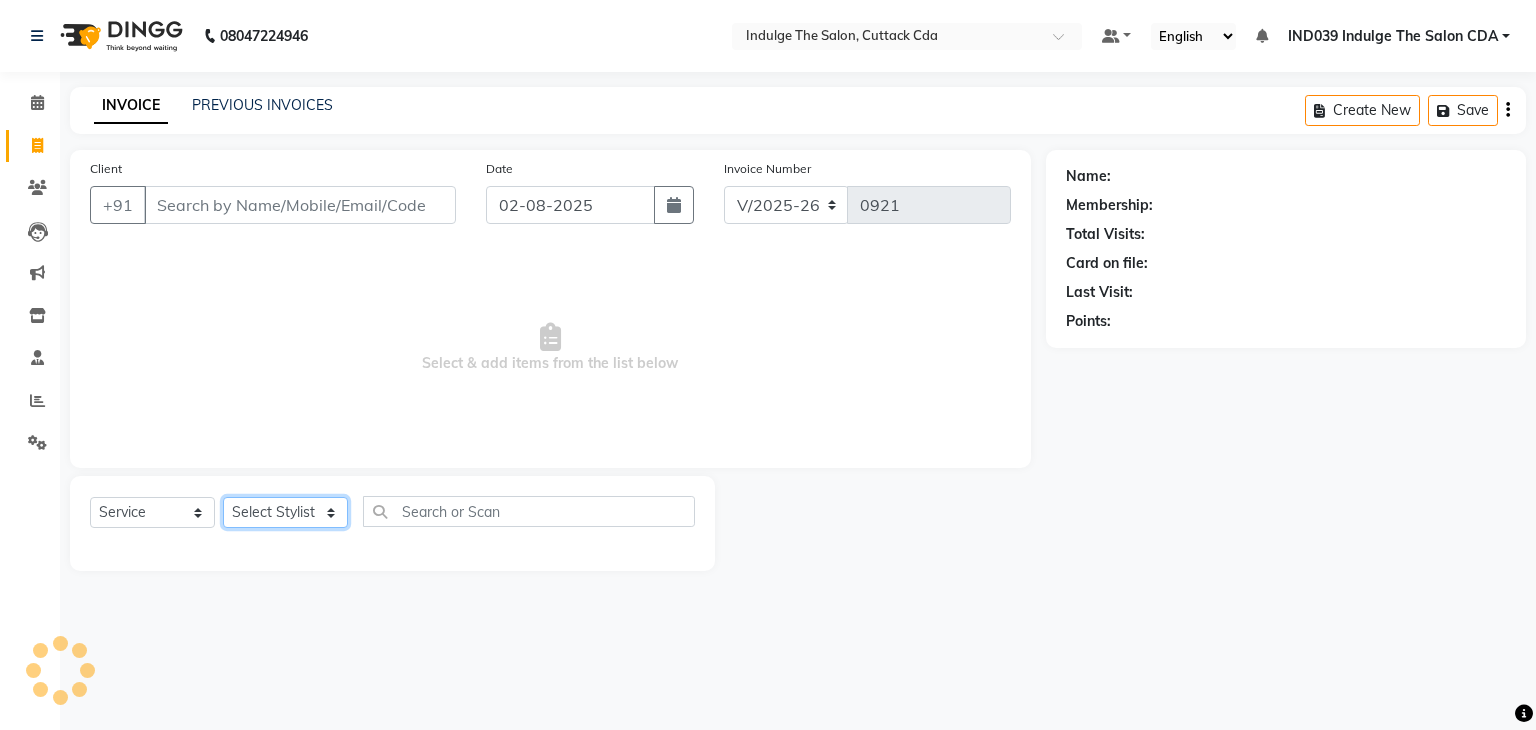 click on "Select Stylist" 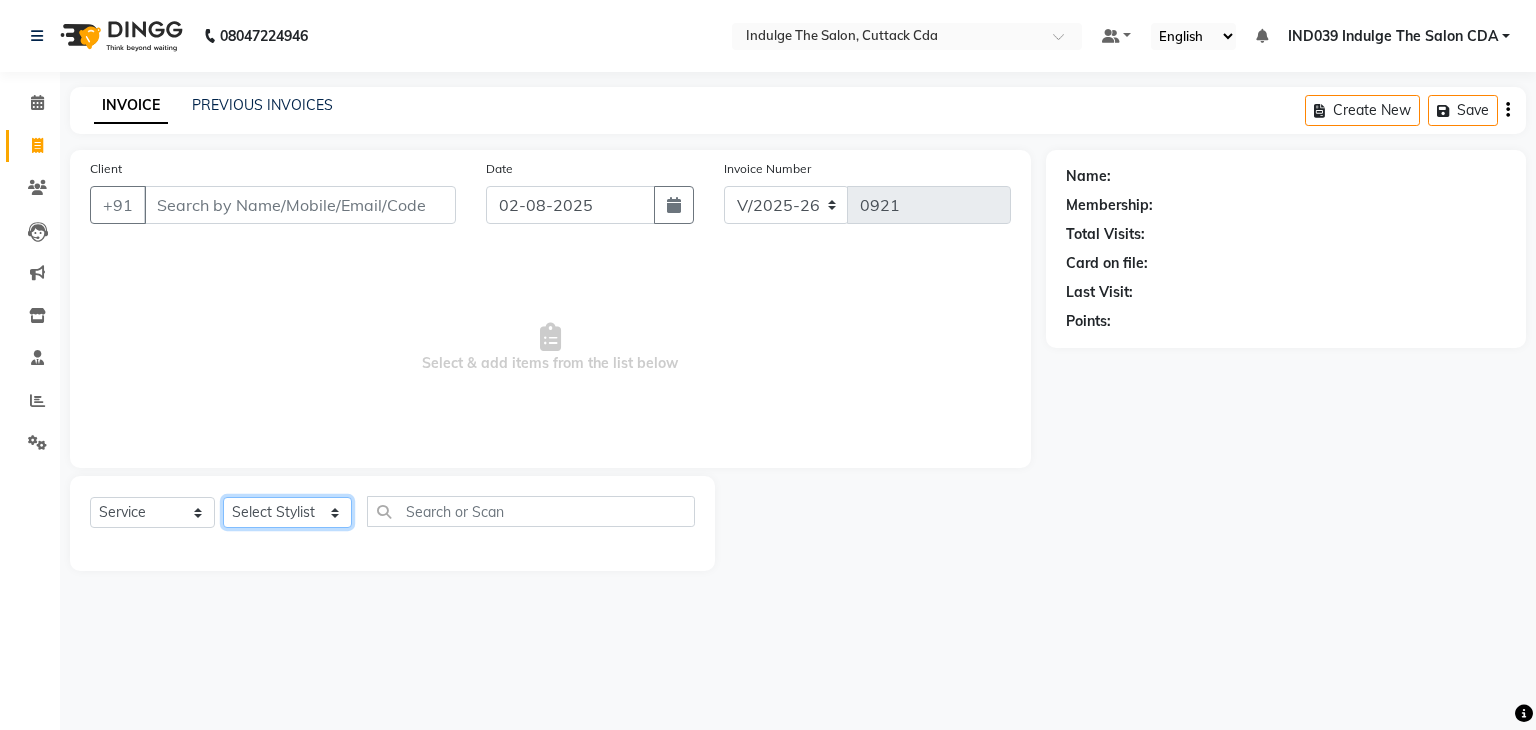 select on "63737" 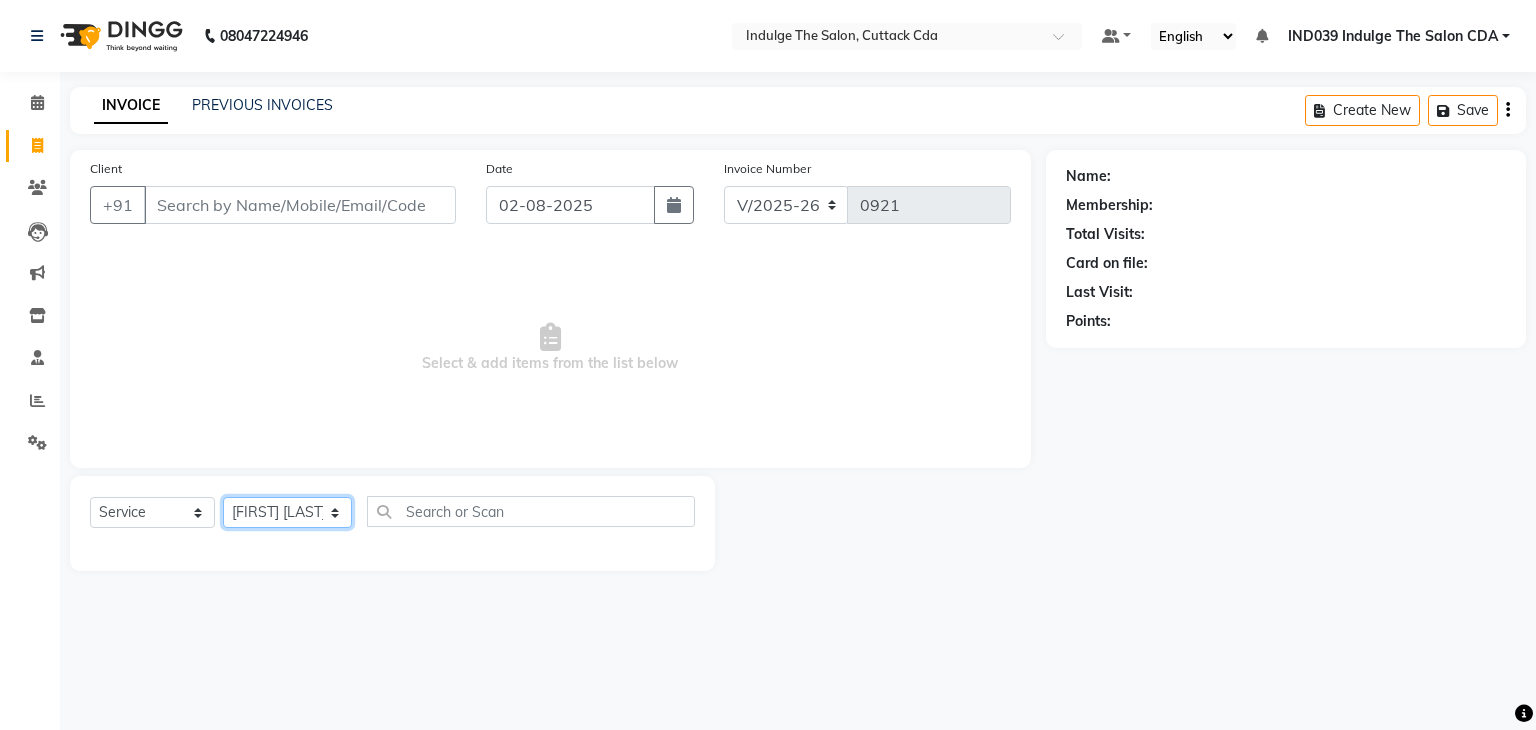 click on "Select Stylist [FIRST] [LAST]( Therapist ) [FIRST] [LAST] Ind039 Indulge The Salon [CITY], [STATE] Mohd [FIRST] [LAST] [FIRST] [LAST] [FIRST] [LAST] [FIRST] [LAST] [FIRST] [LAST] [FIRST] [LAST]" 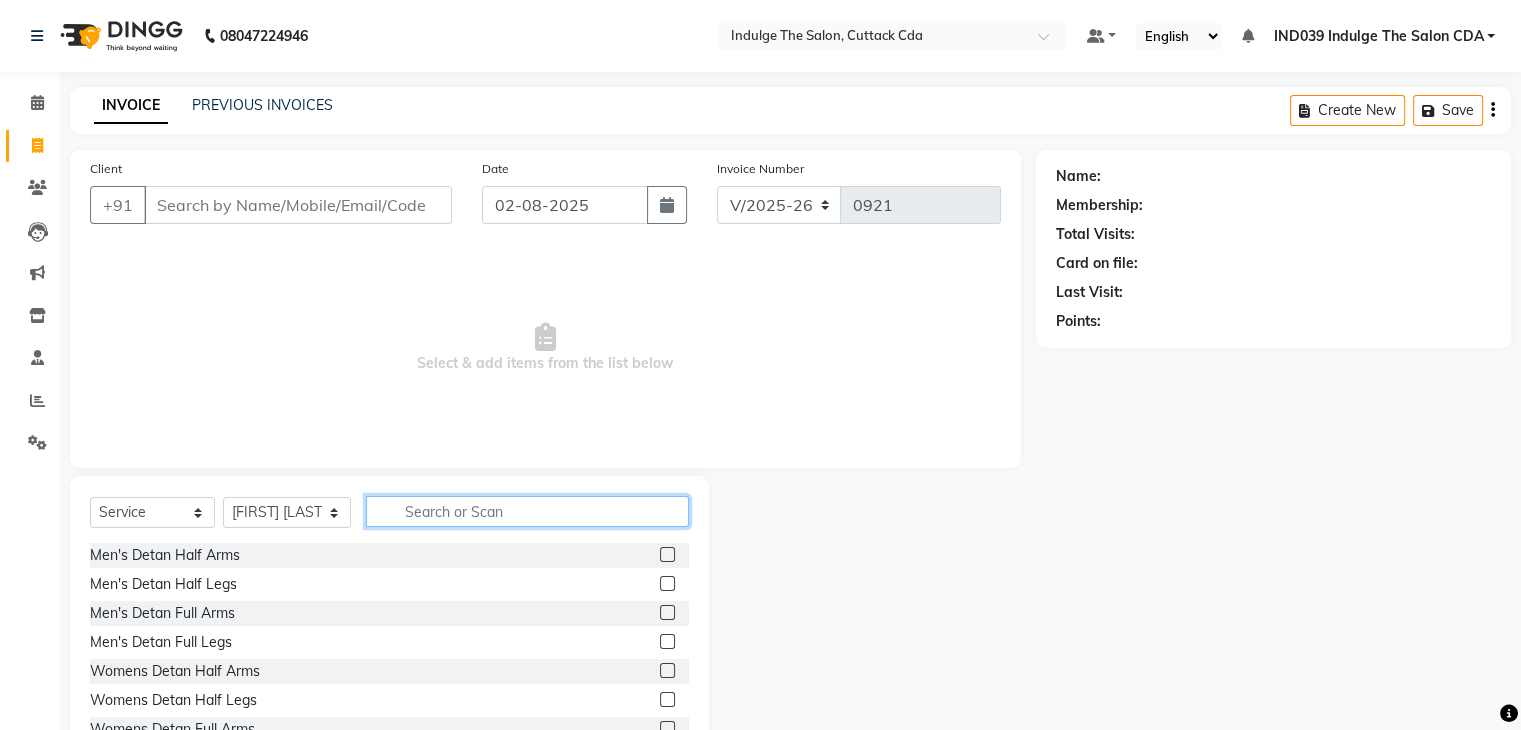 click 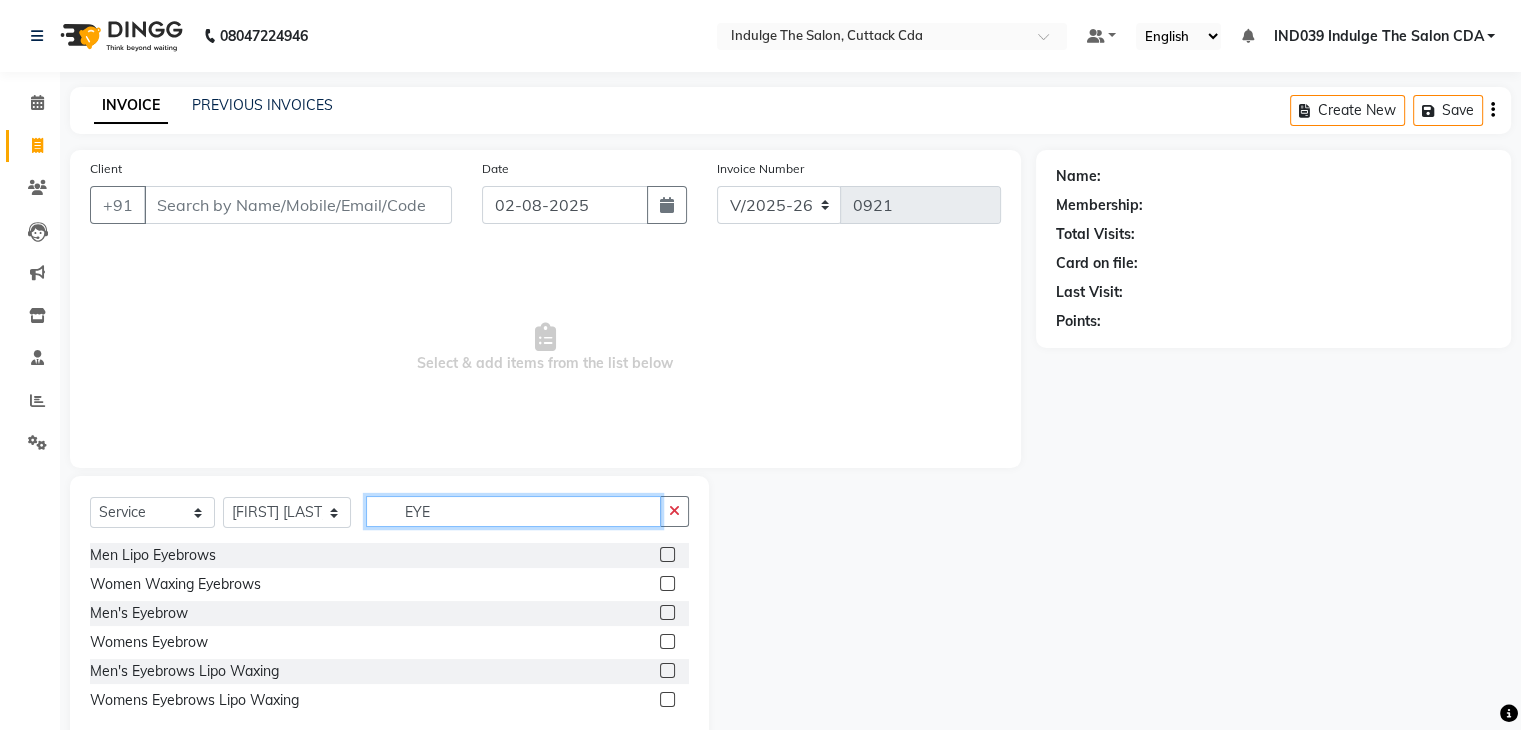 type on "EYE" 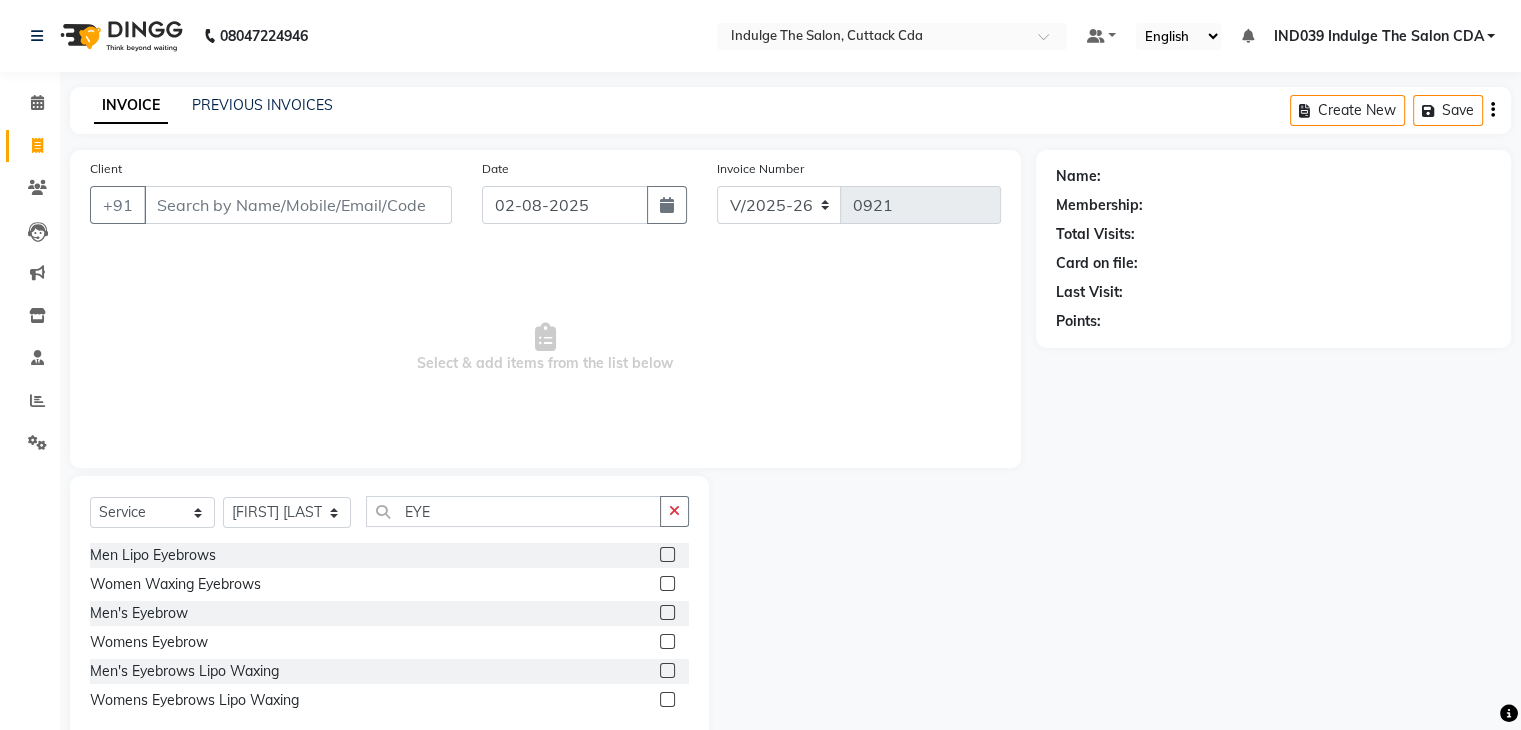 click 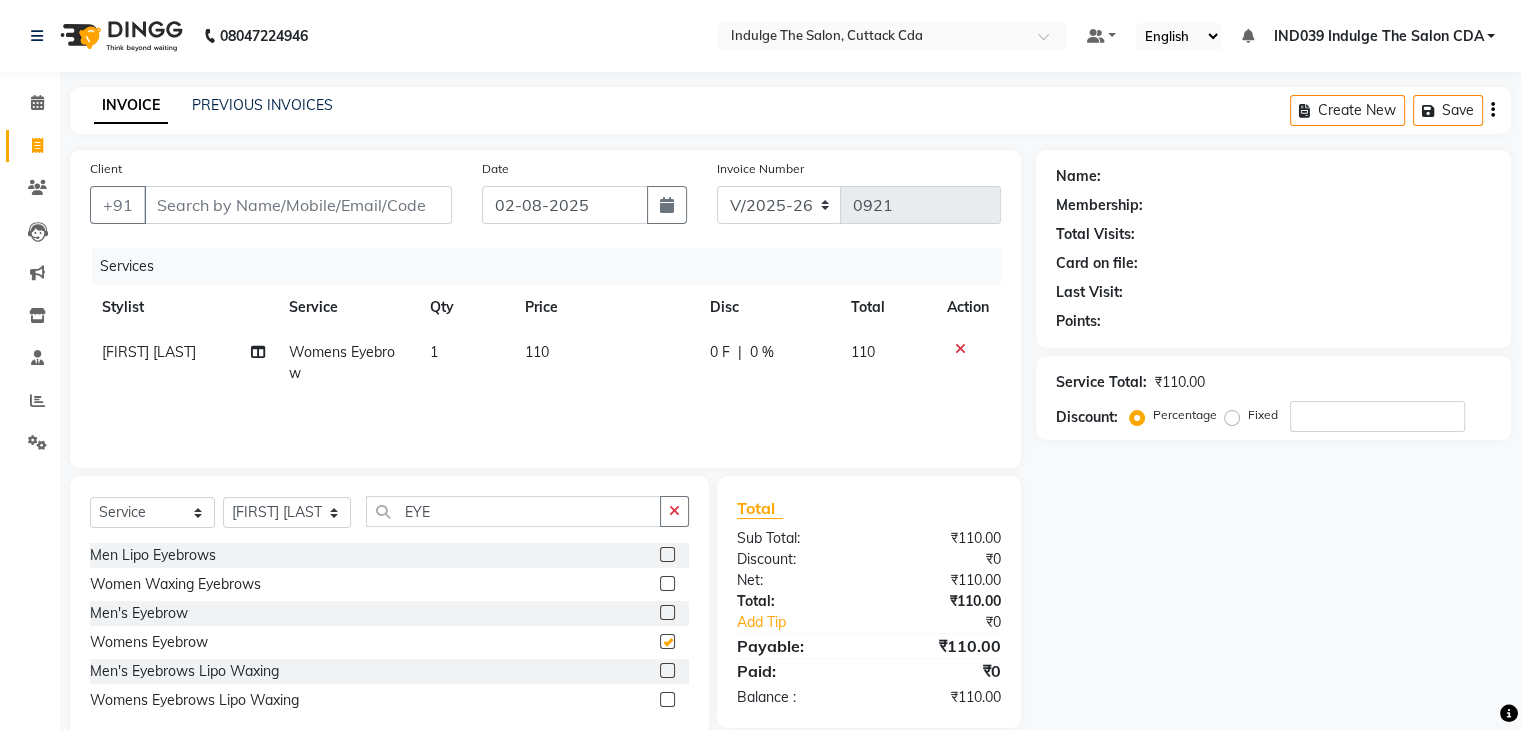 checkbox on "false" 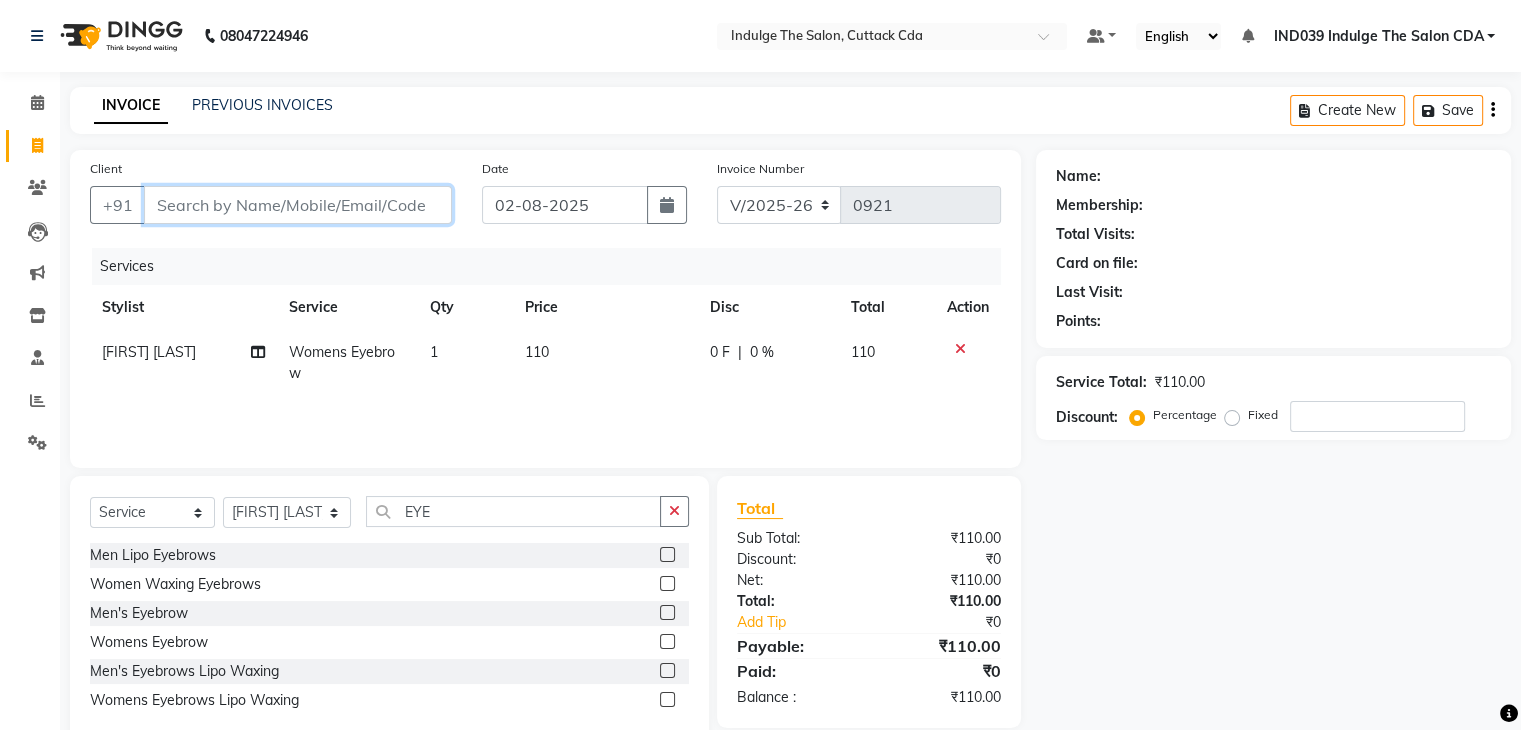 click on "Client" at bounding box center [298, 205] 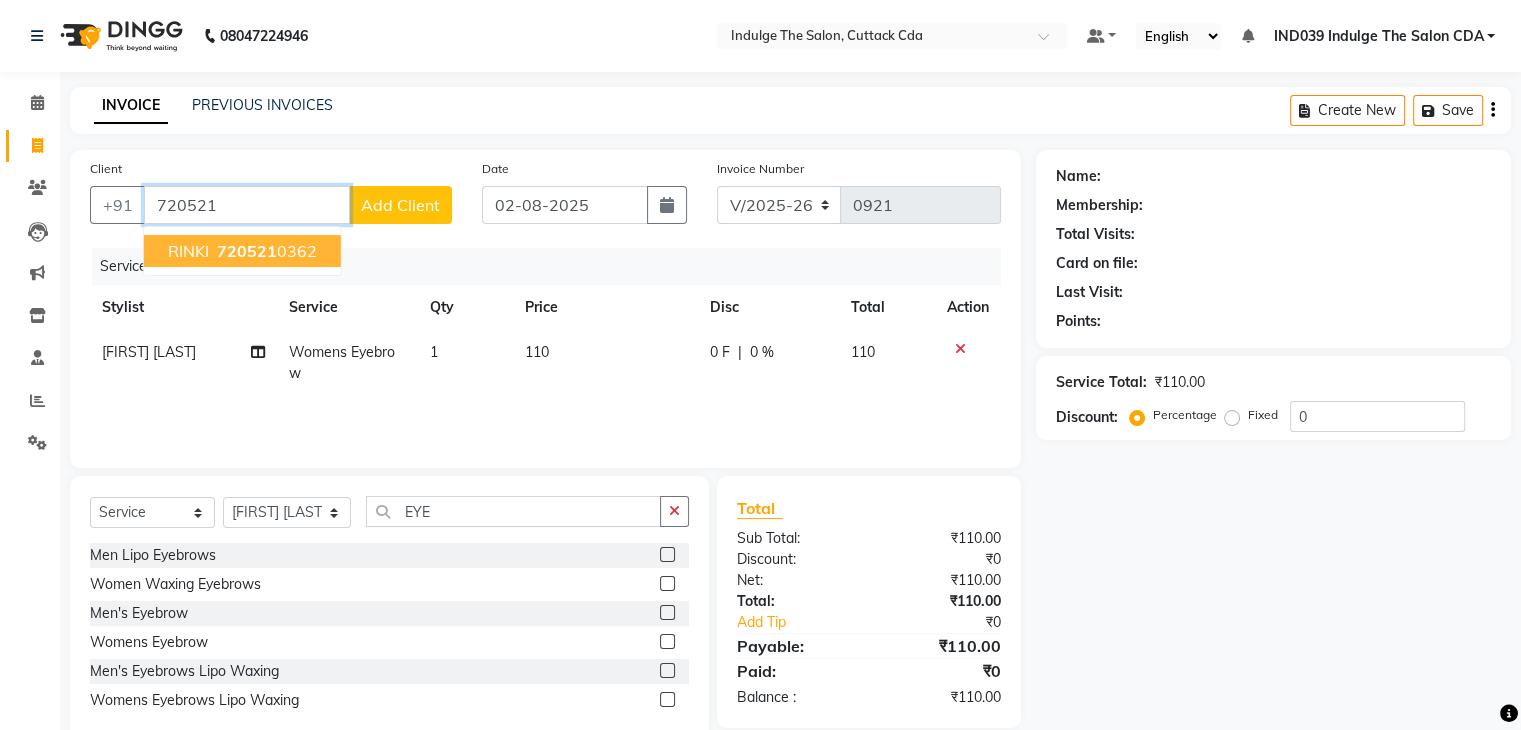 click on "720521" at bounding box center [247, 251] 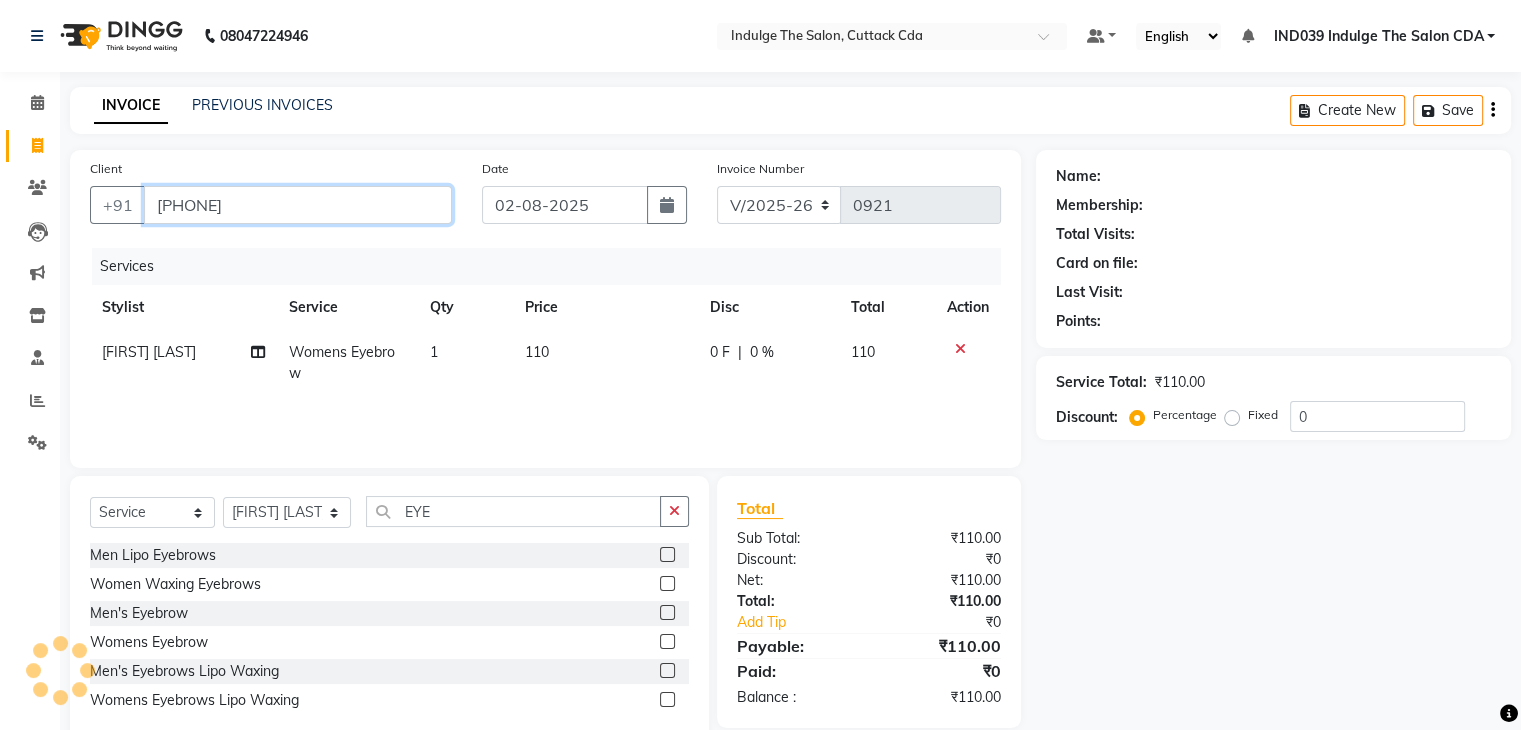 type on "[PHONE]" 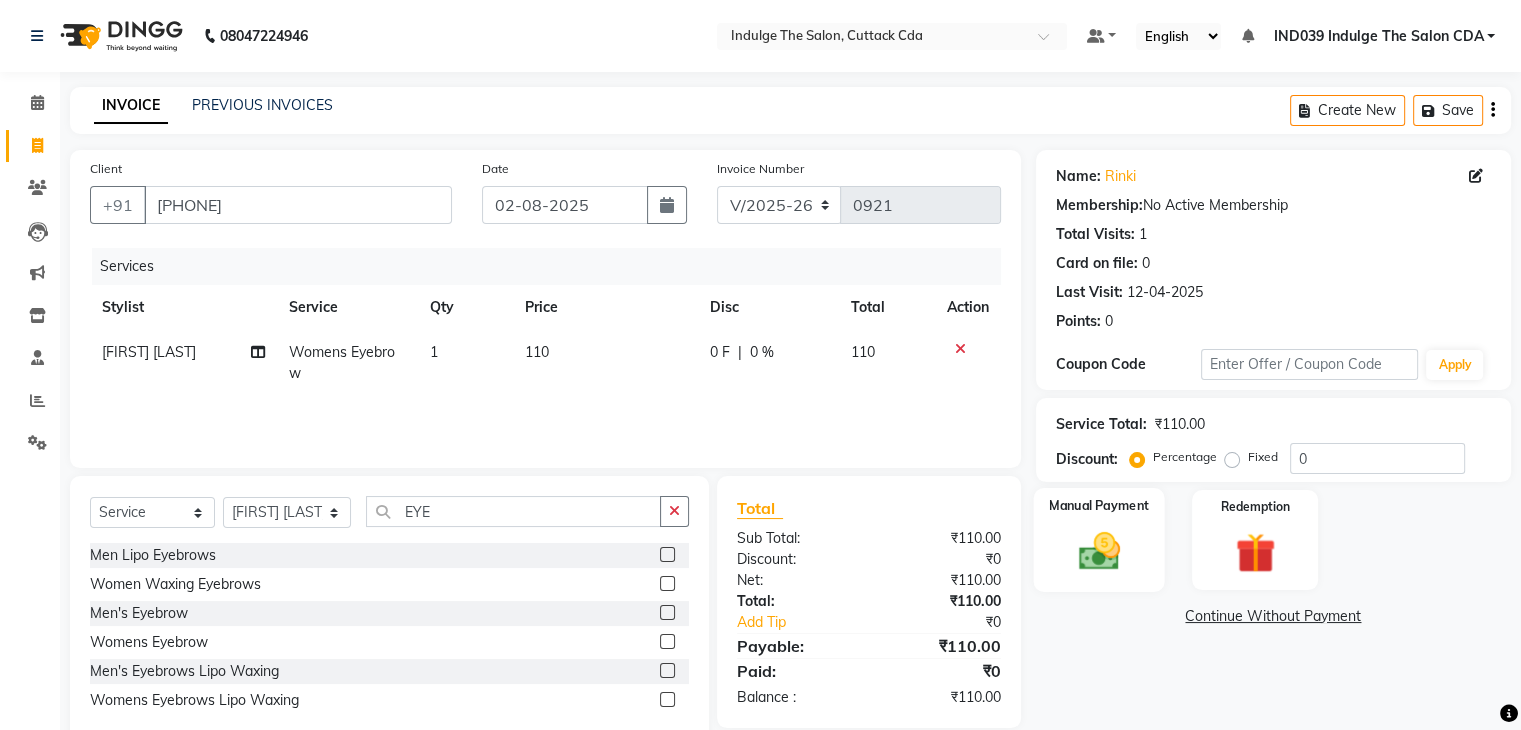 click 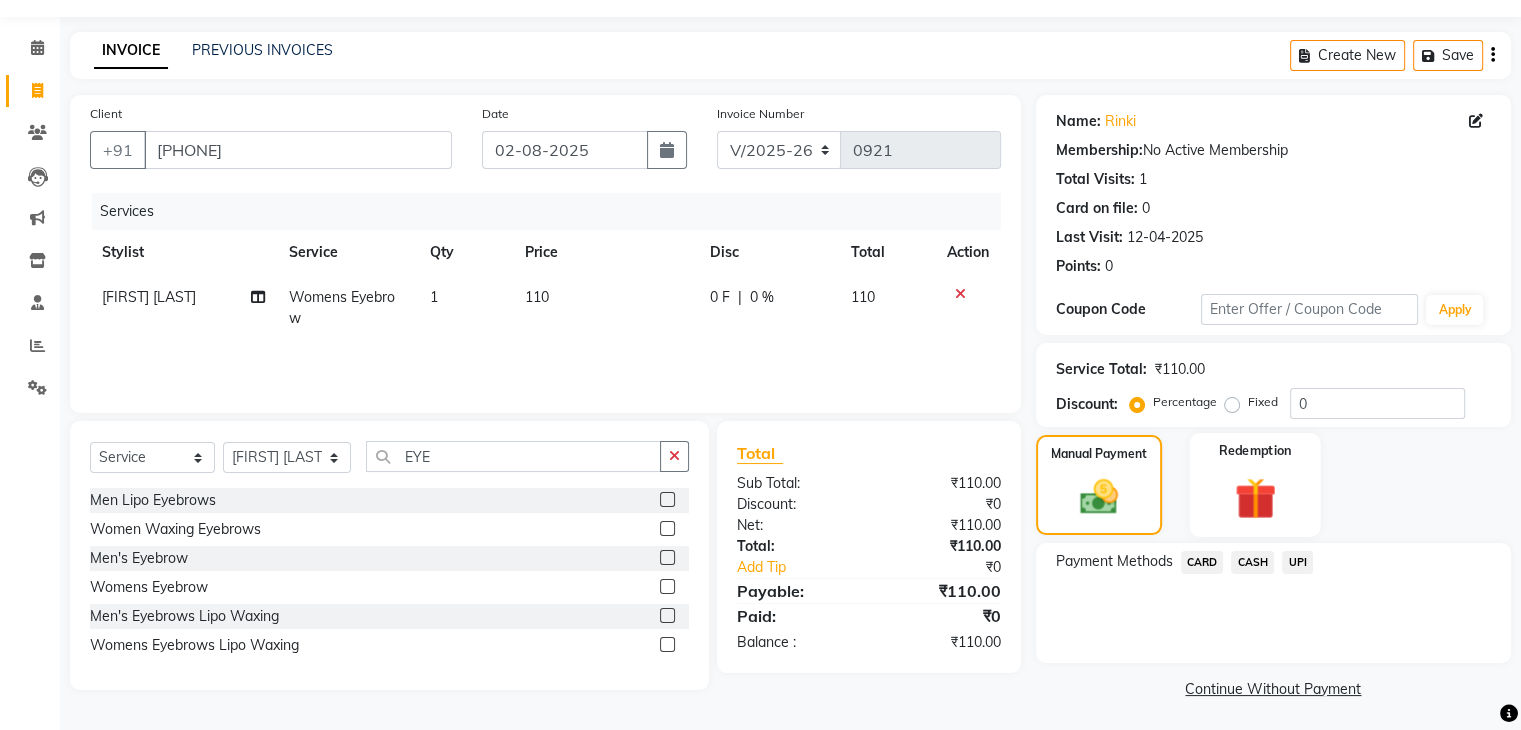 scroll, scrollTop: 58, scrollLeft: 0, axis: vertical 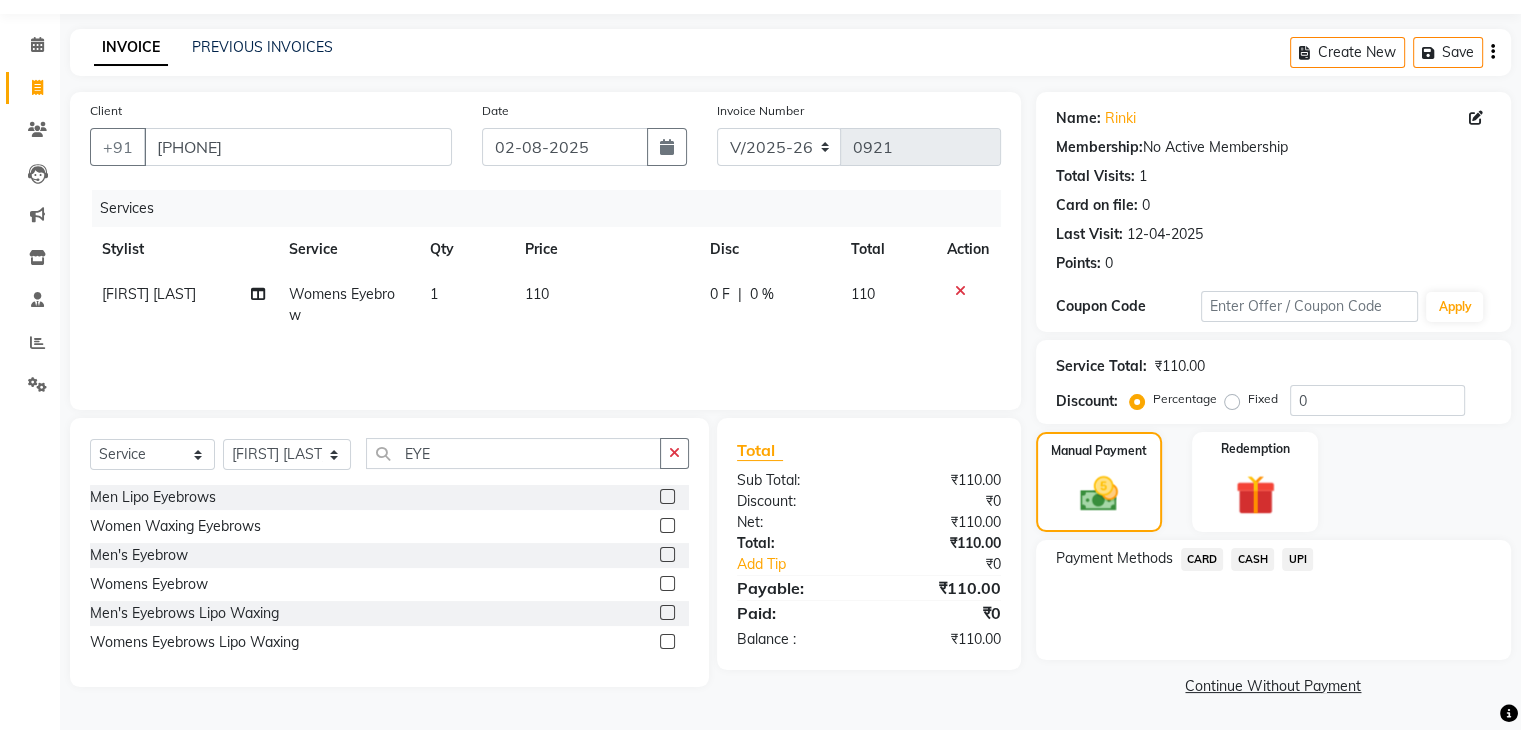 click on "CASH" 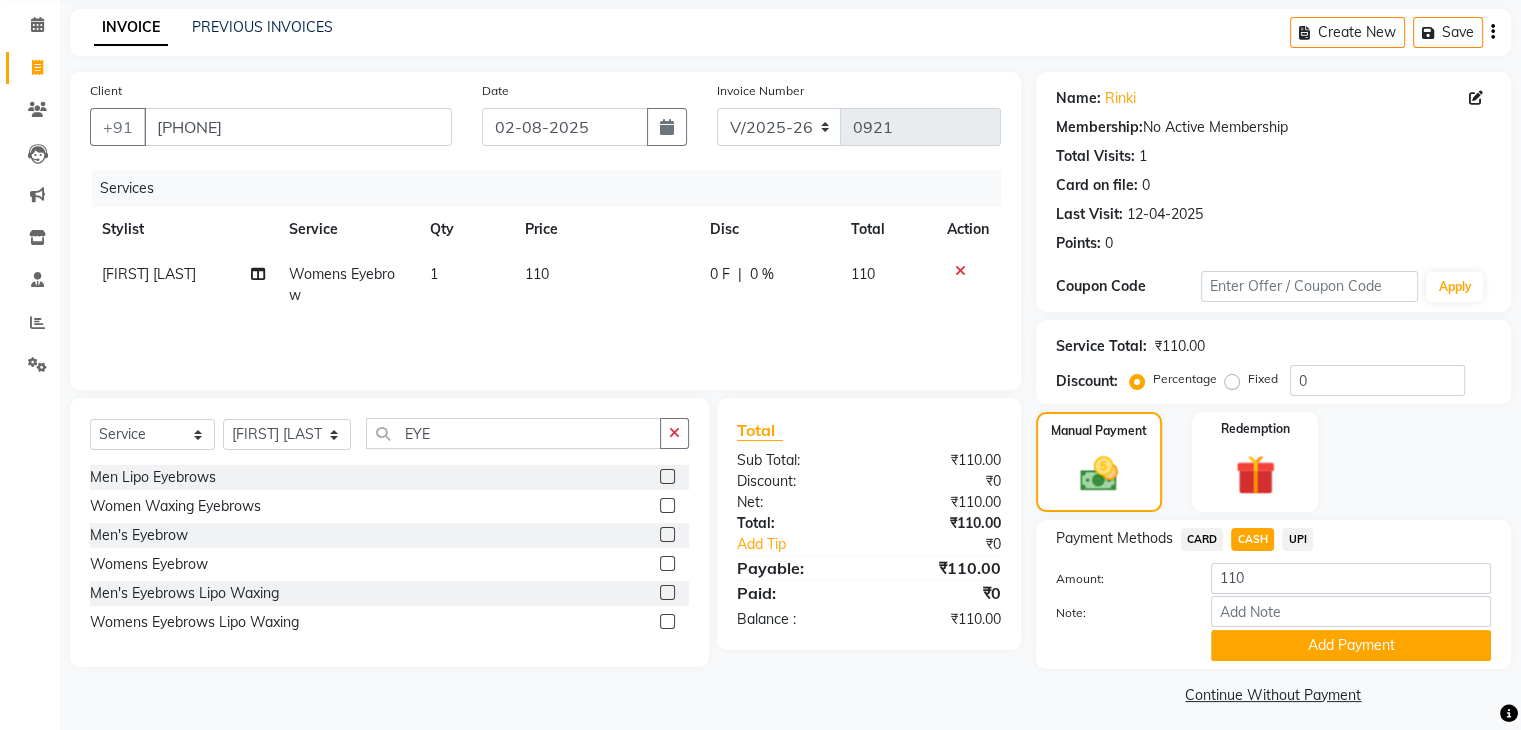 scroll, scrollTop: 89, scrollLeft: 0, axis: vertical 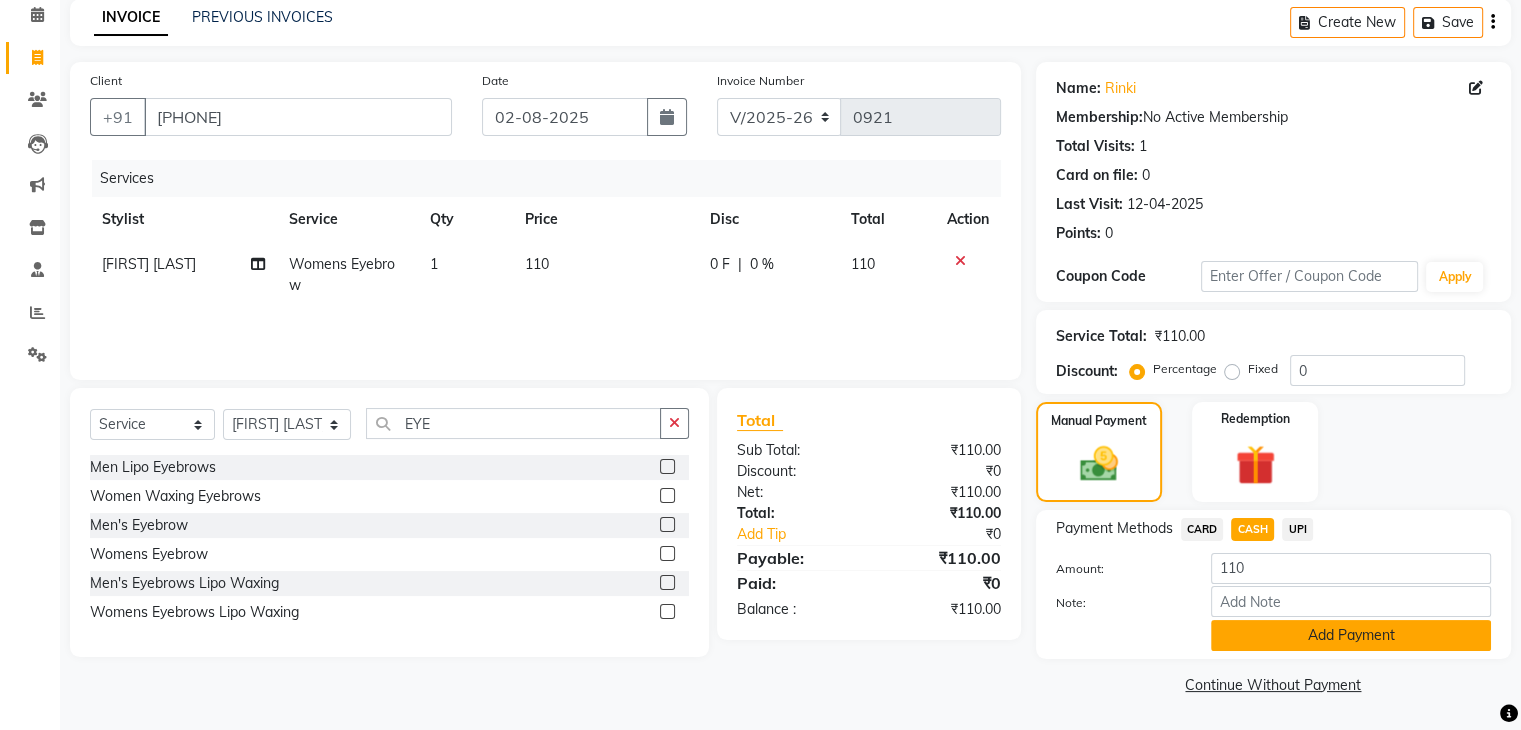 click on "Add Payment" 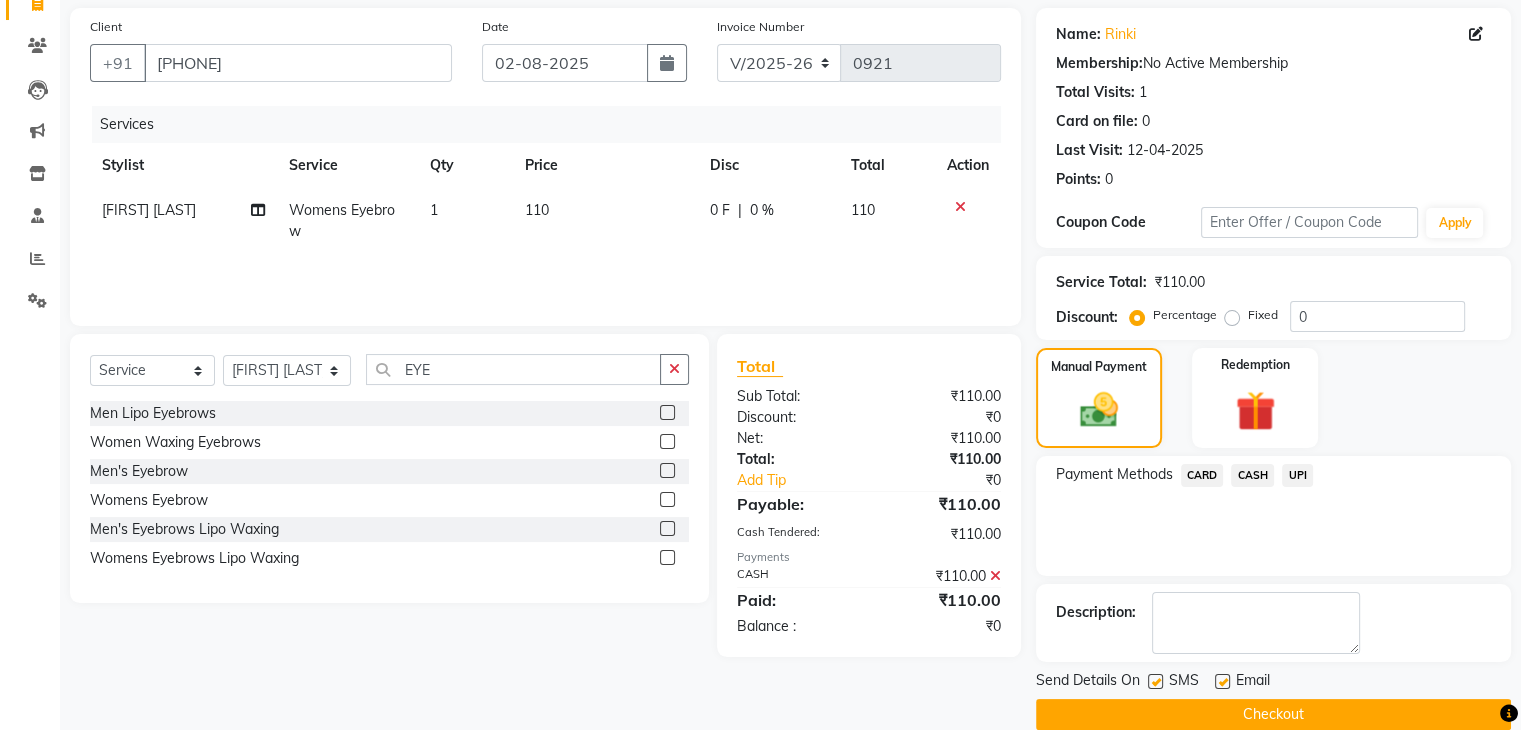 scroll, scrollTop: 171, scrollLeft: 0, axis: vertical 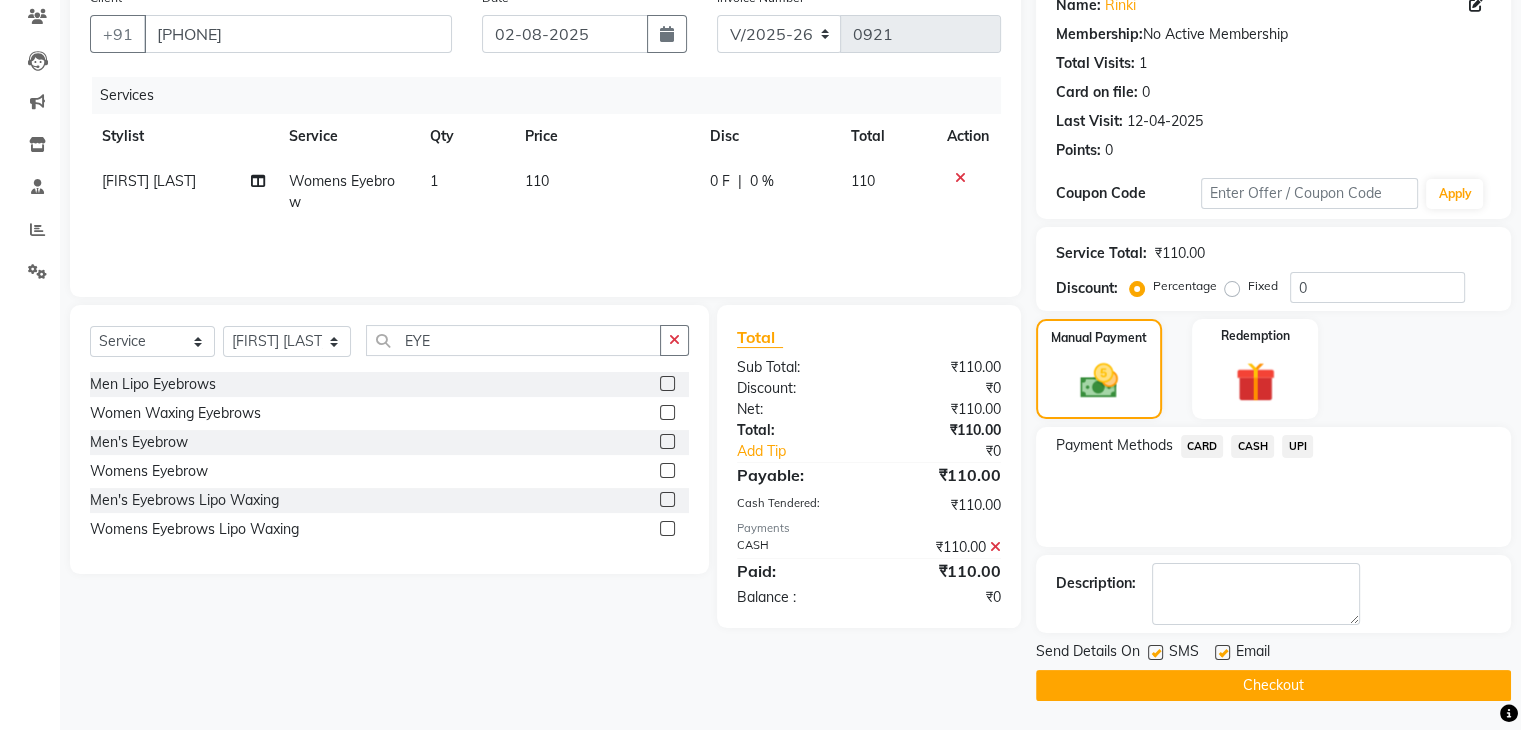 click on "Checkout" 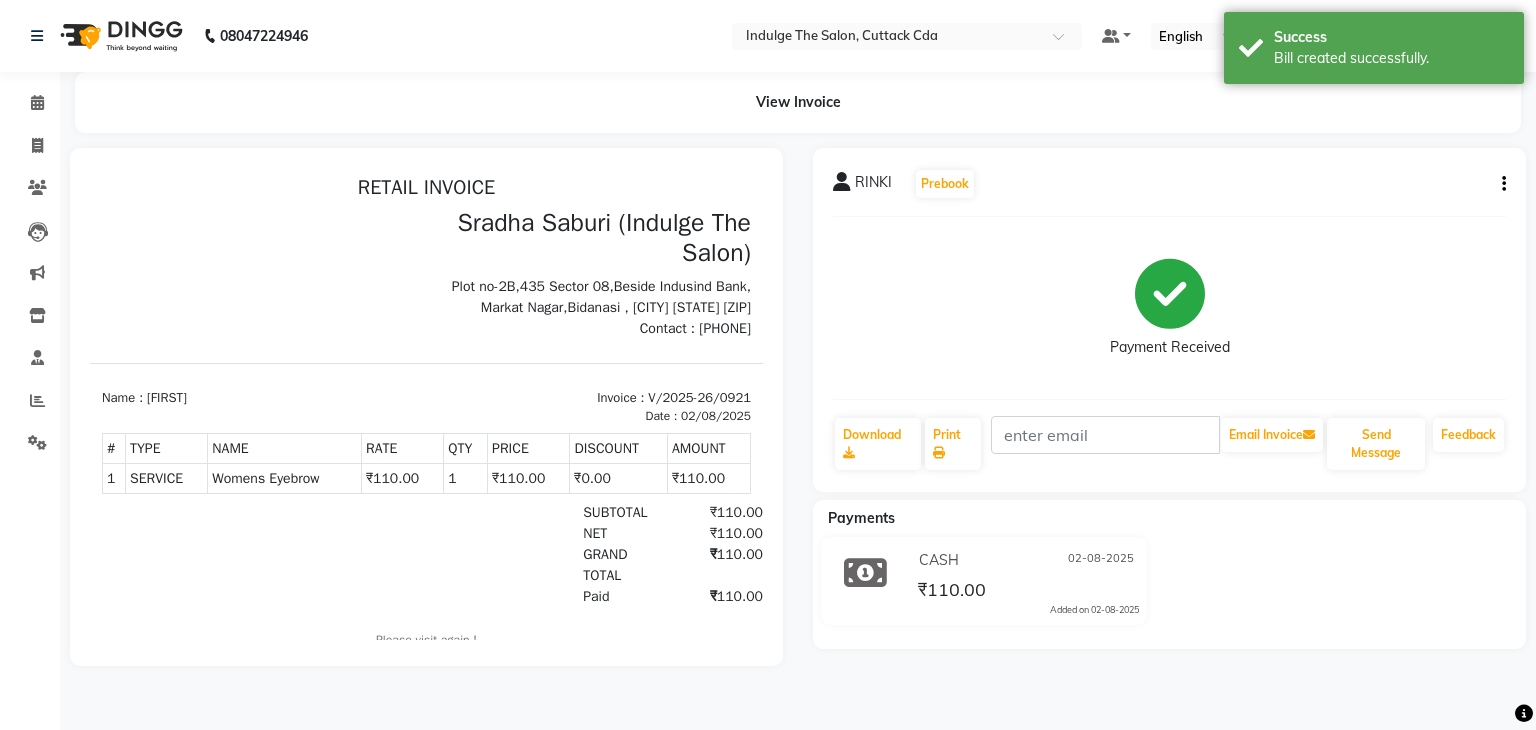 scroll, scrollTop: 0, scrollLeft: 0, axis: both 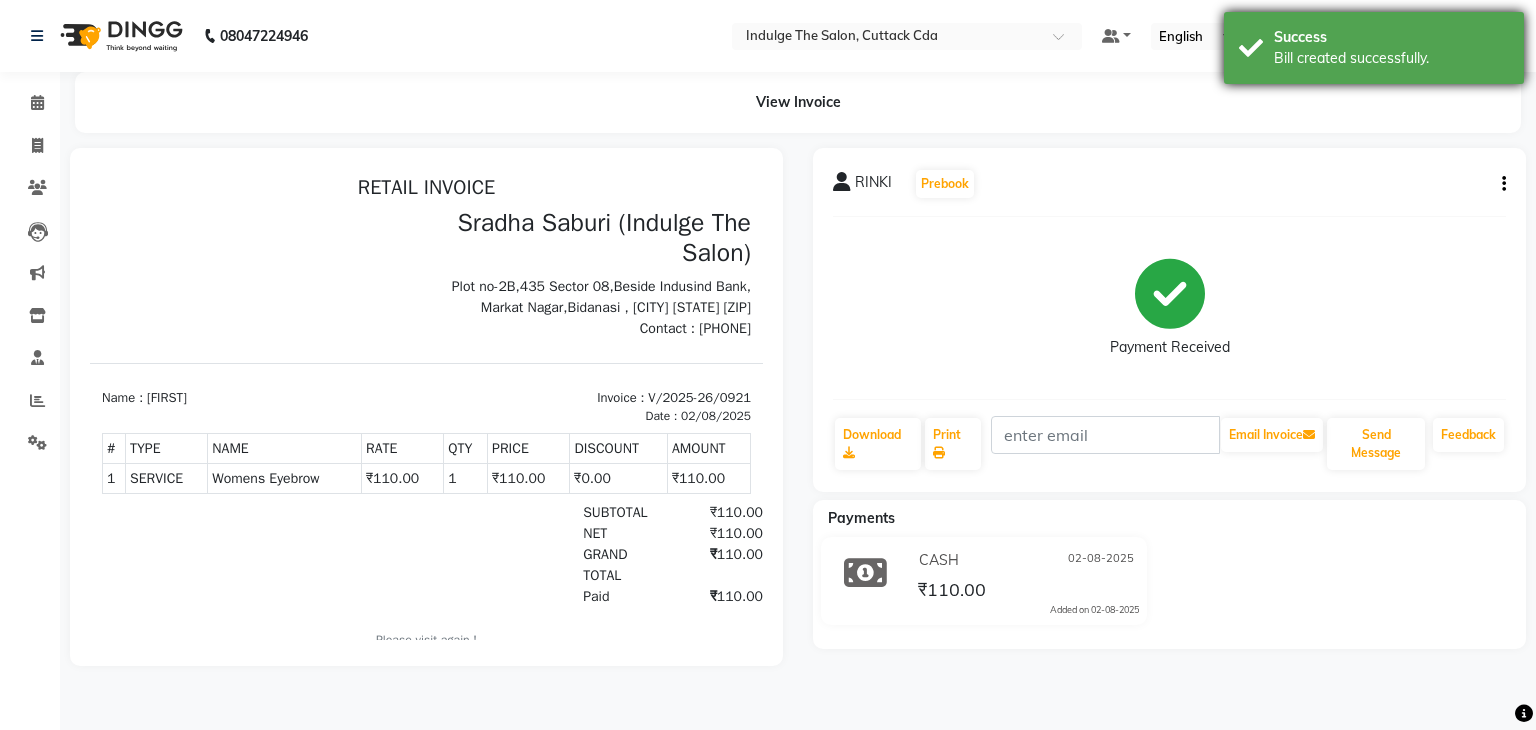 click on "Success" at bounding box center (1391, 37) 